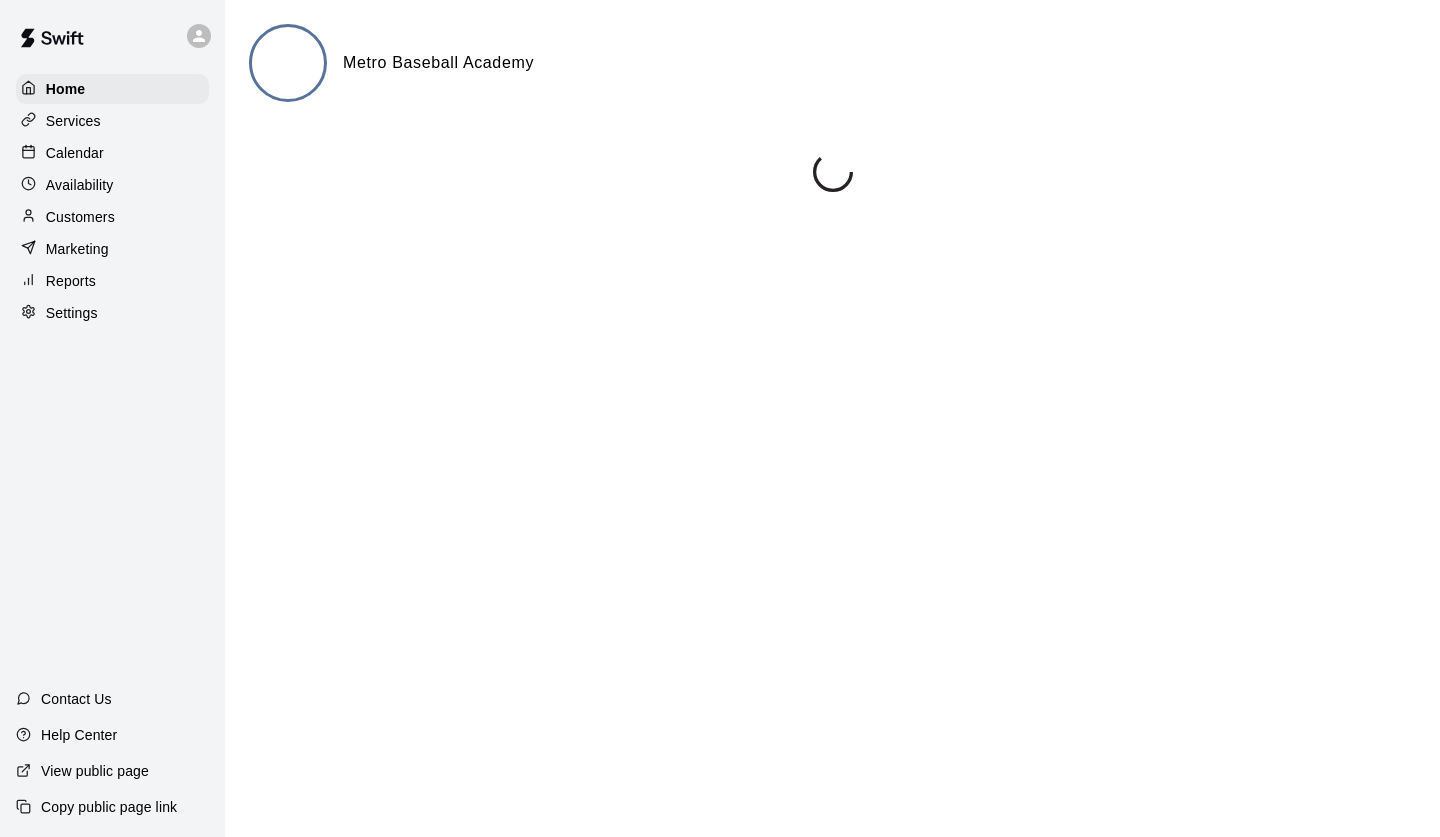 scroll, scrollTop: 0, scrollLeft: 0, axis: both 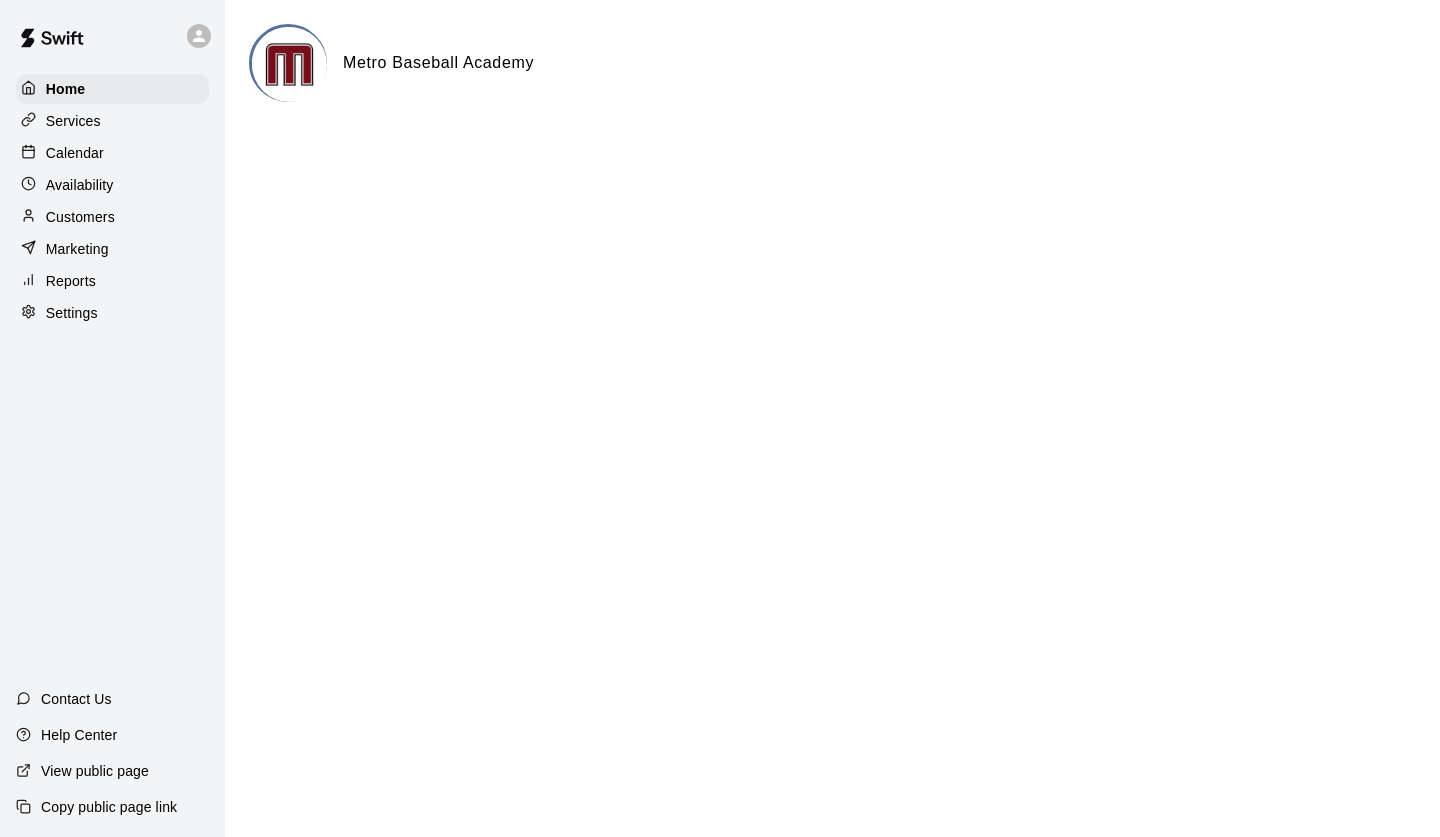 click on "Calendar" at bounding box center (75, 153) 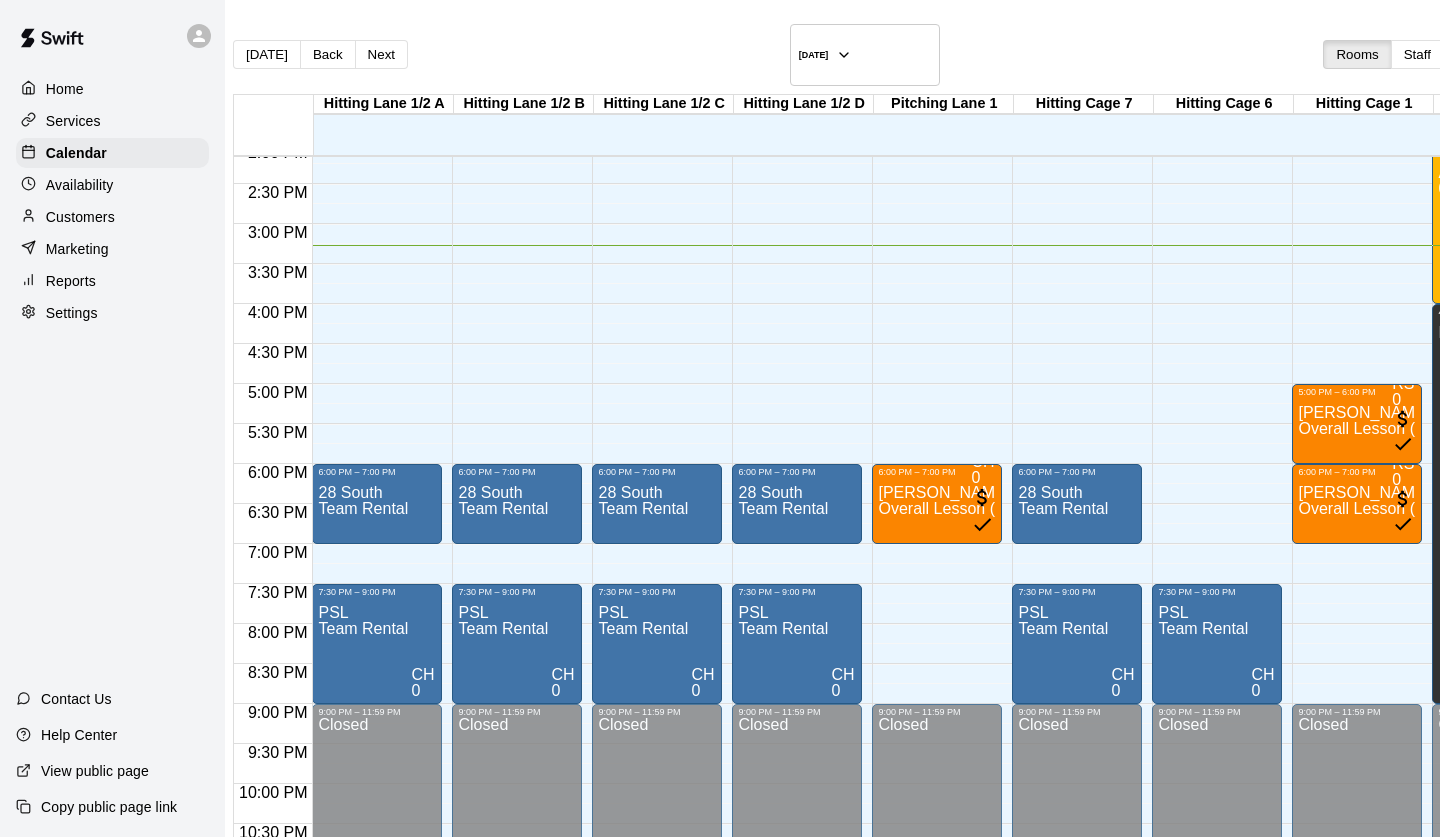 scroll, scrollTop: 1133, scrollLeft: 139, axis: both 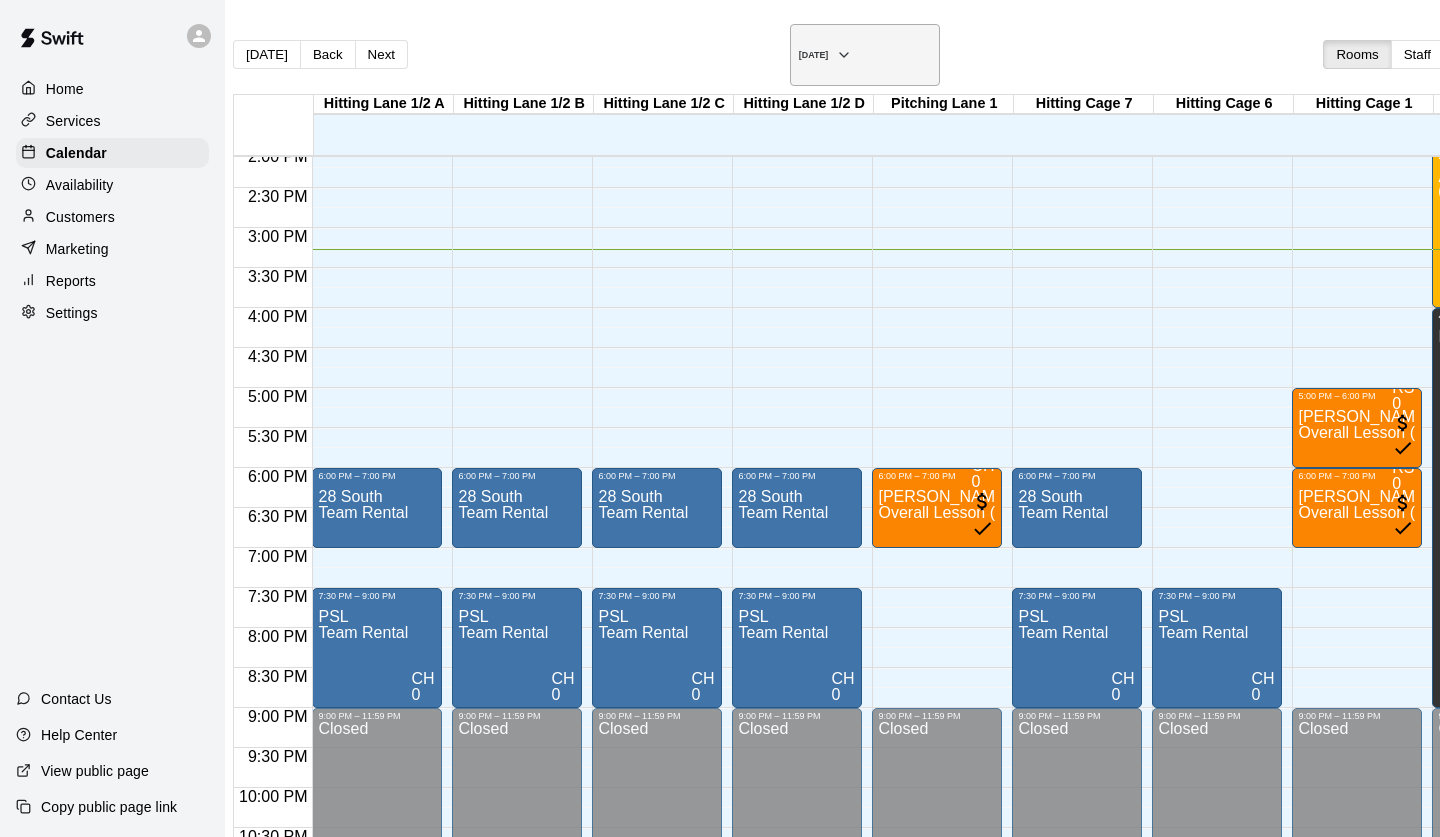 click on "[DATE]" at bounding box center (814, 55) 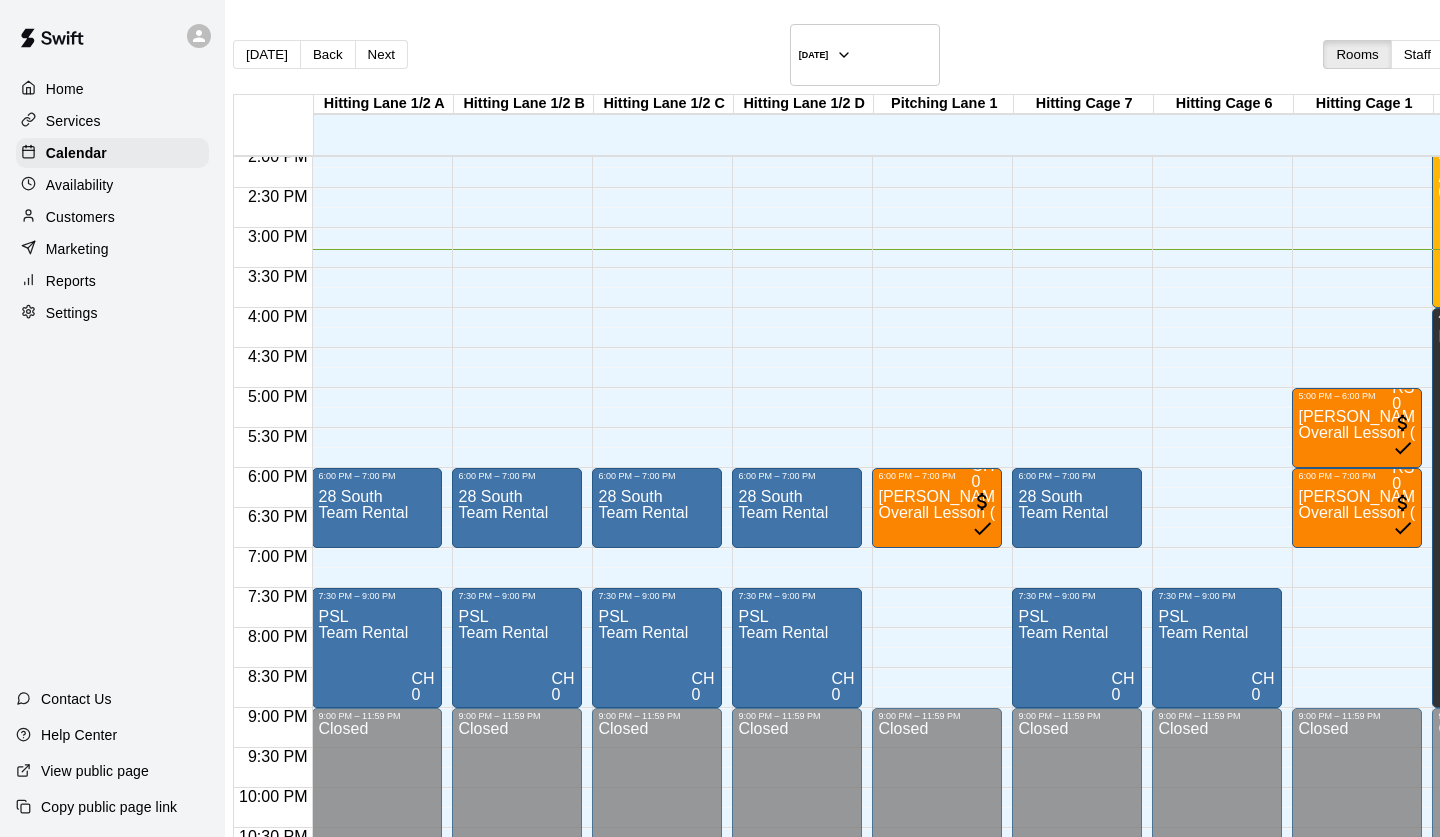click on "15" at bounding box center (77, 1123) 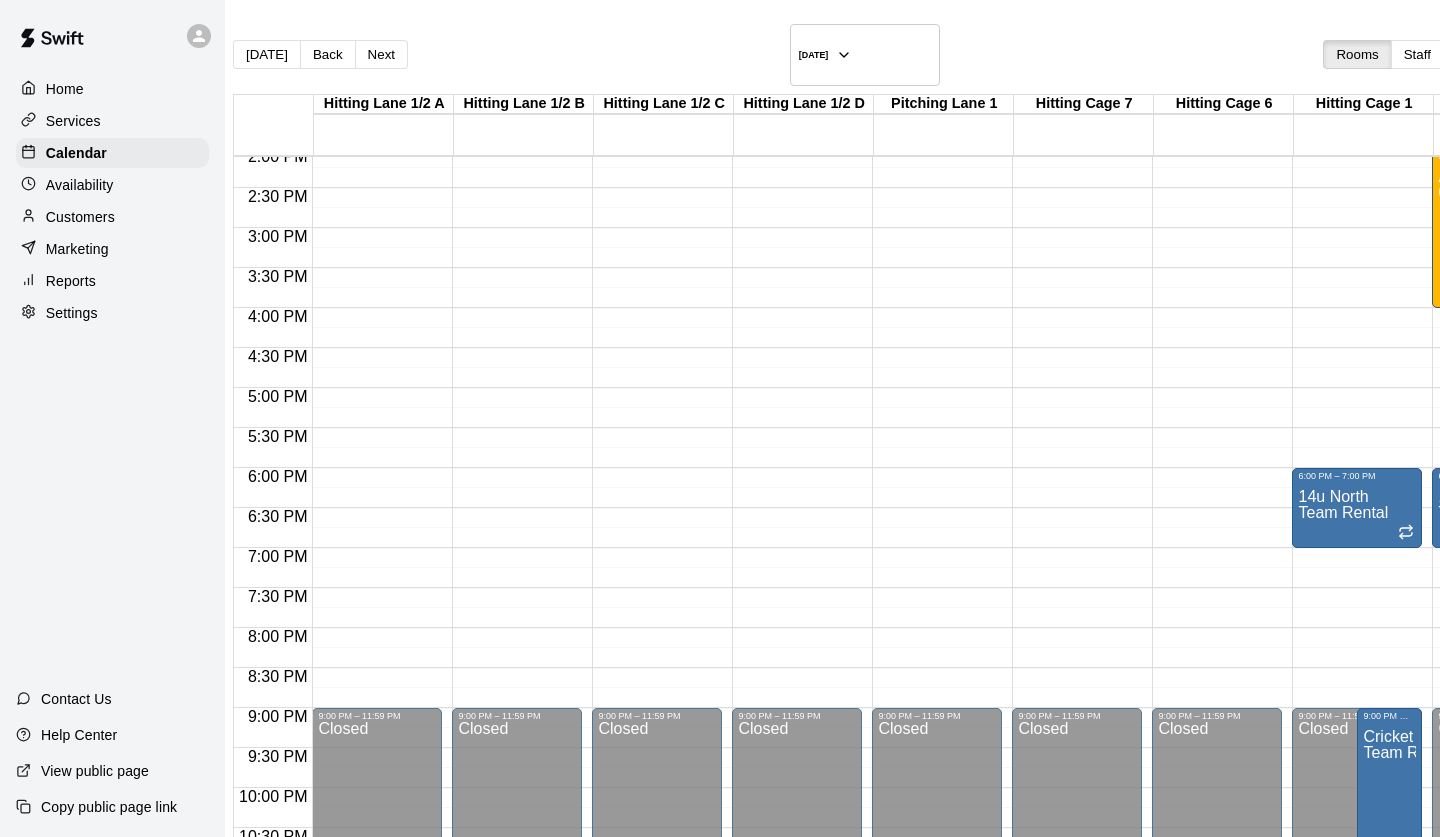 click on "New Booking" at bounding box center (280, 912) 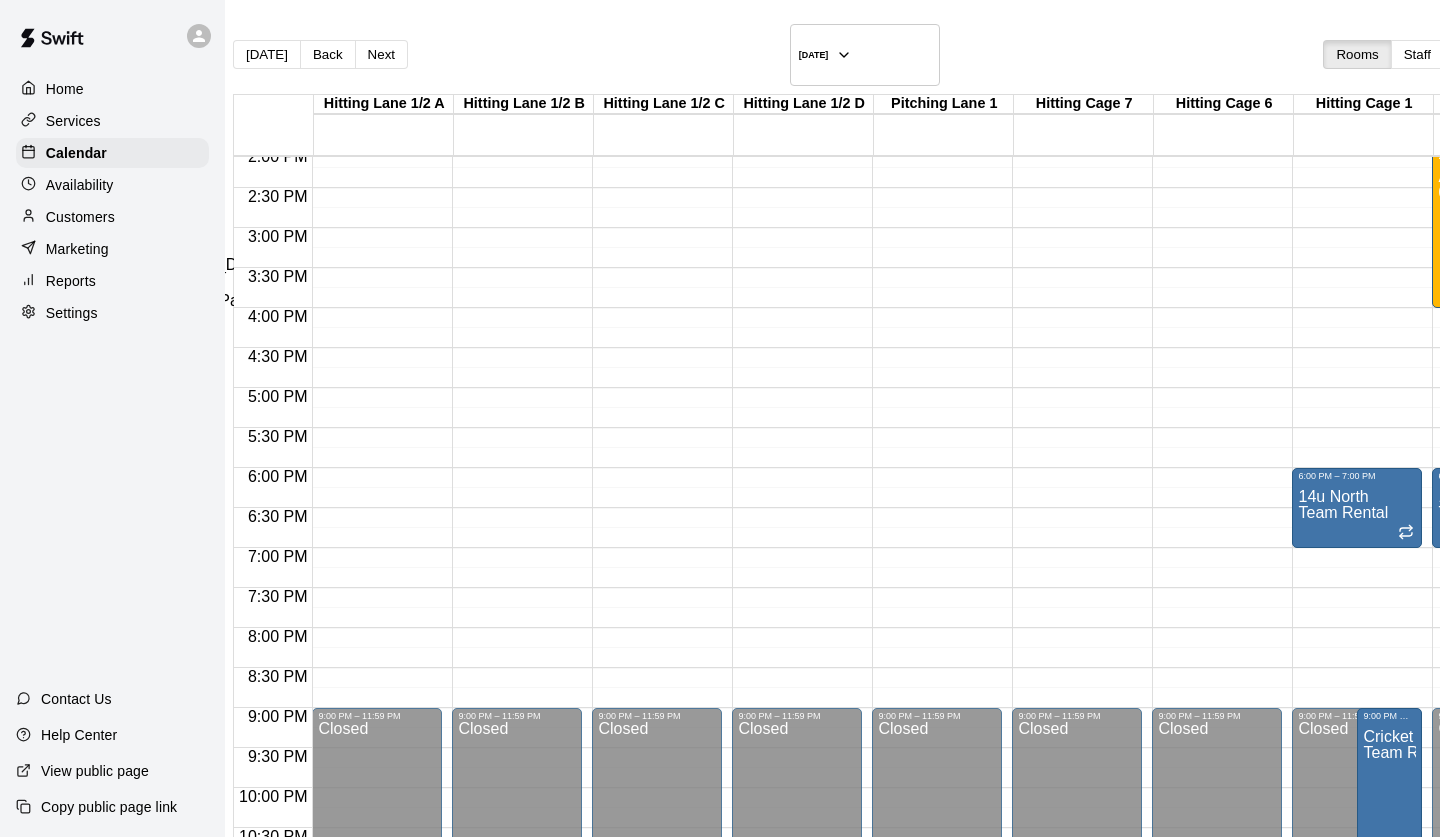 click at bounding box center (71, 2859) 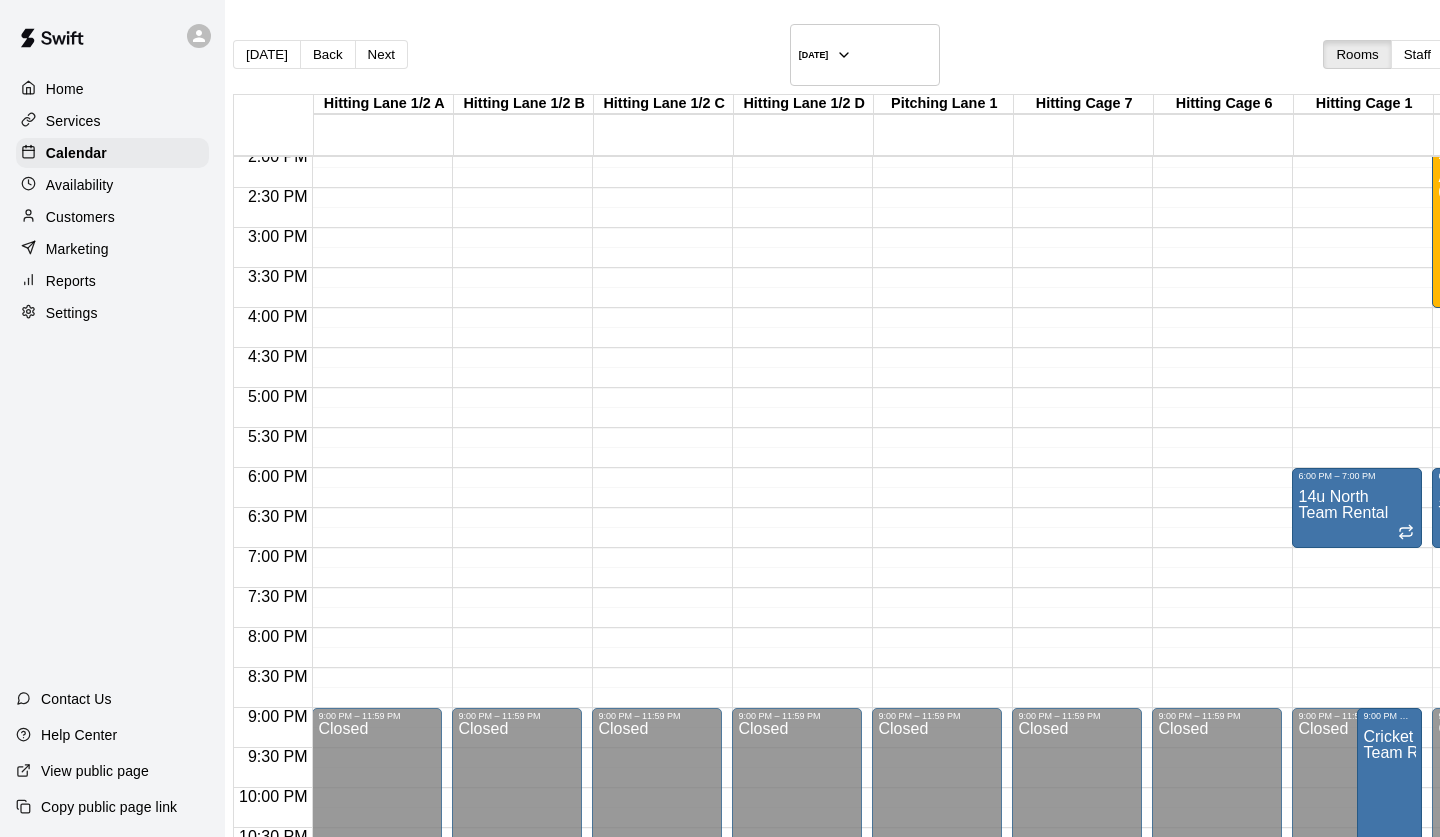 click on "********" at bounding box center [1369, 3536] 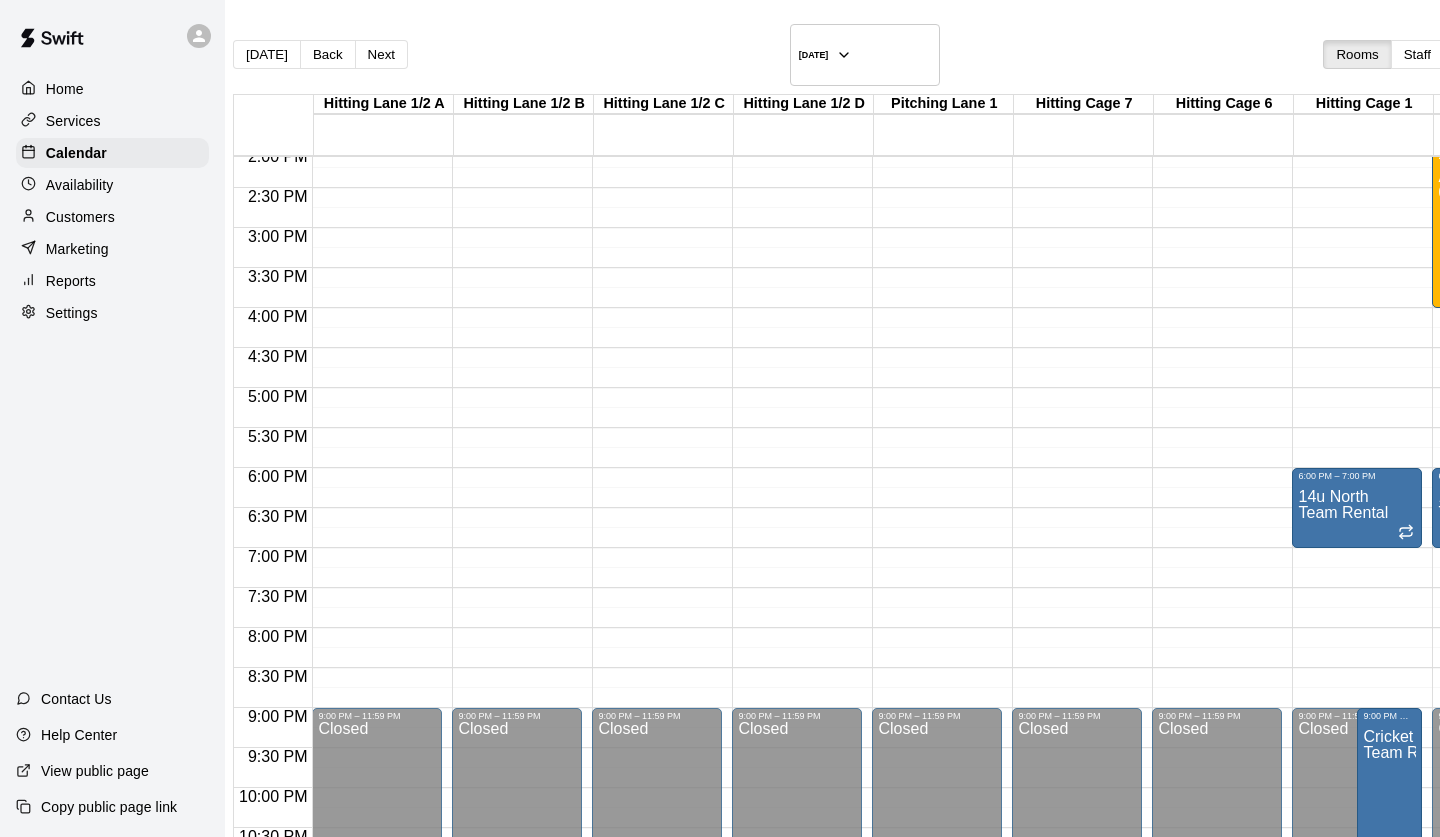 click on "********" at bounding box center [1369, 3632] 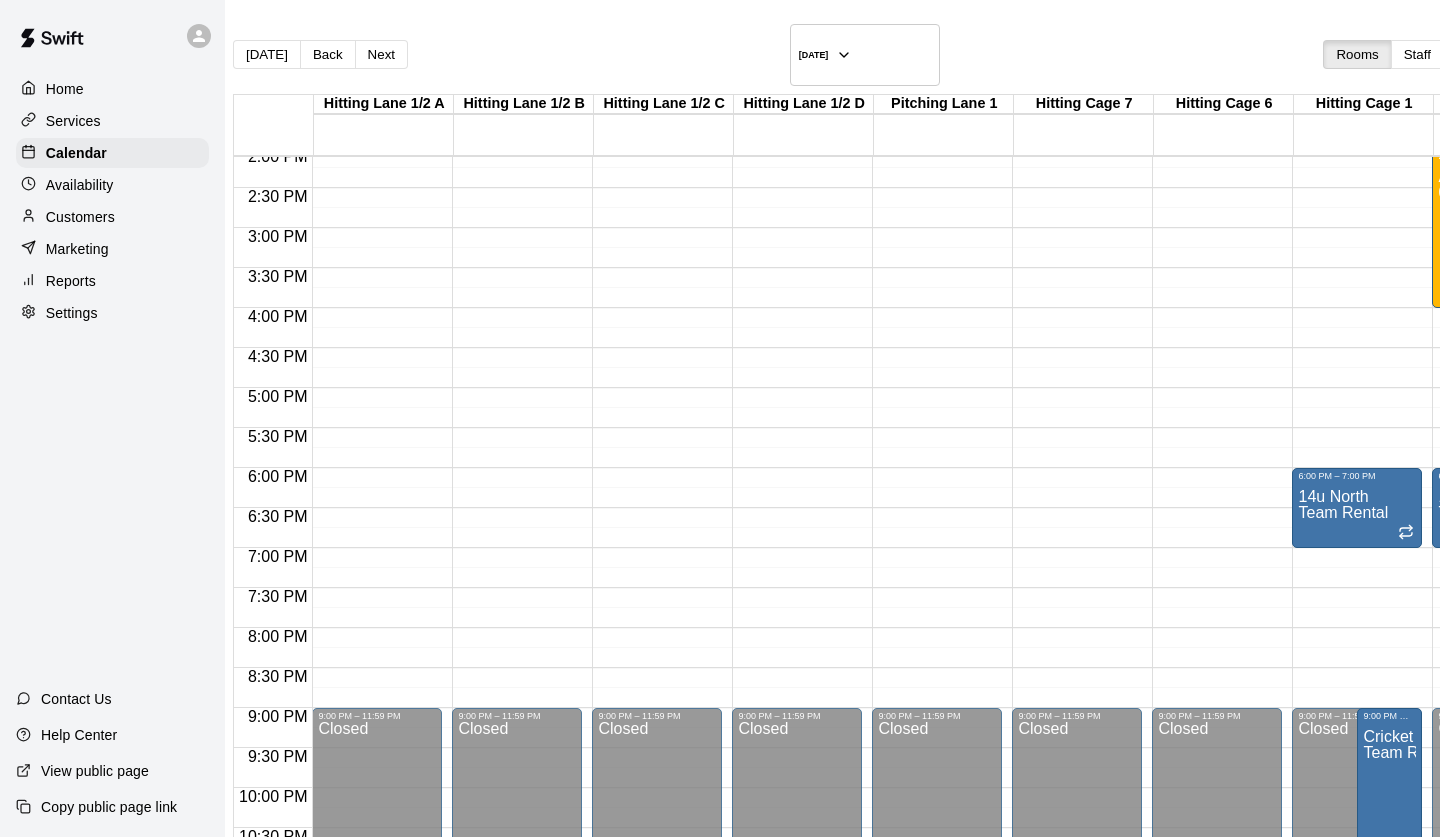 type on "********" 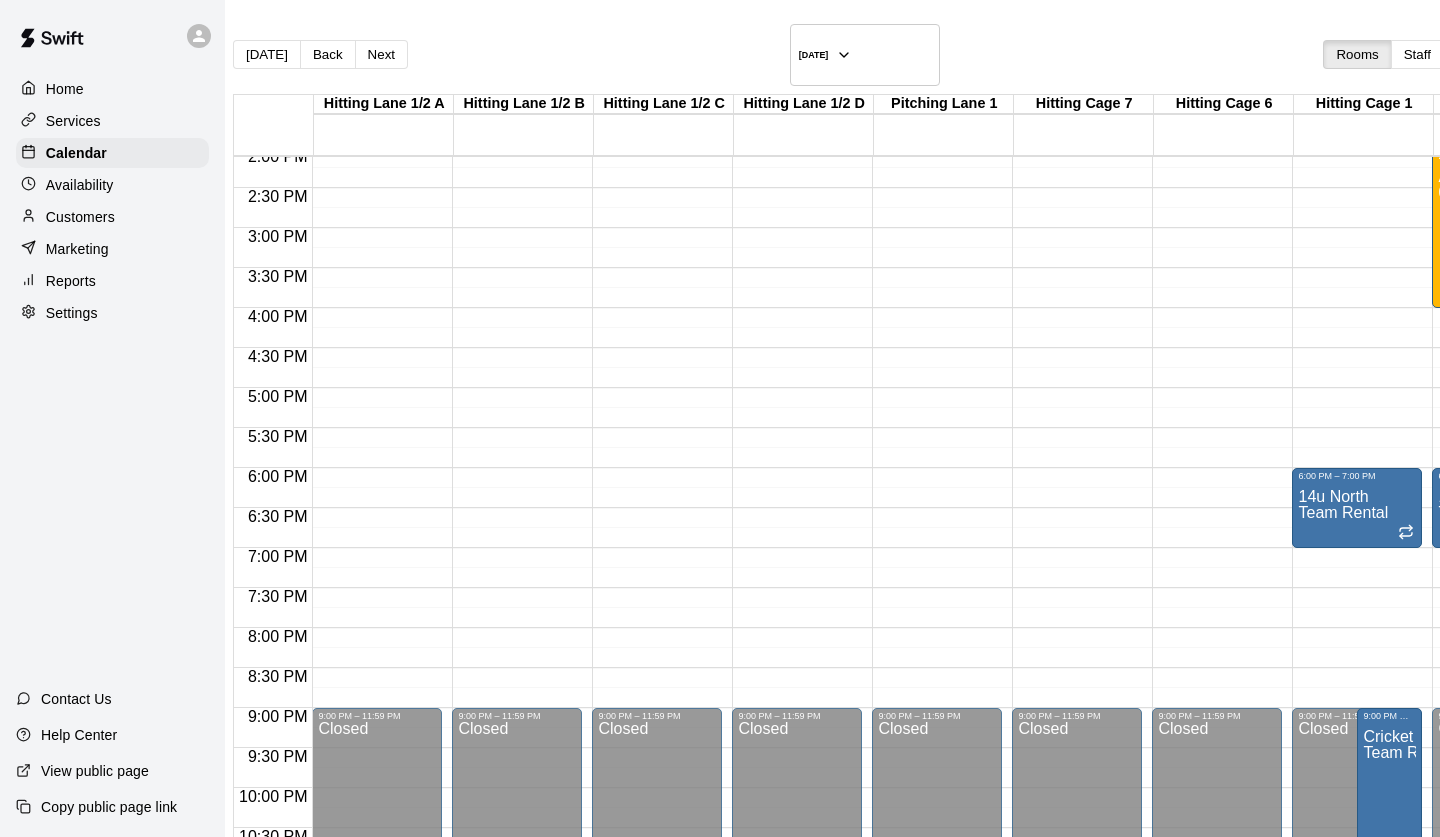 click at bounding box center (791, 4594) 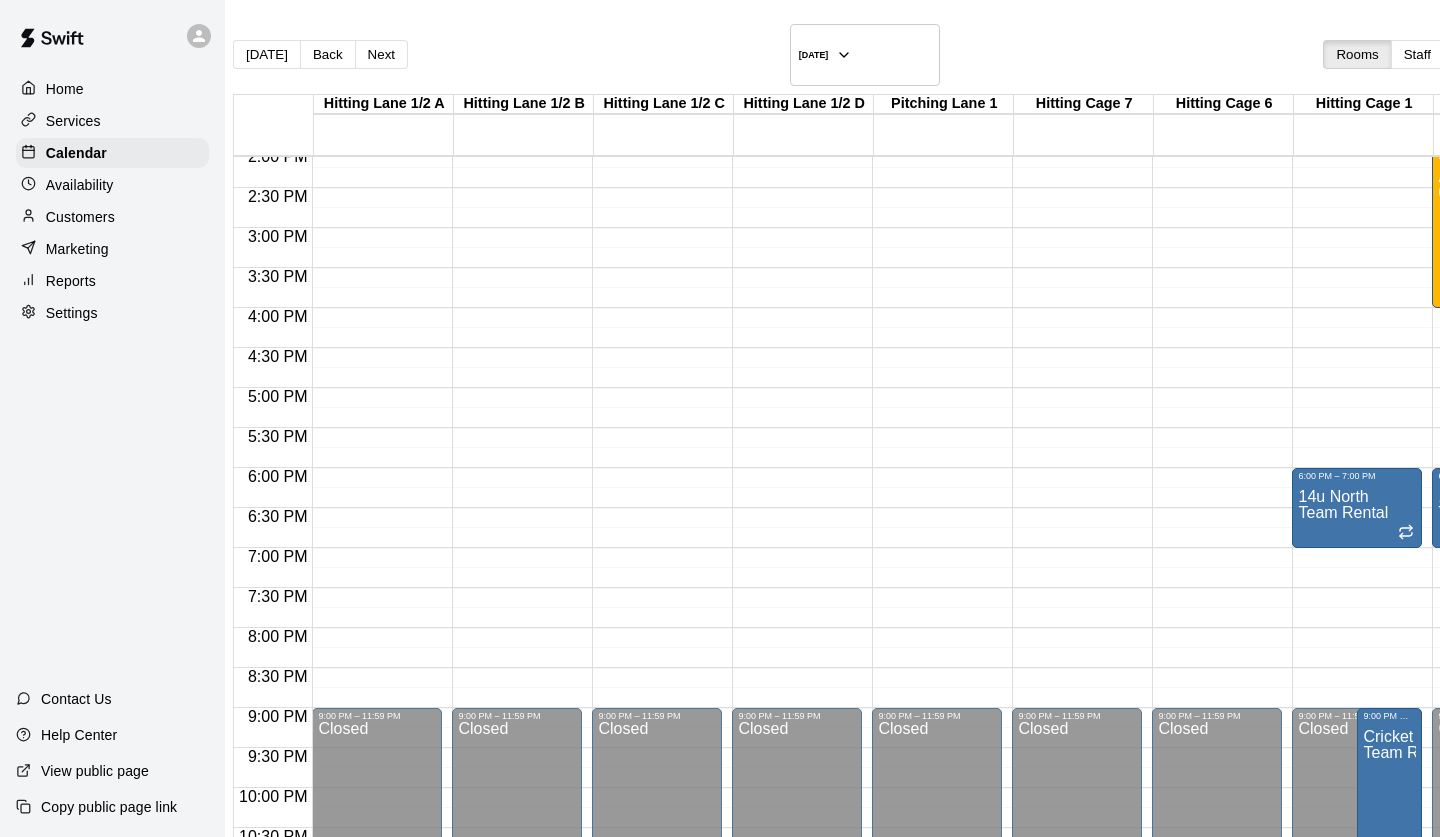 click on "Hitting Cage 1" at bounding box center (316, 577) 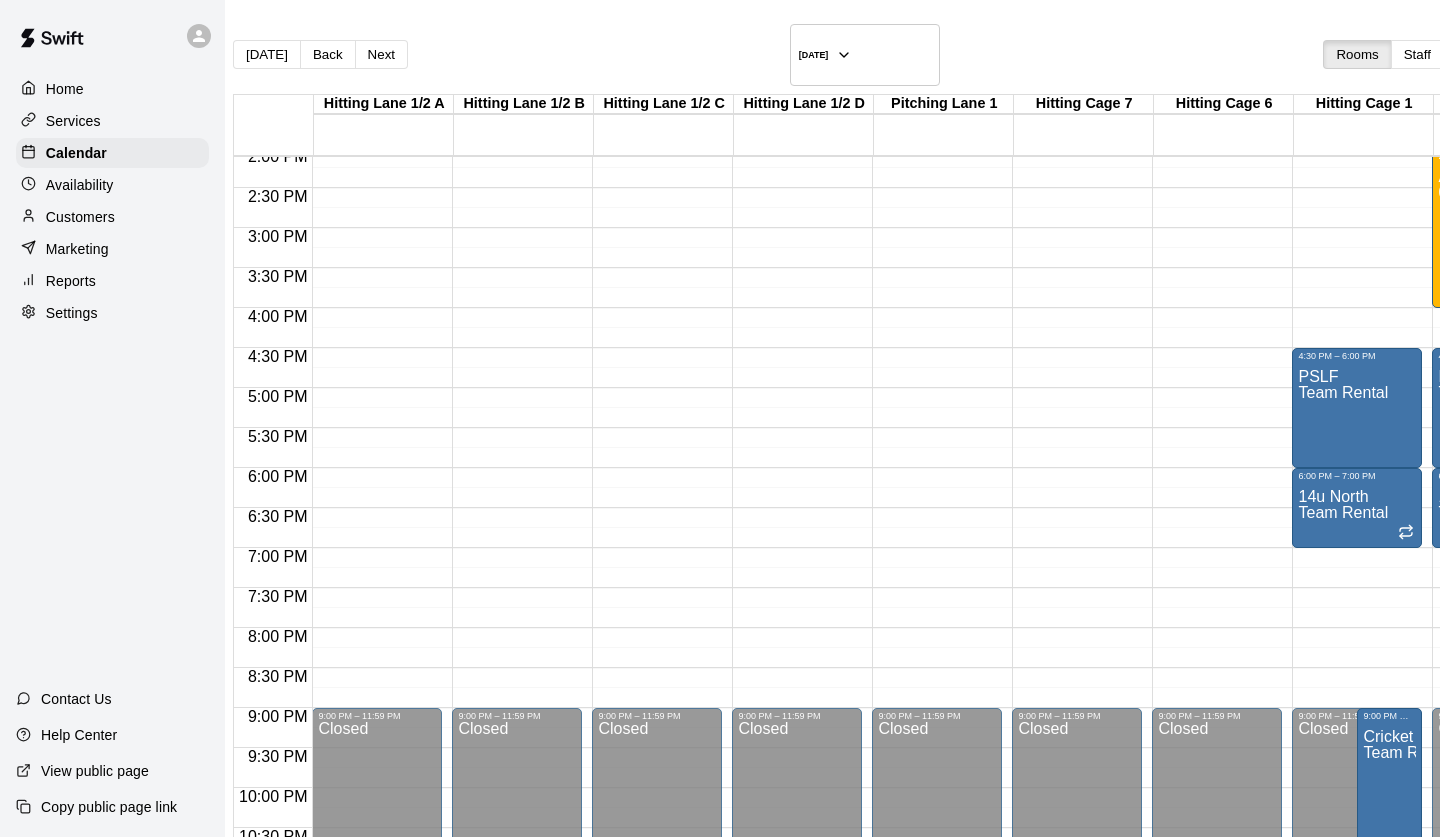 click on "Done" at bounding box center (24, 4190) 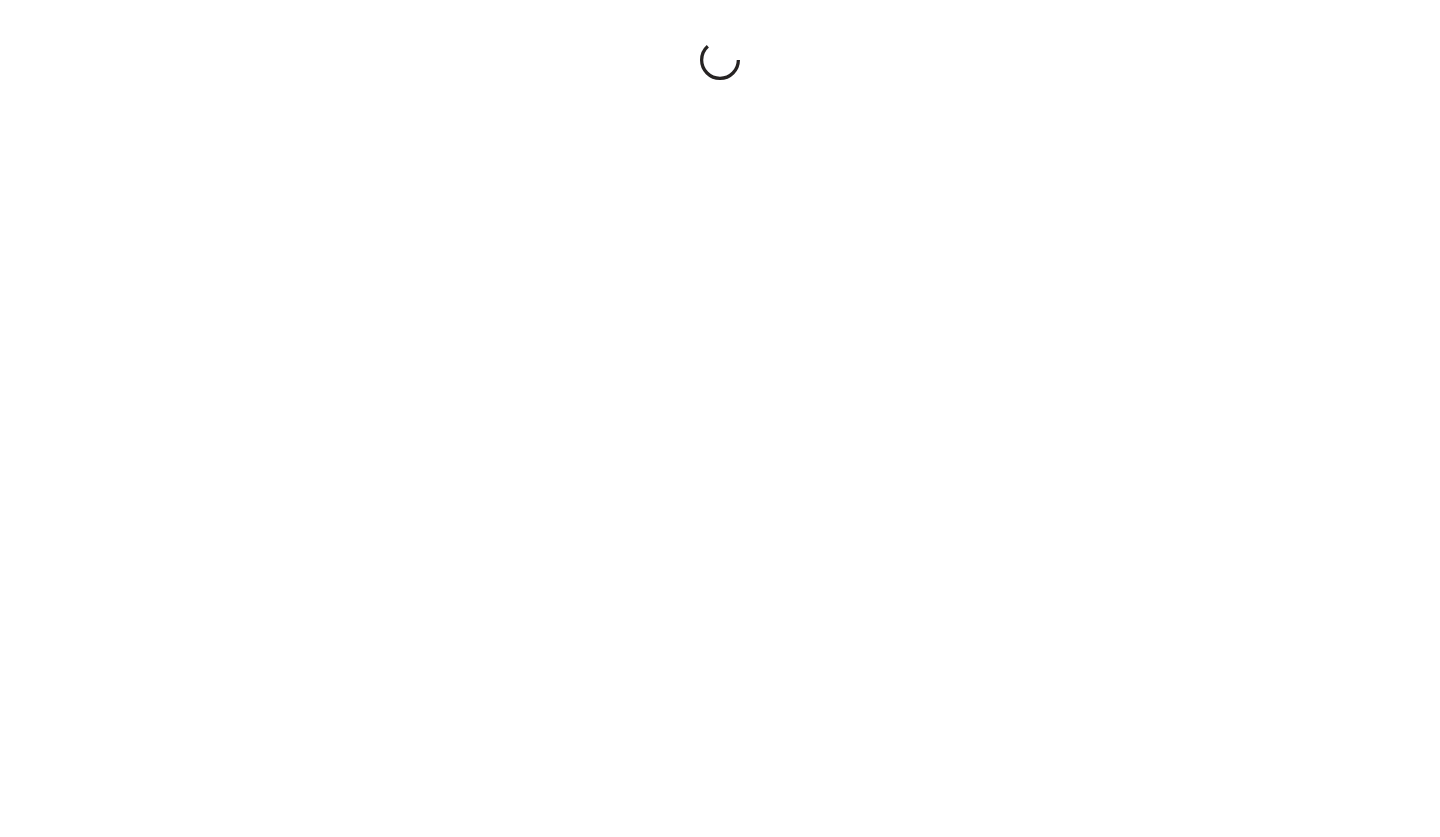 scroll, scrollTop: 0, scrollLeft: 0, axis: both 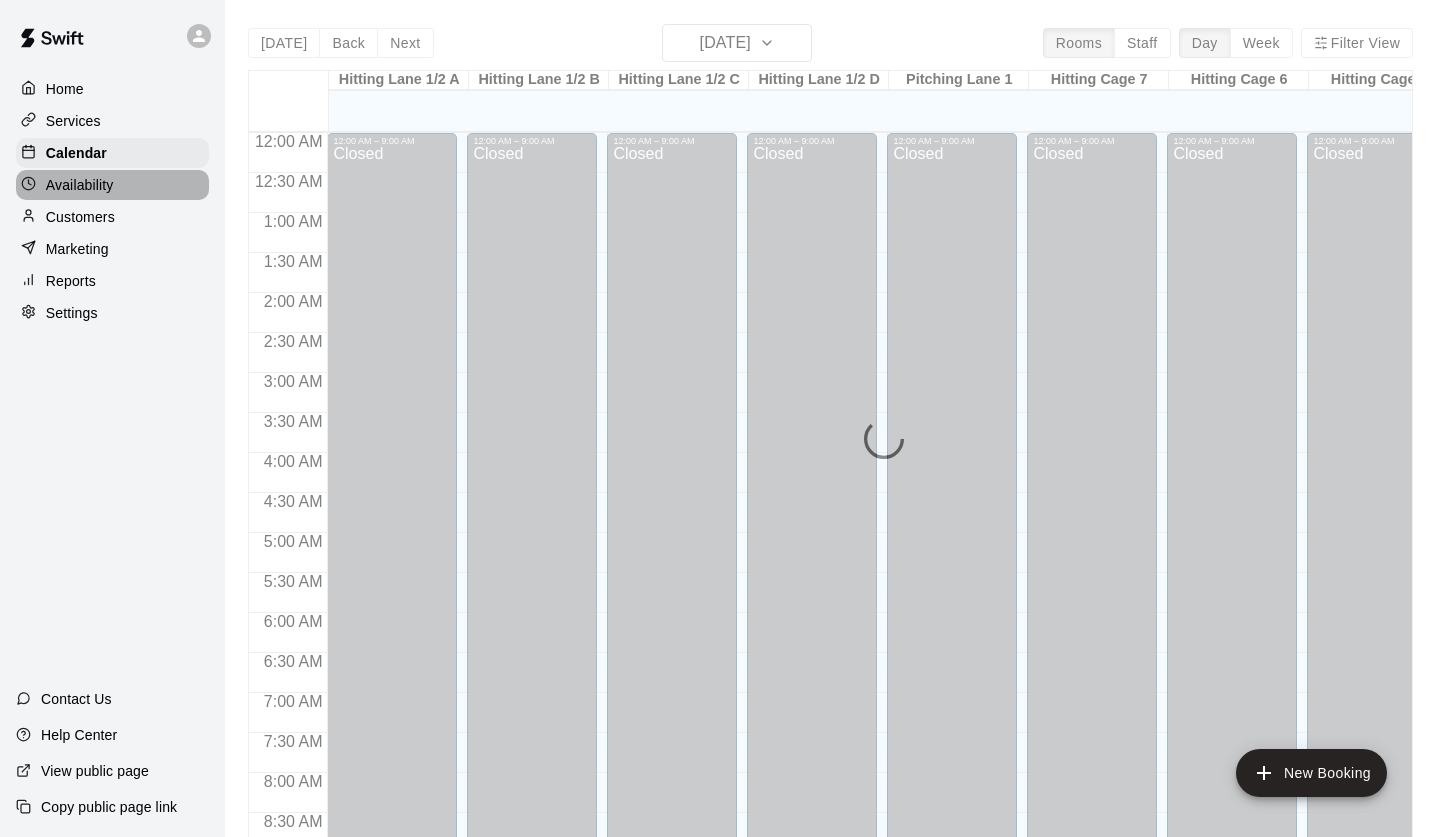 click on "Availability" at bounding box center [80, 185] 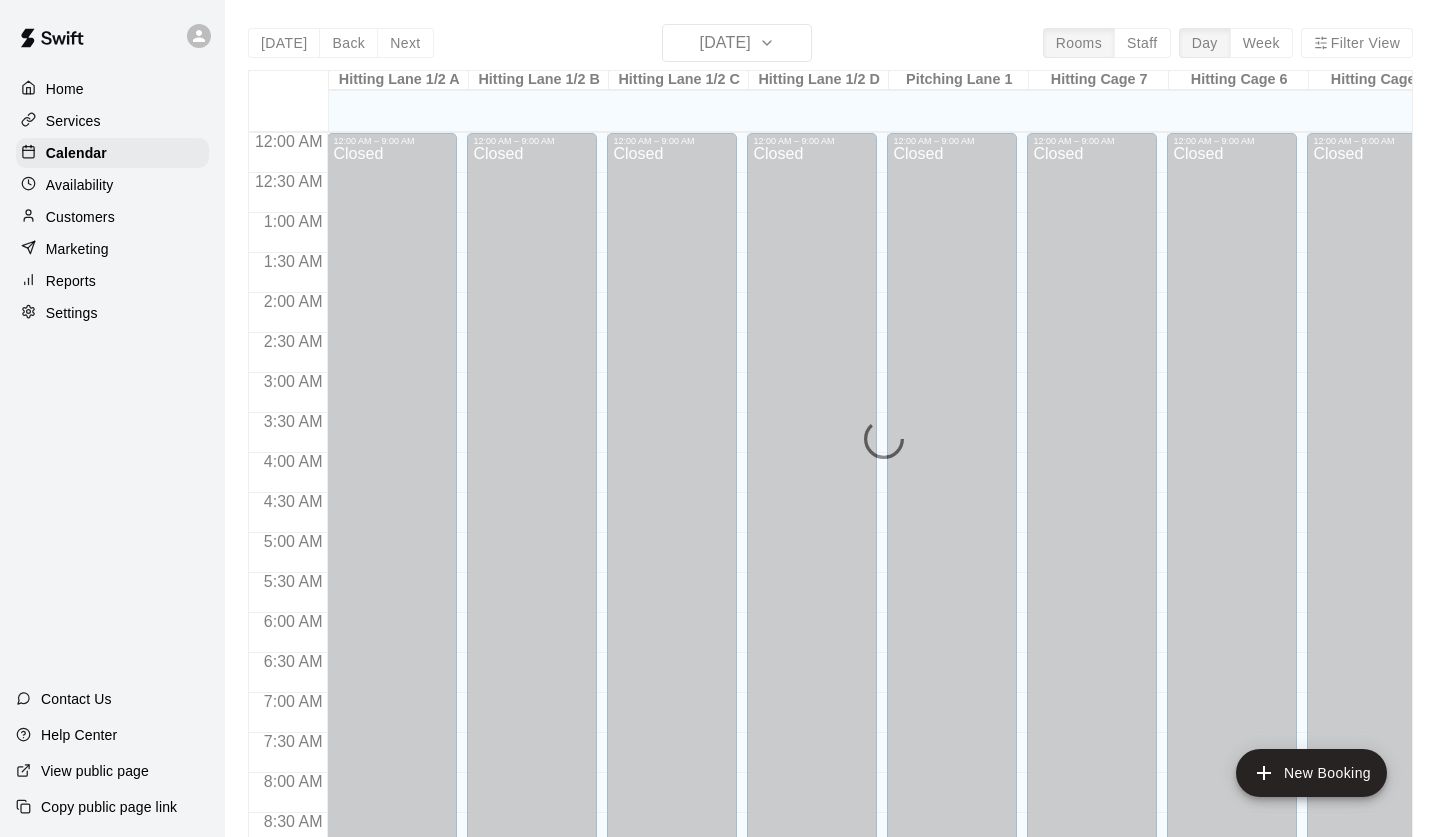 scroll, scrollTop: 1133, scrollLeft: 0, axis: vertical 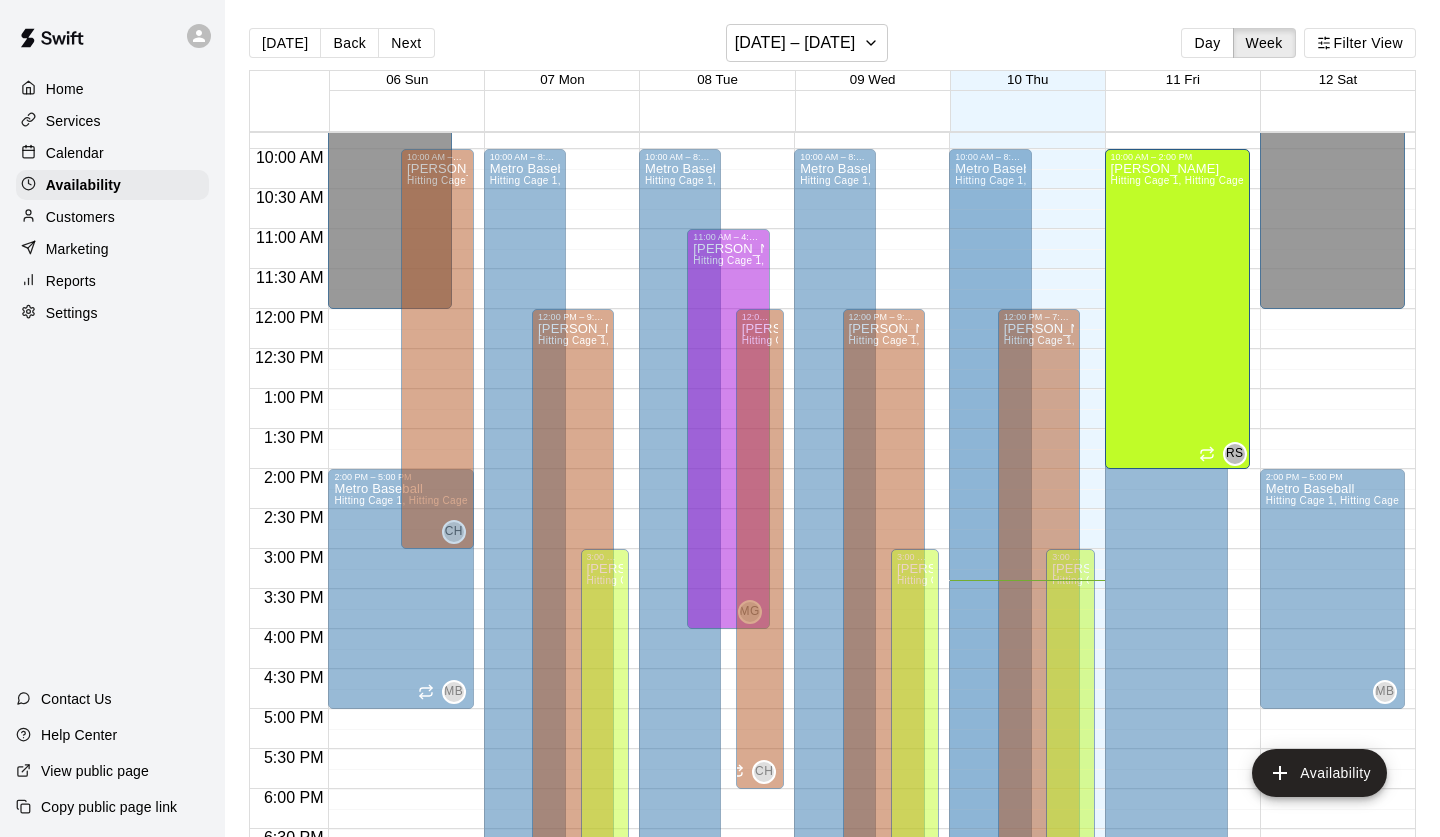 drag, startPoint x: 1214, startPoint y: 625, endPoint x: 1218, endPoint y: 474, distance: 151.05296 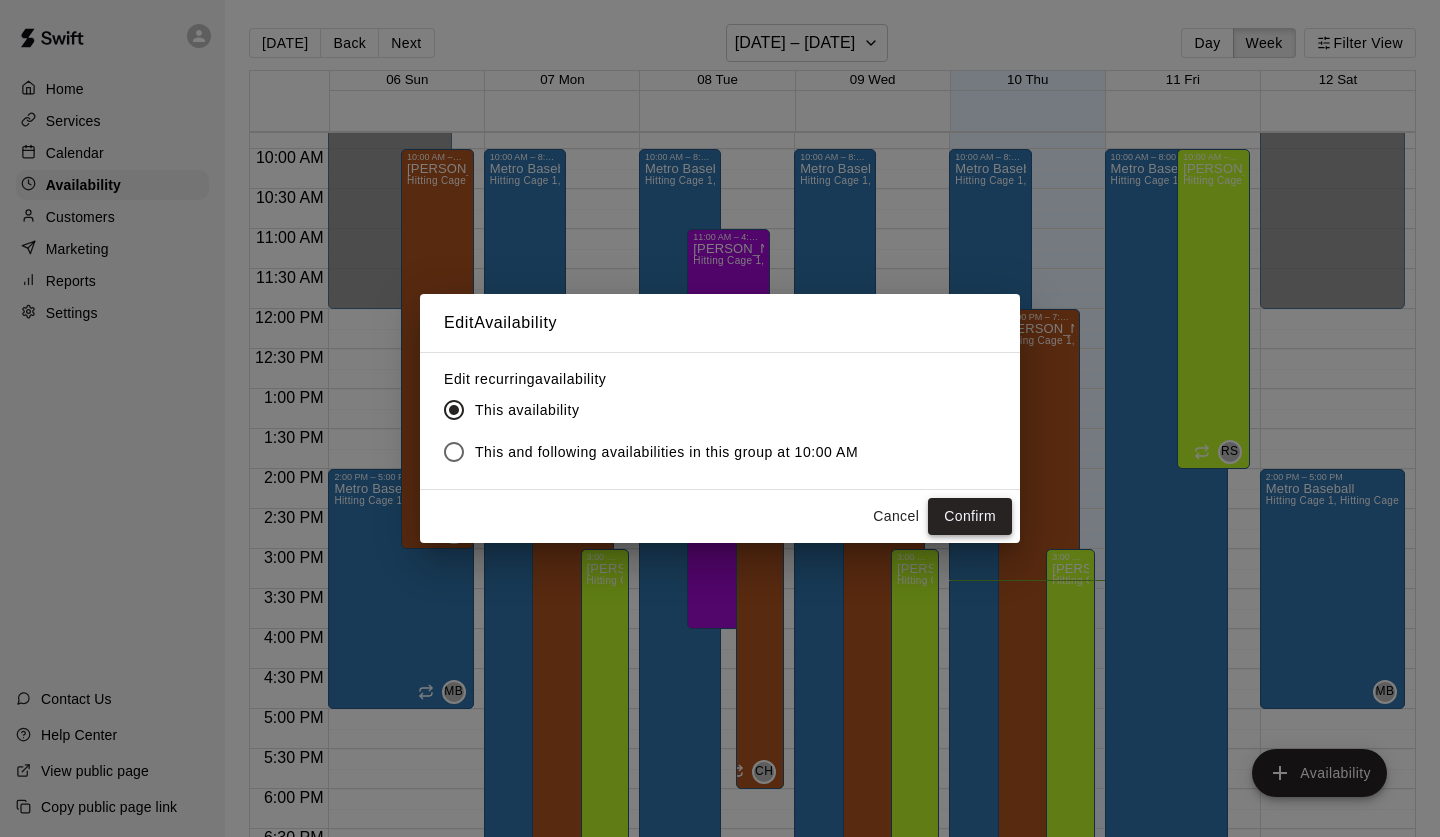 click on "Confirm" at bounding box center (970, 516) 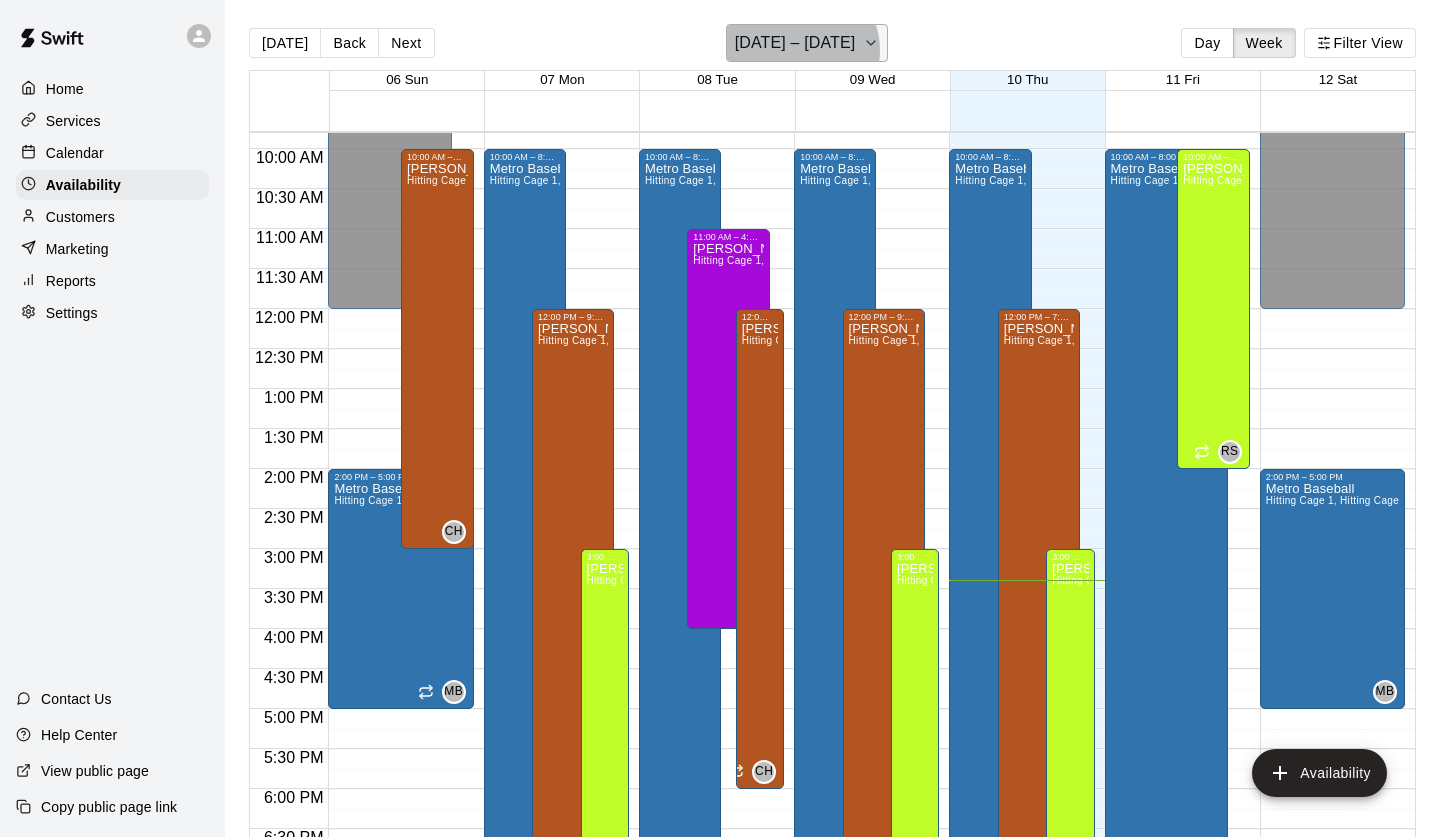 click on "July 06 – 12" at bounding box center (795, 43) 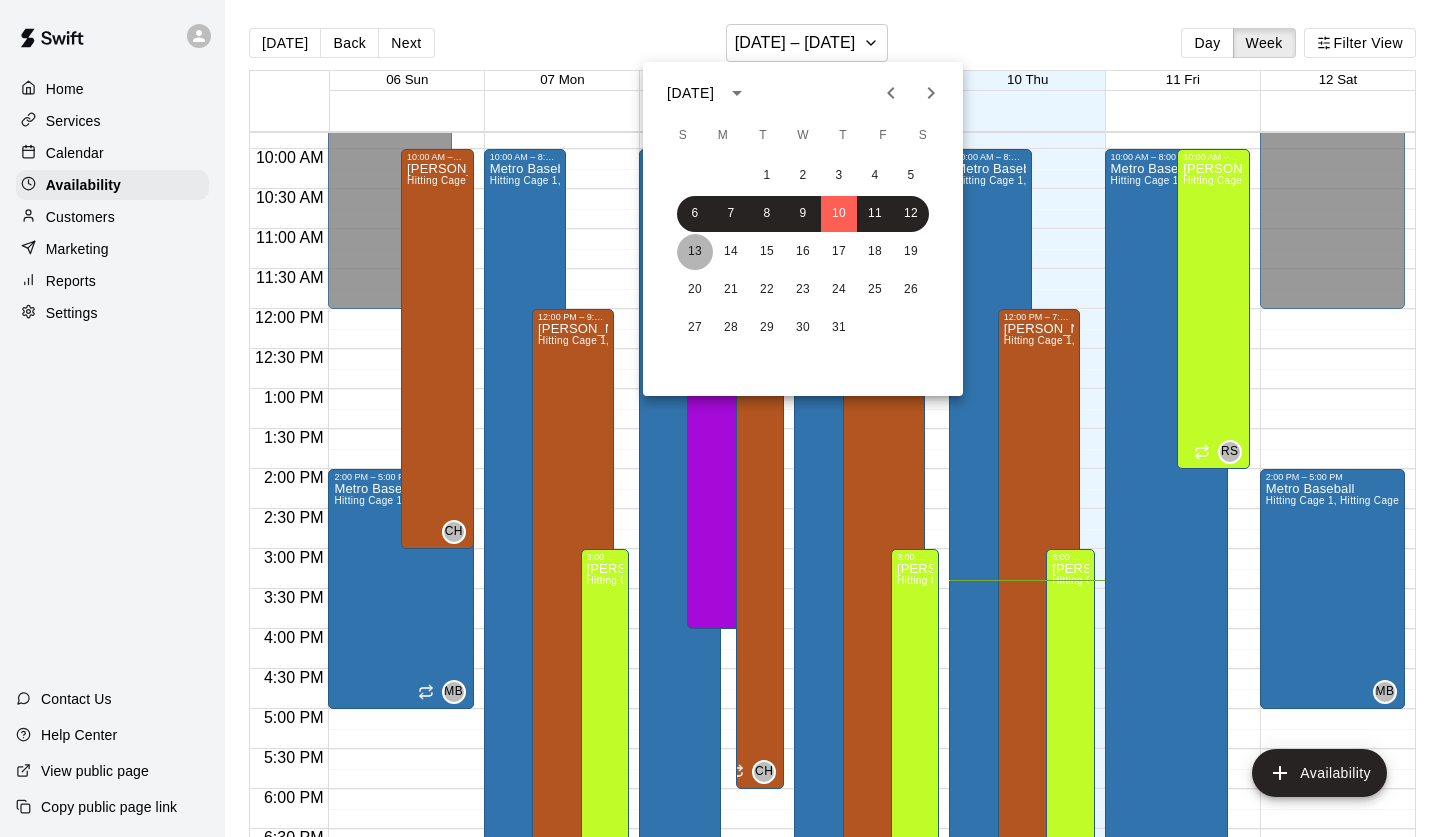 click on "13" at bounding box center (695, 252) 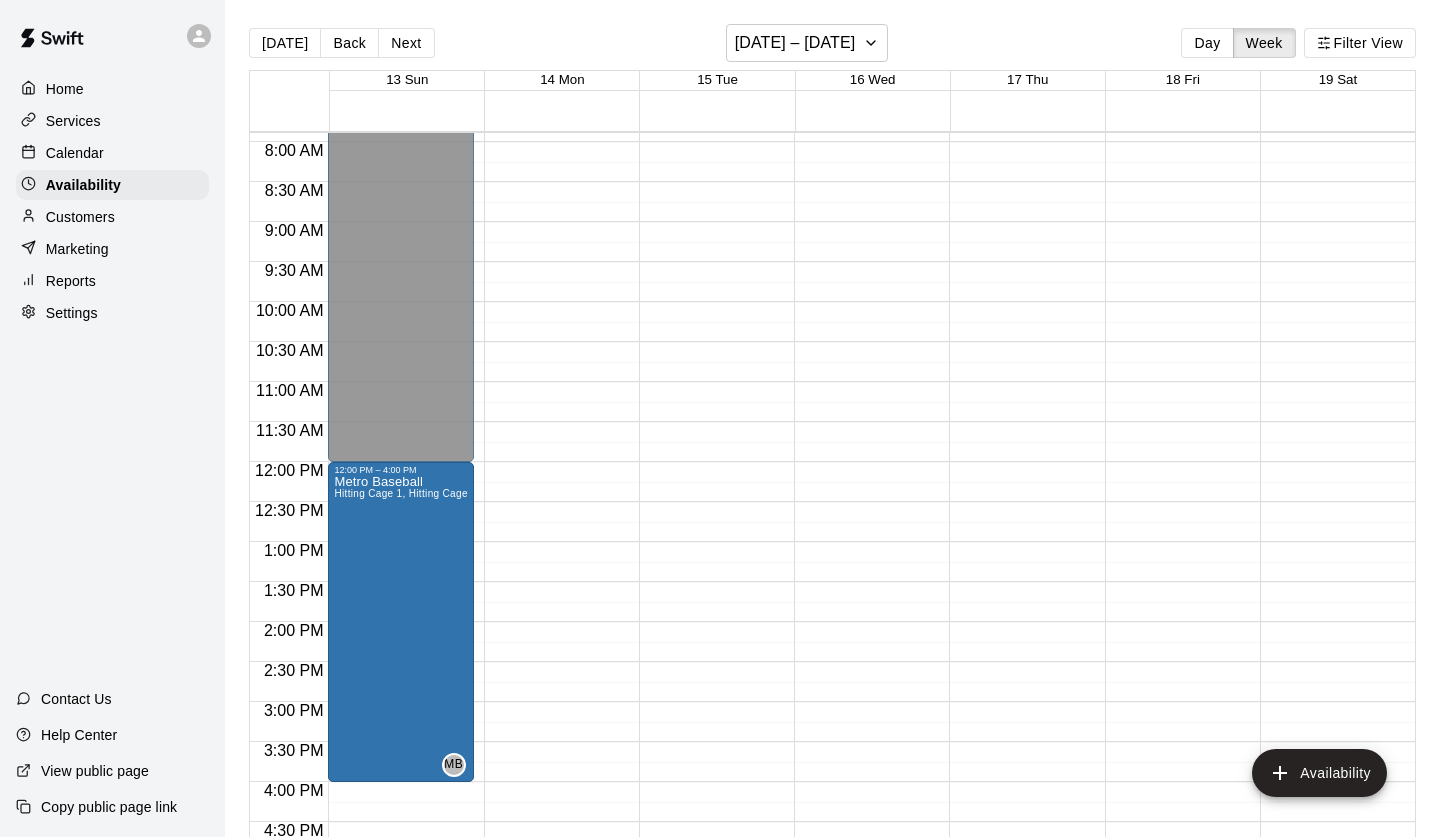 scroll, scrollTop: 636, scrollLeft: 0, axis: vertical 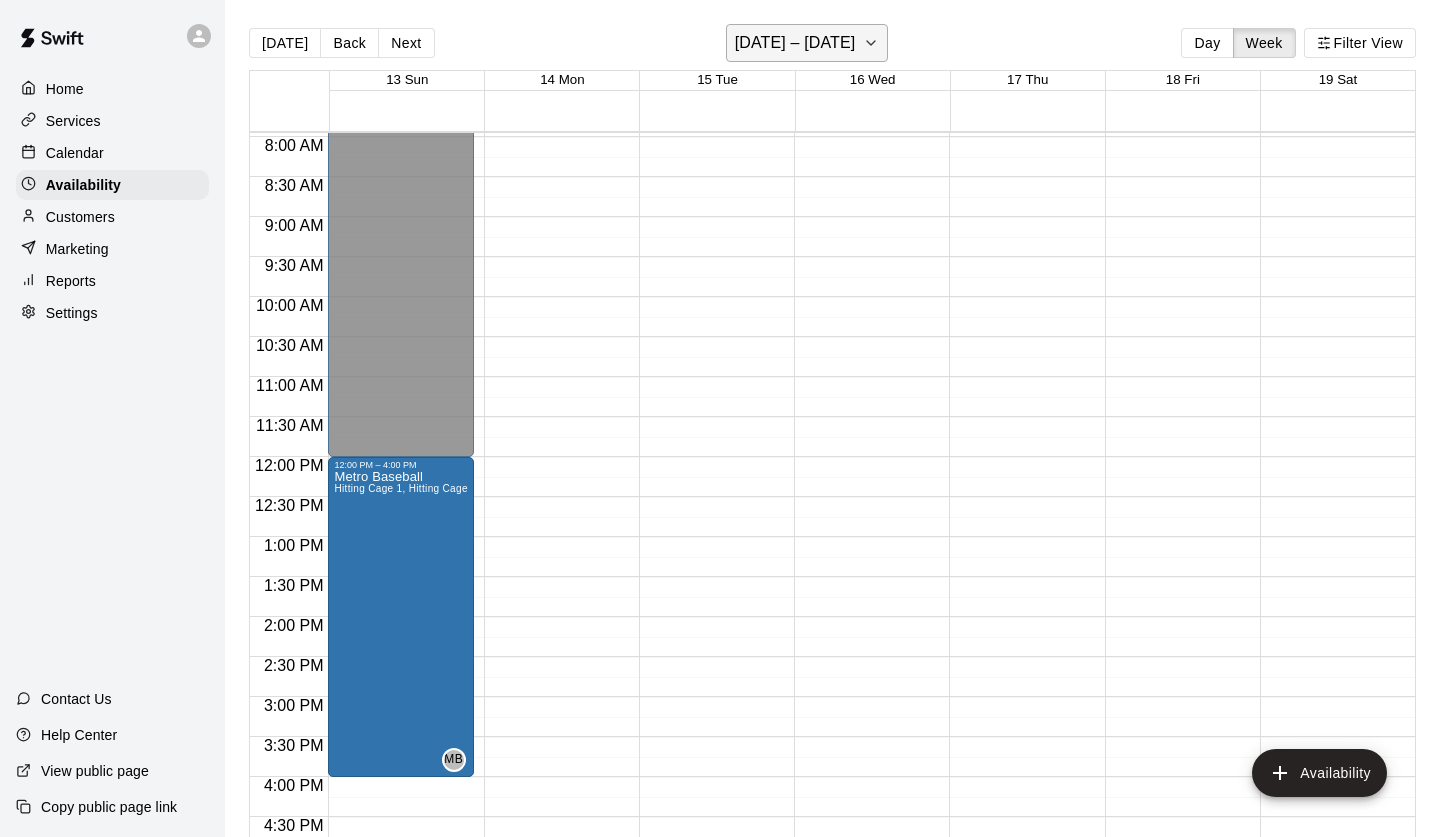 click on "July 13 – 19" at bounding box center [795, 43] 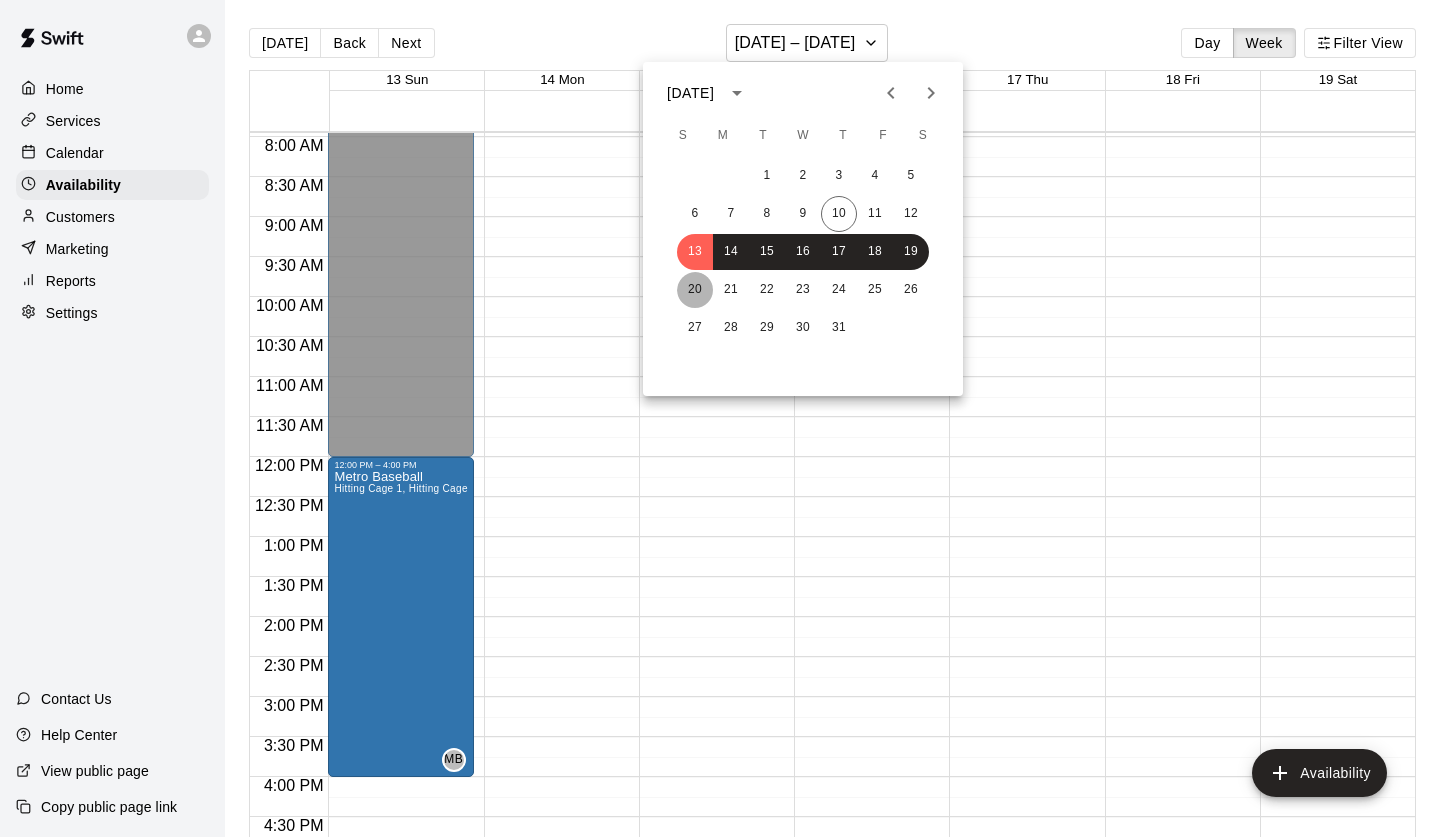 click on "20" at bounding box center (695, 290) 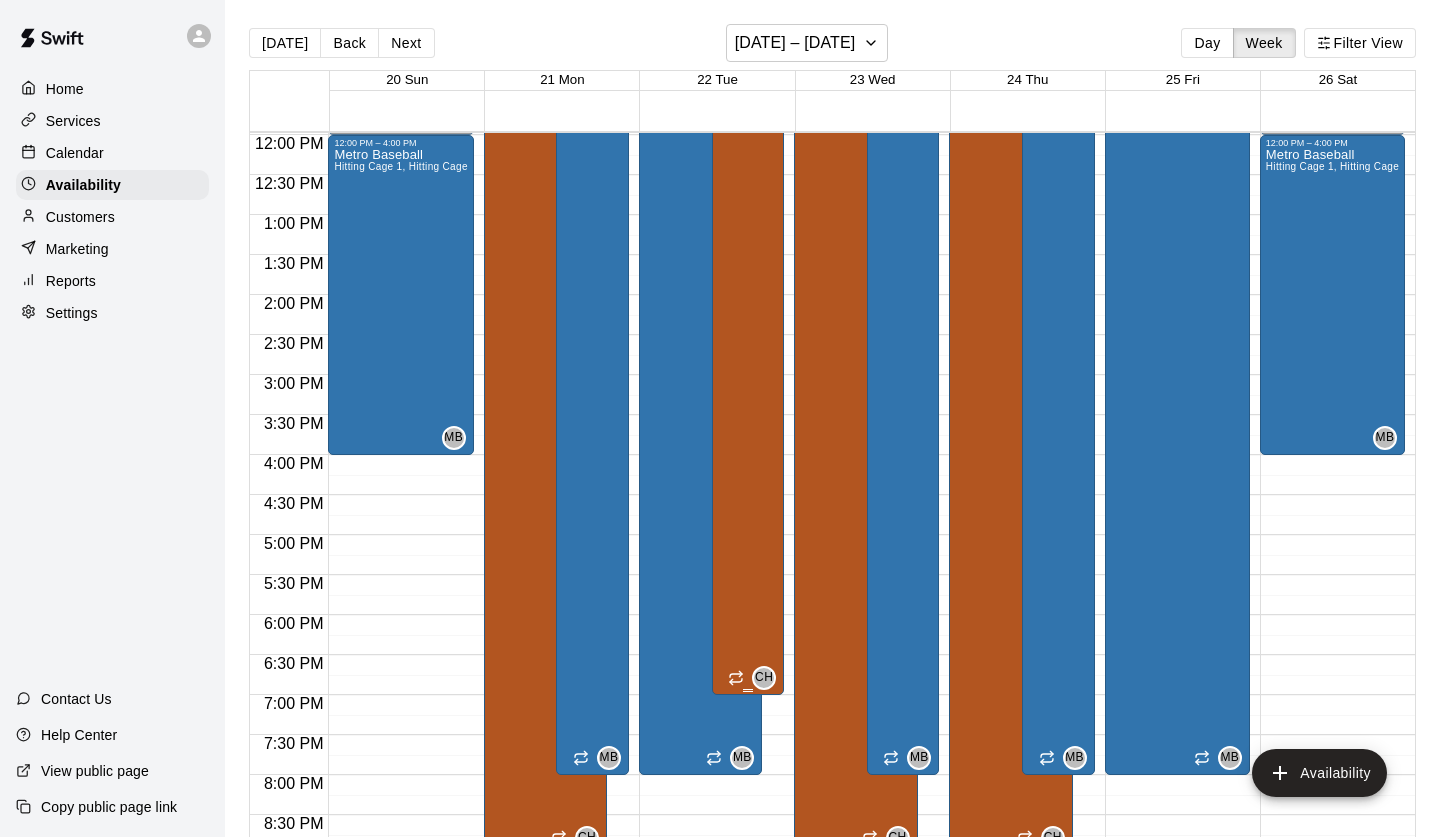 scroll, scrollTop: 979, scrollLeft: 0, axis: vertical 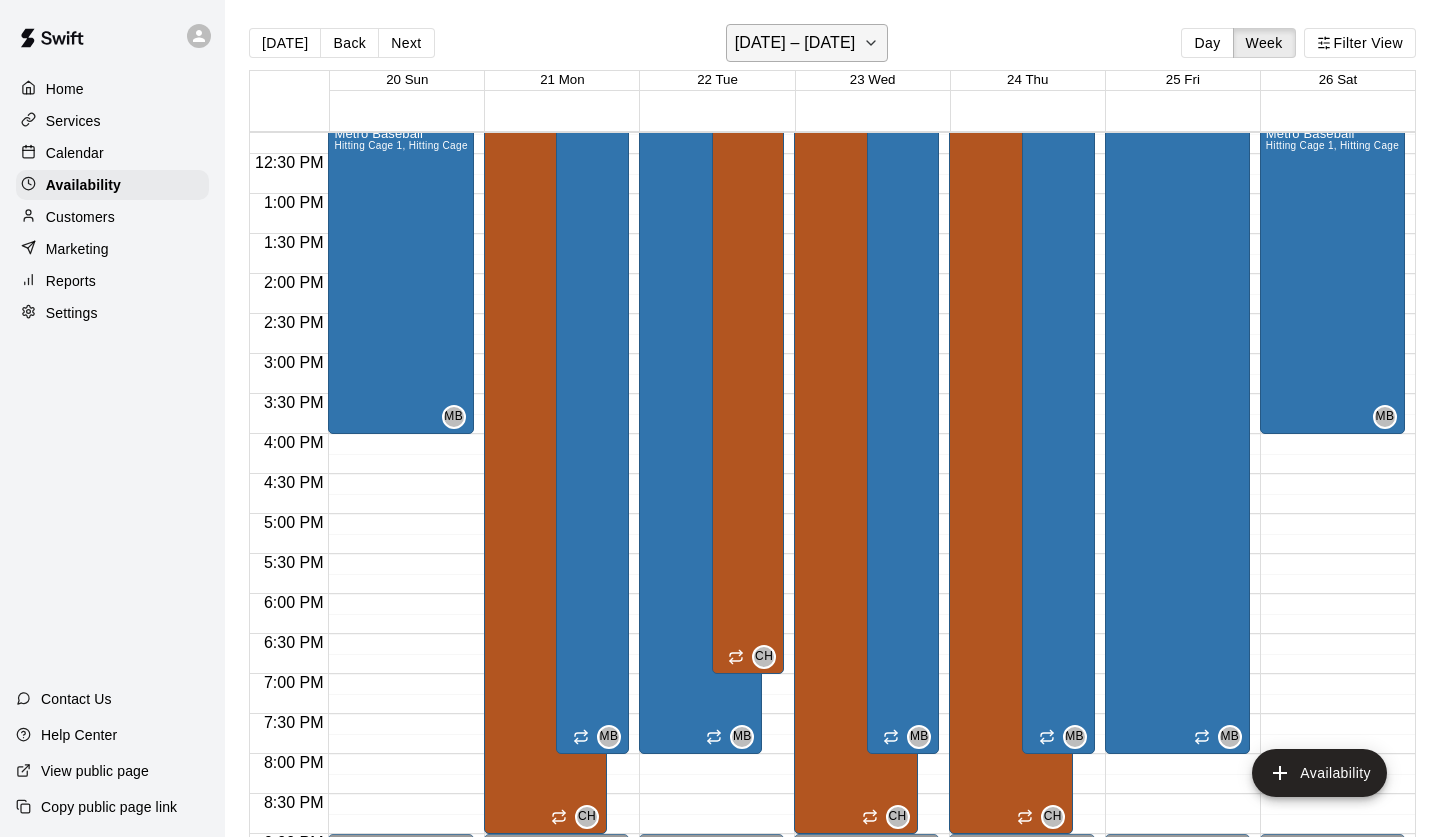 click on "July 20 – 26" at bounding box center [795, 43] 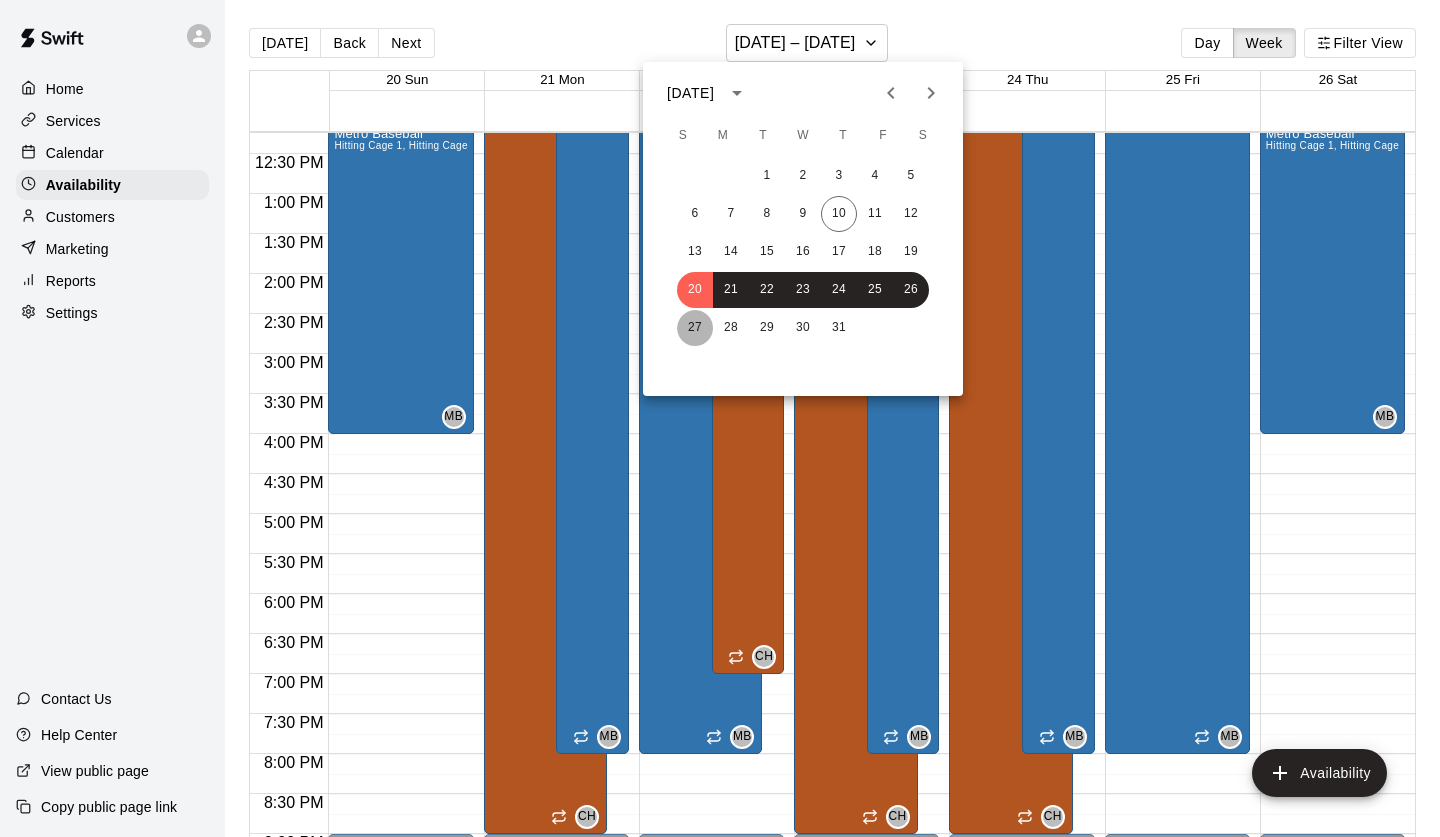 click on "27" at bounding box center [695, 328] 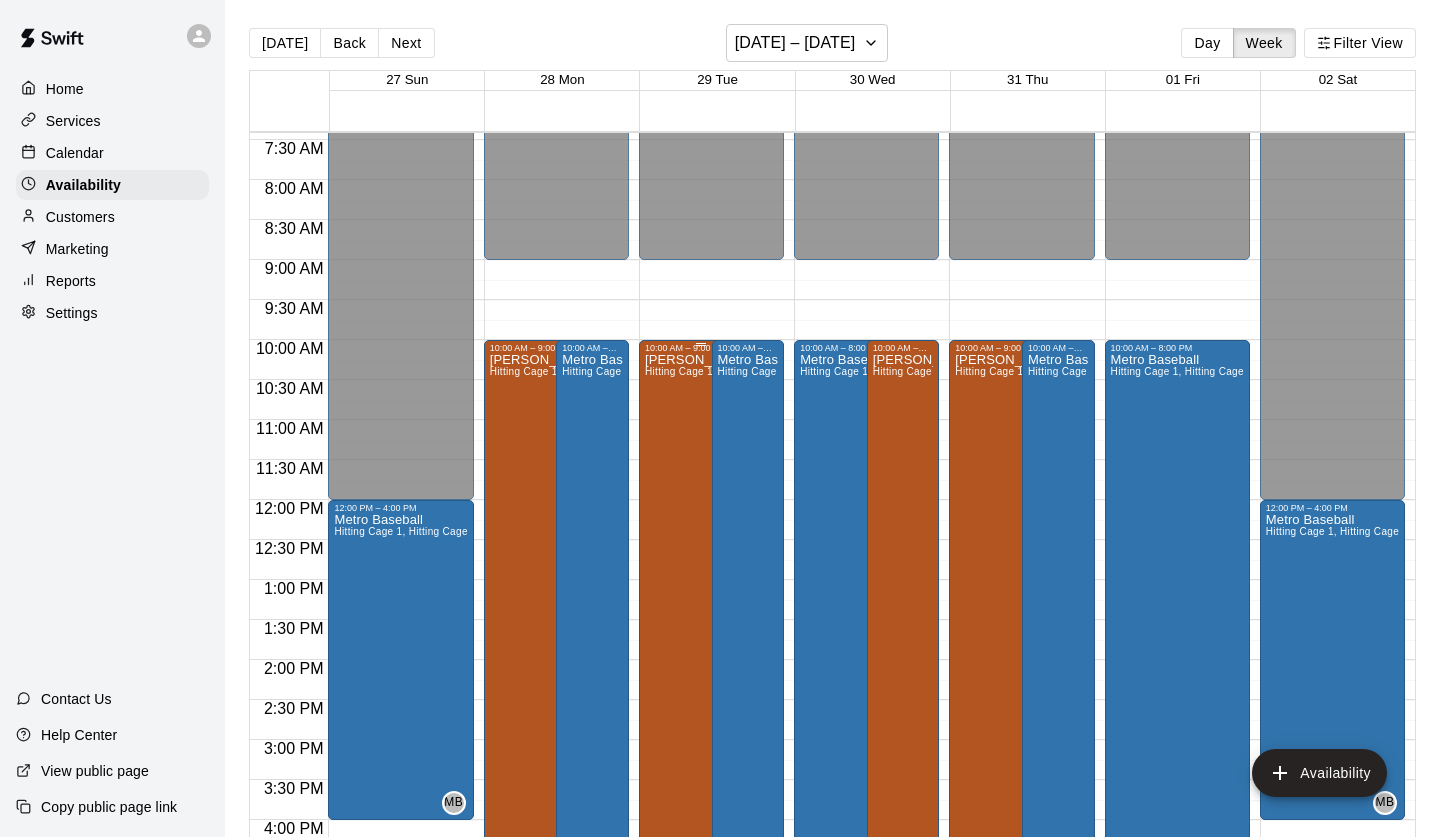 scroll, scrollTop: 588, scrollLeft: 0, axis: vertical 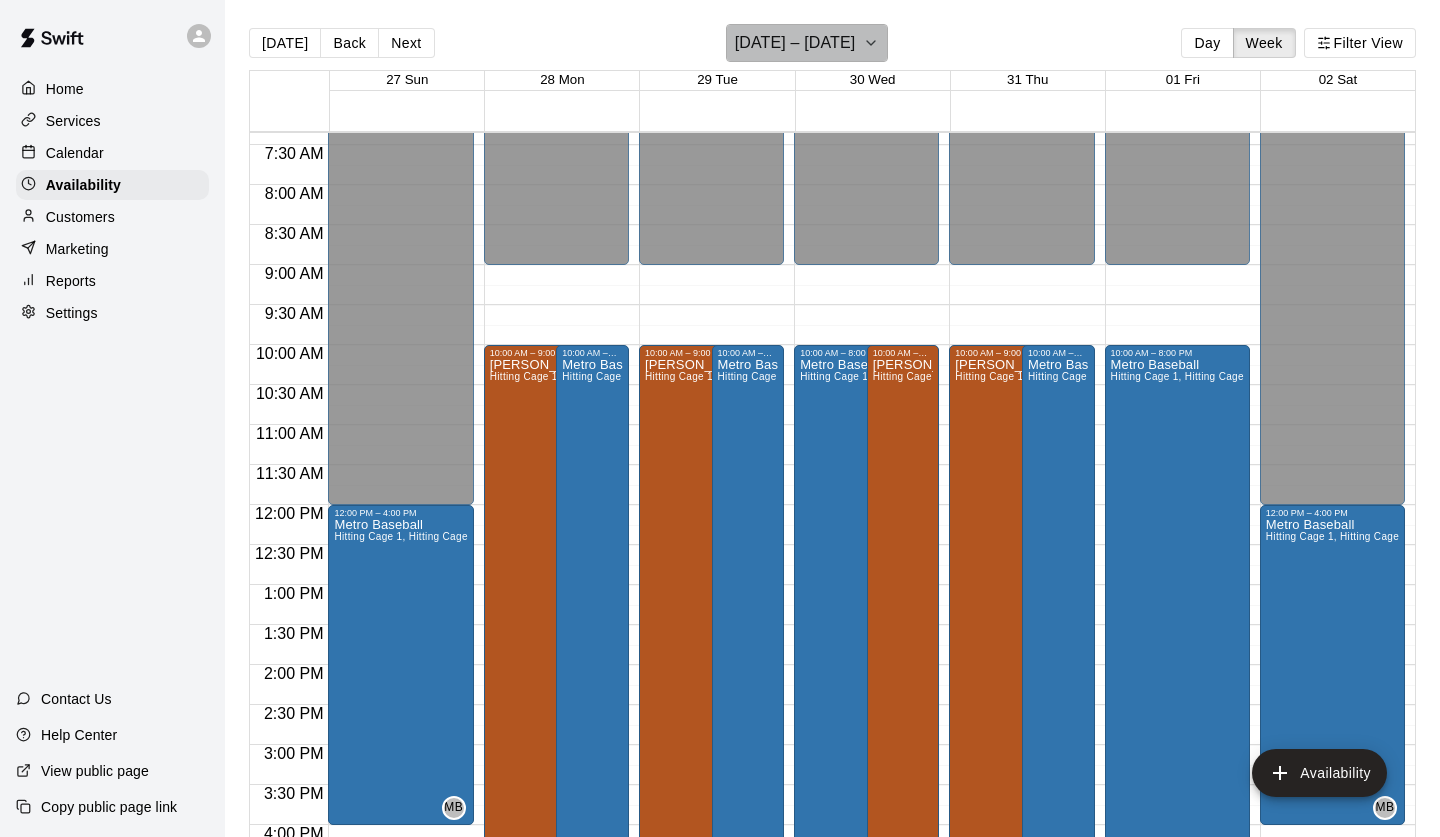 click on "July 27 – August 02" at bounding box center [795, 43] 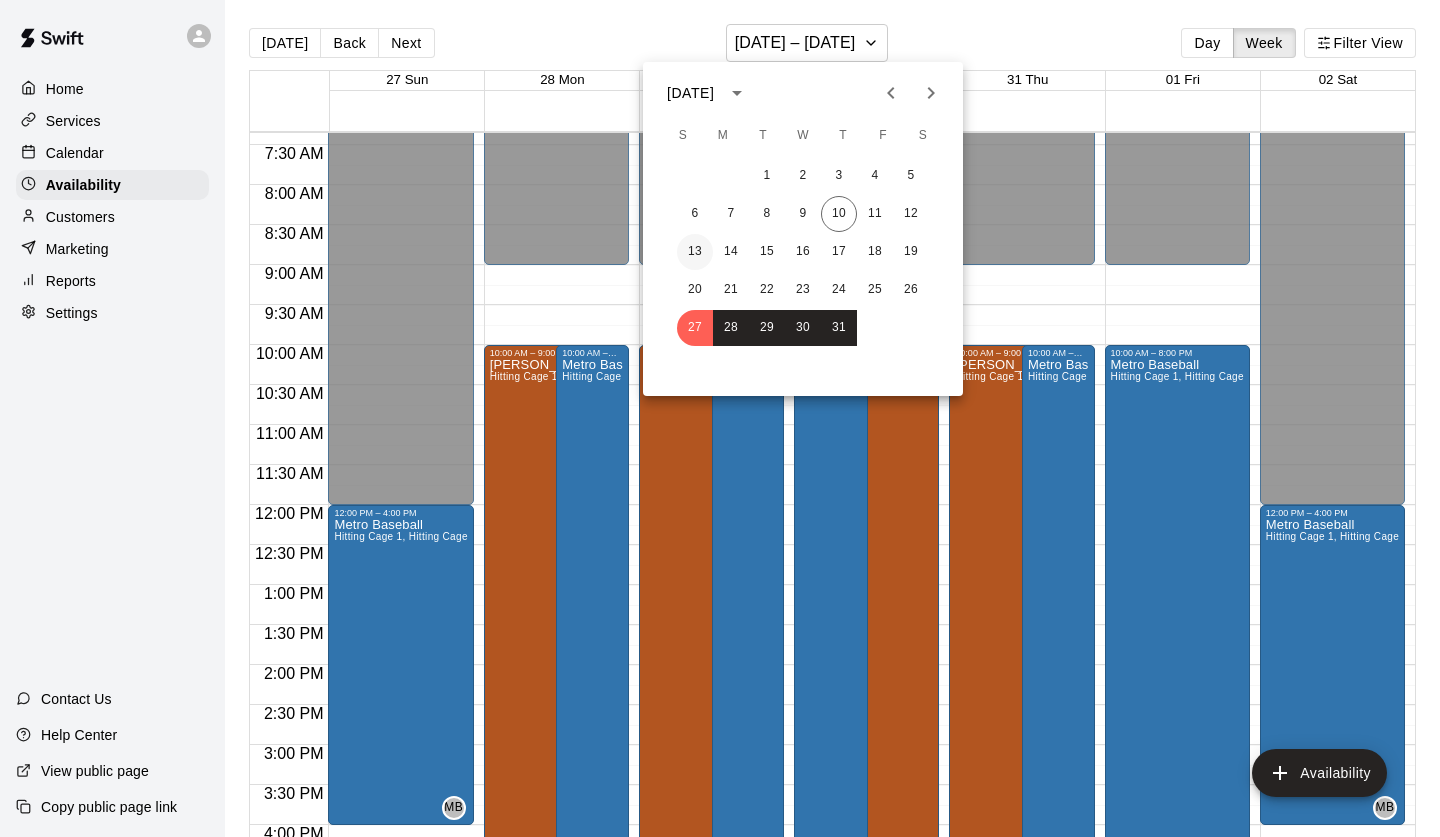 click on "13" at bounding box center [695, 252] 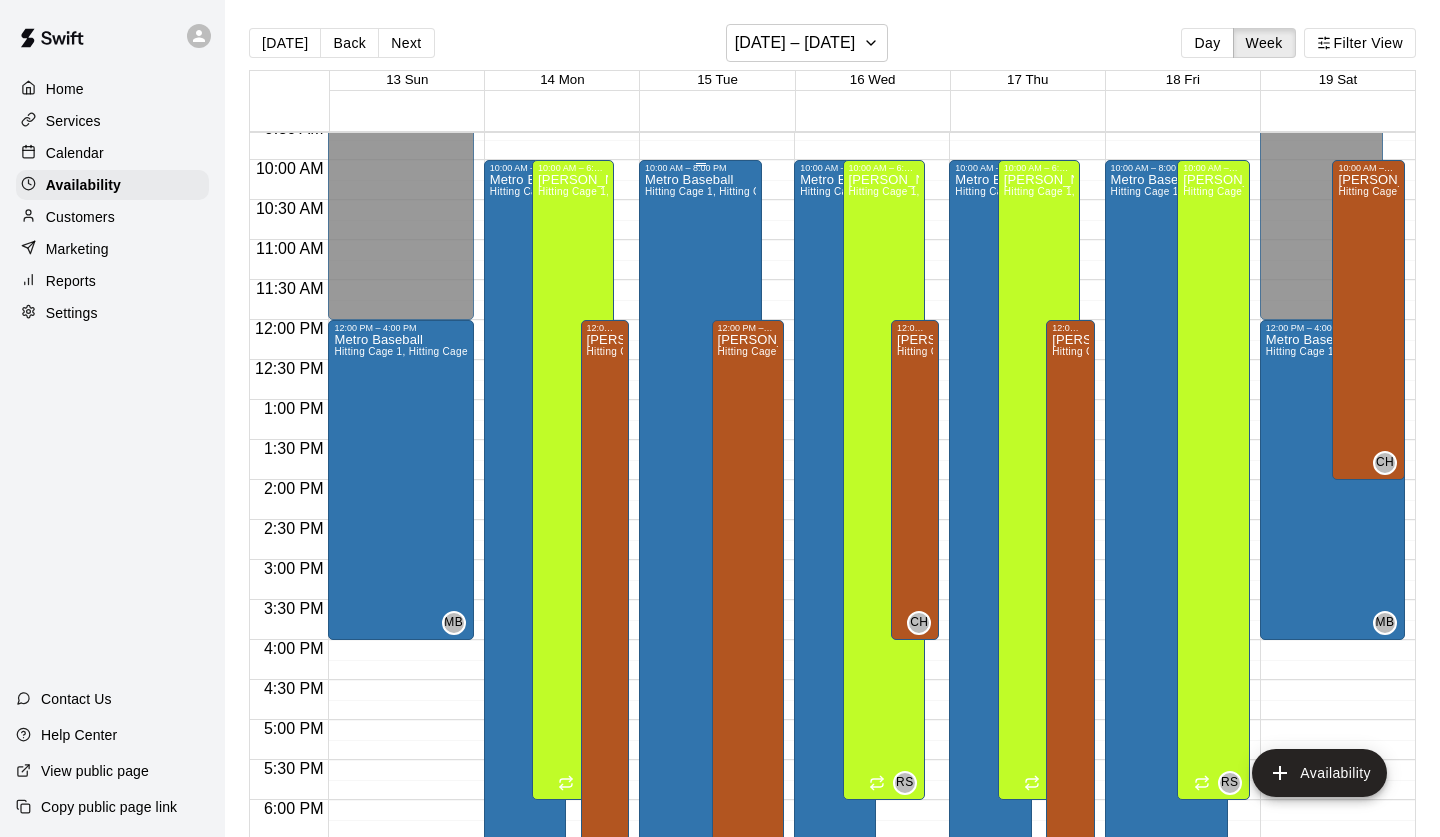 scroll, scrollTop: 774, scrollLeft: 0, axis: vertical 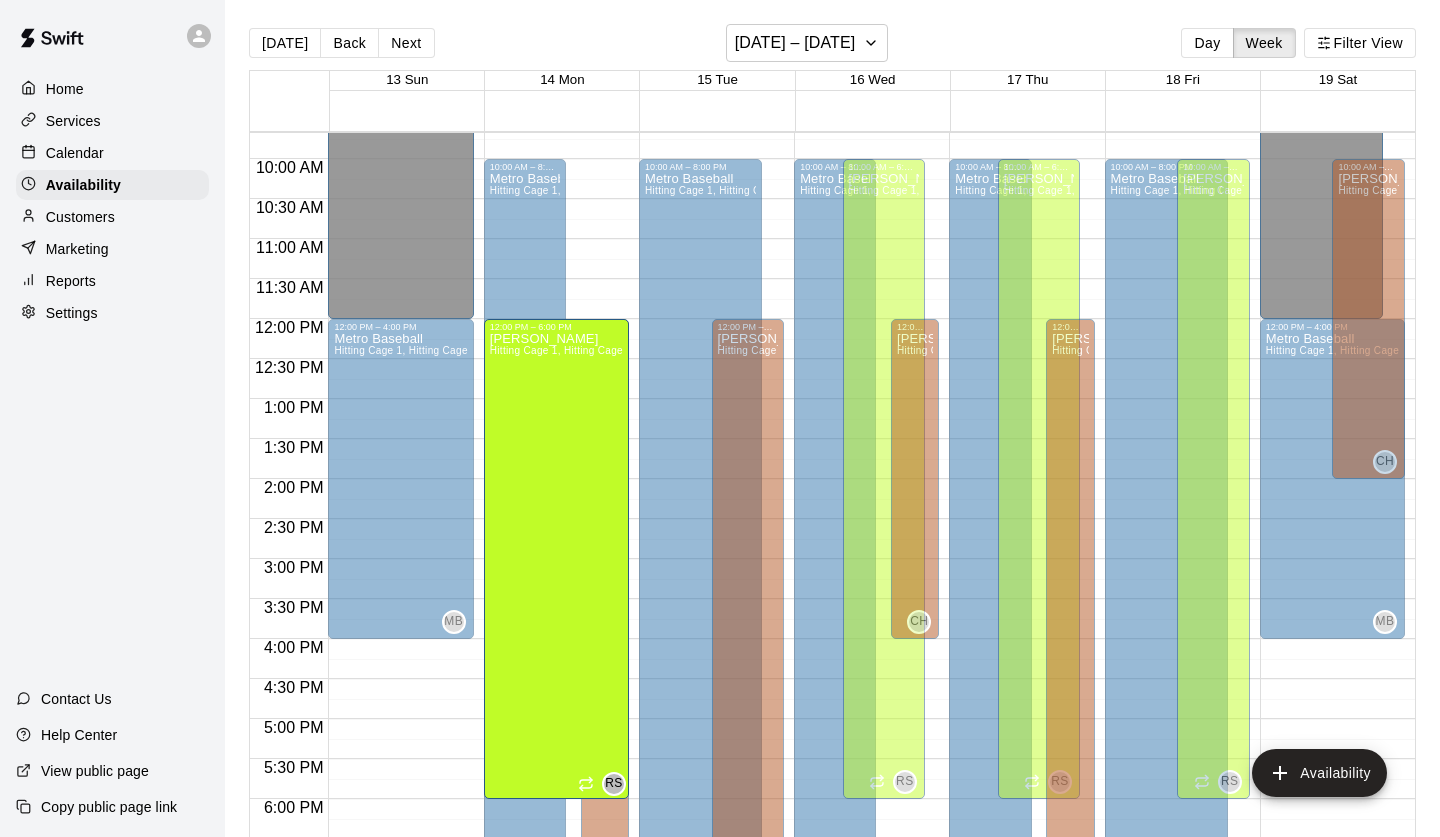 drag, startPoint x: 574, startPoint y: 163, endPoint x: 581, endPoint y: 324, distance: 161.1521 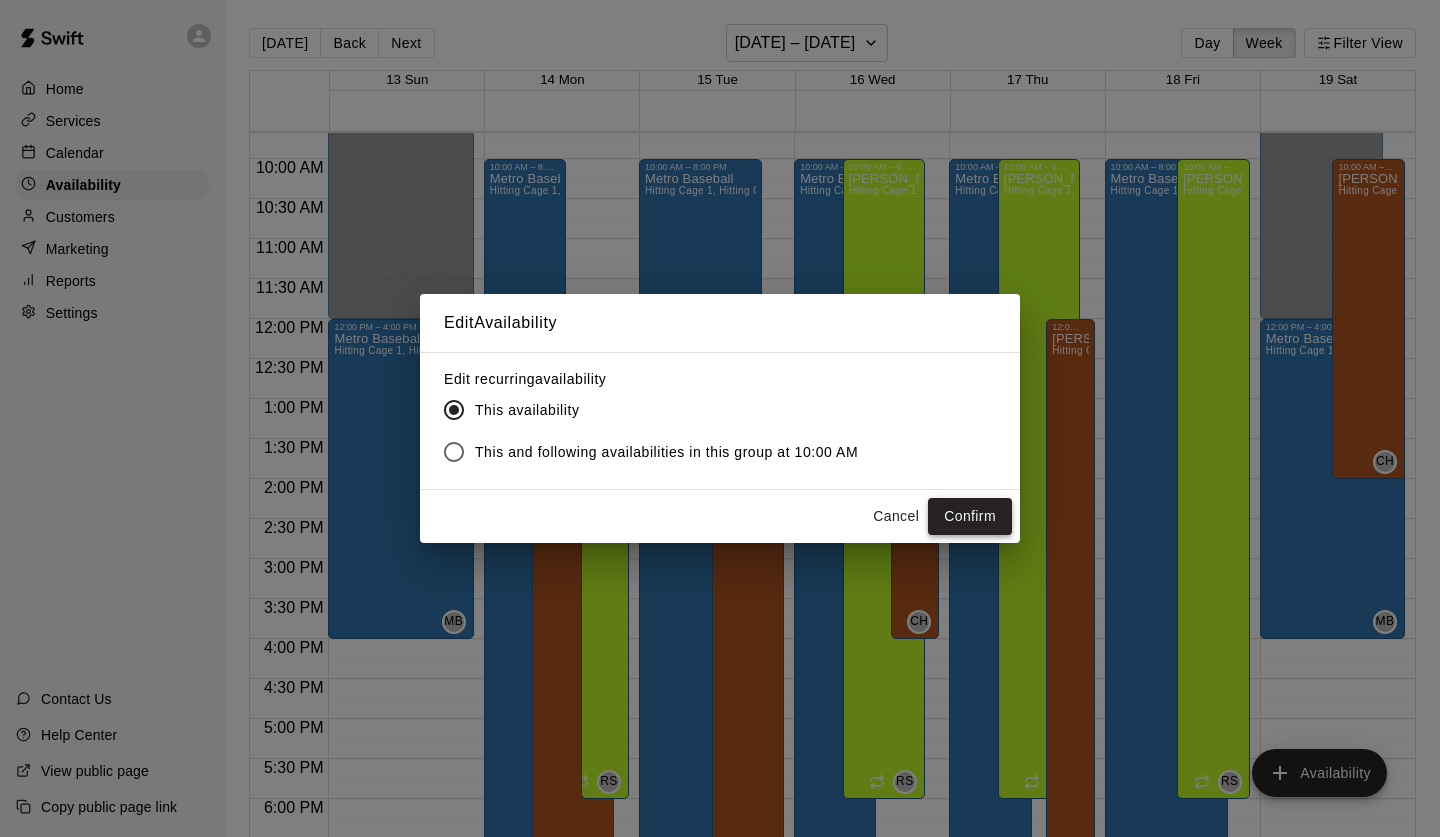 click on "Confirm" at bounding box center (970, 516) 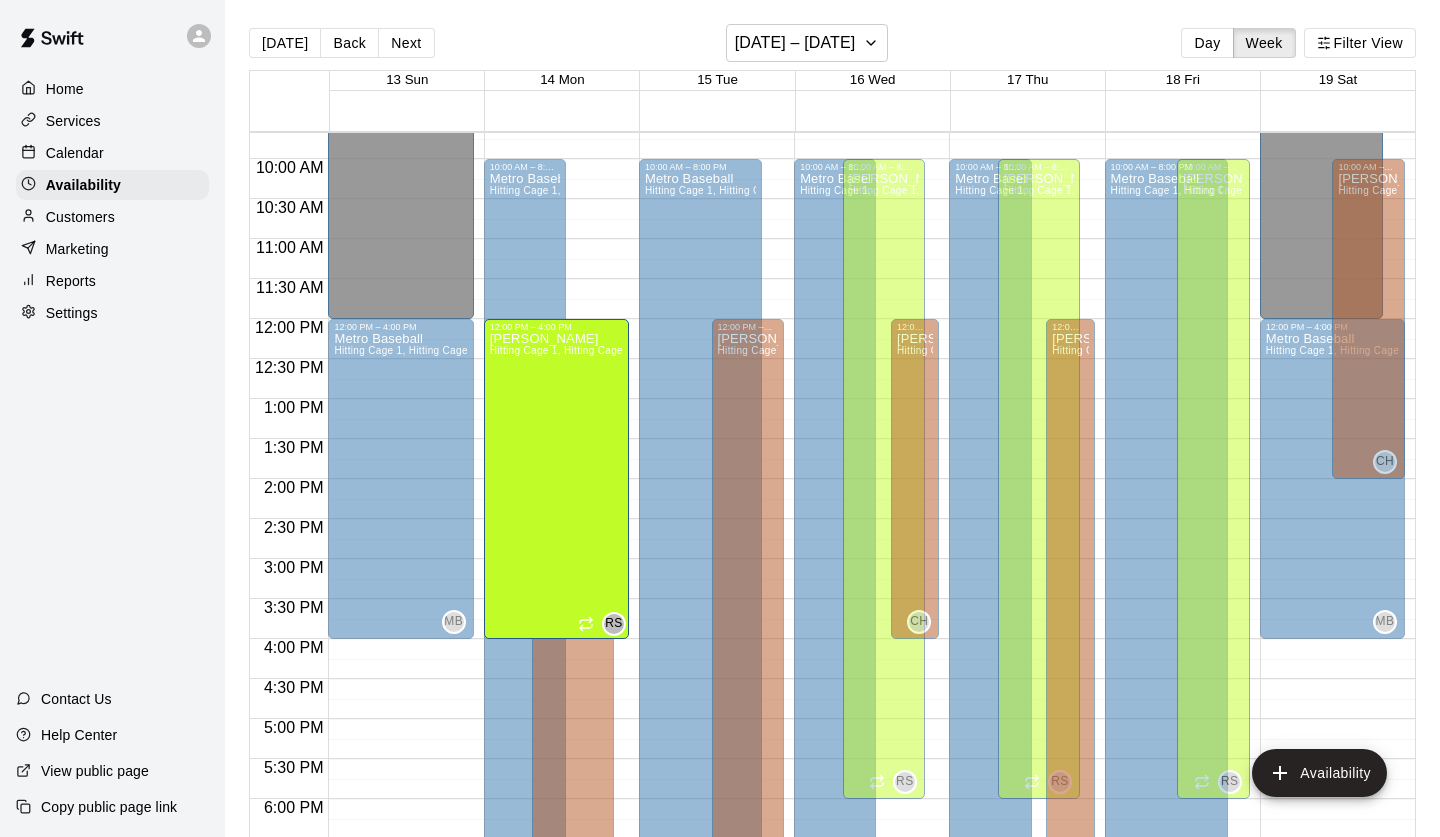 drag, startPoint x: 602, startPoint y: 795, endPoint x: 615, endPoint y: 656, distance: 139.60658 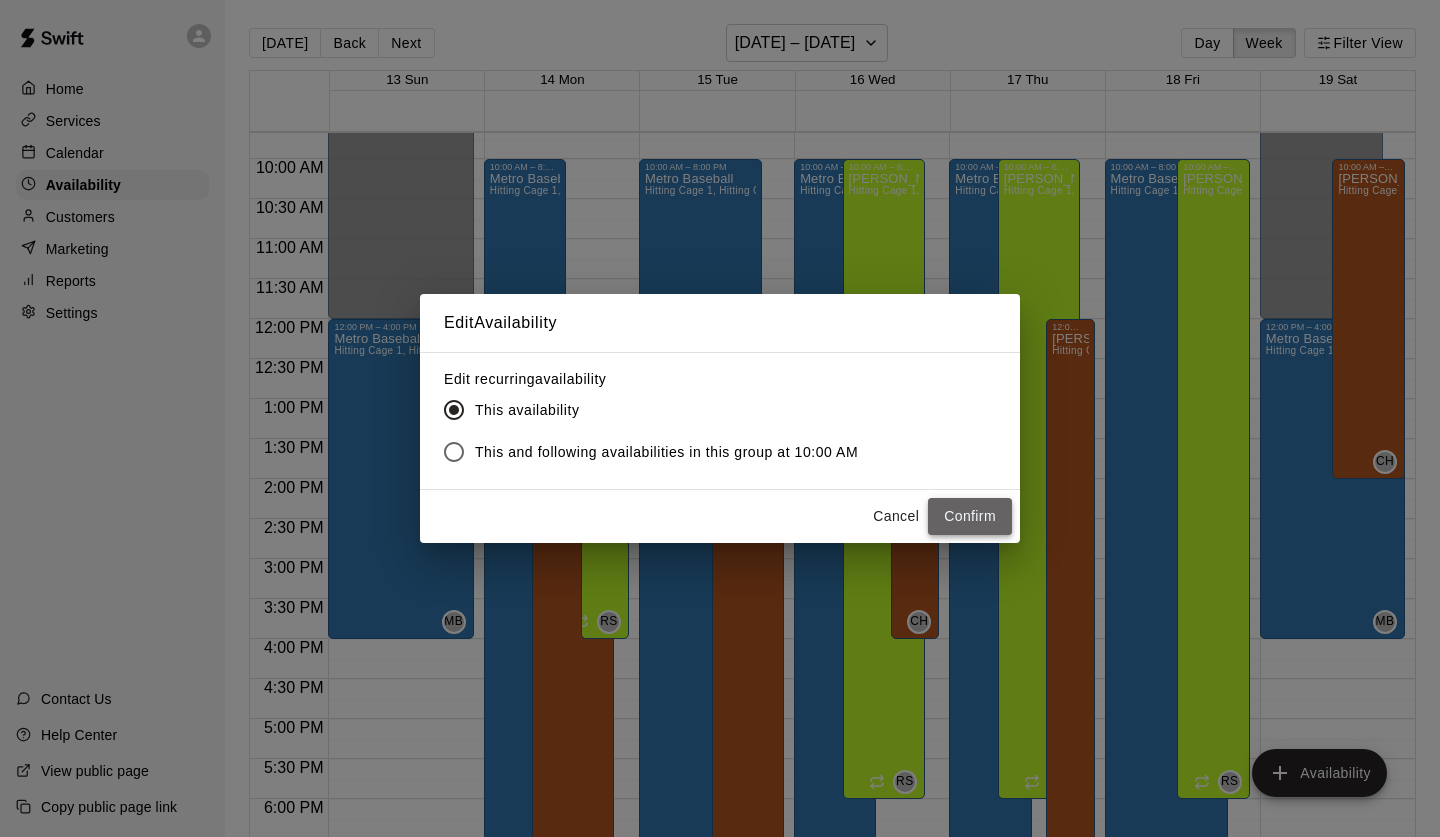 click on "Confirm" at bounding box center [970, 516] 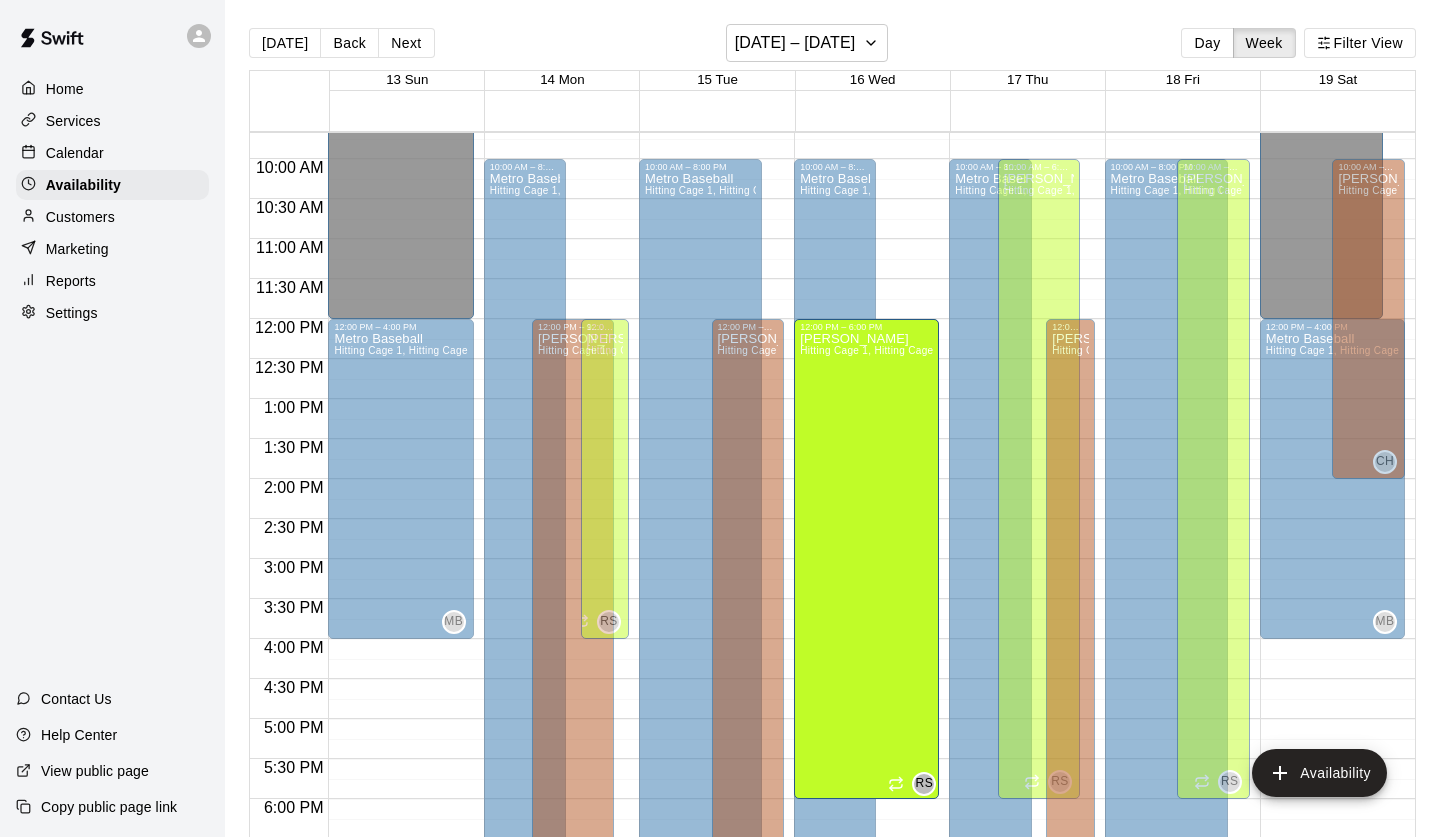 drag, startPoint x: 884, startPoint y: 162, endPoint x: 881, endPoint y: 326, distance: 164.02744 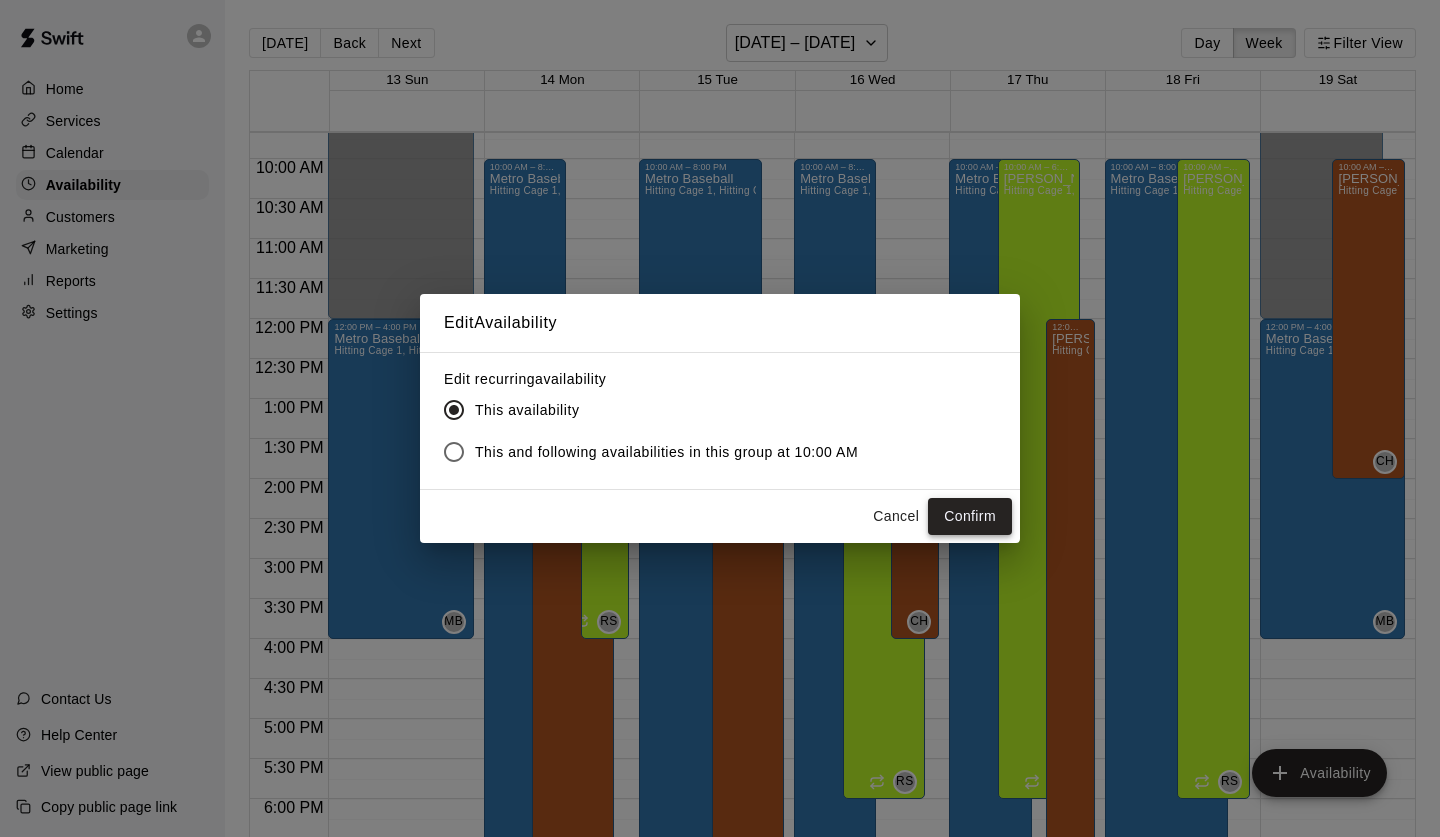 click on "Confirm" at bounding box center (970, 516) 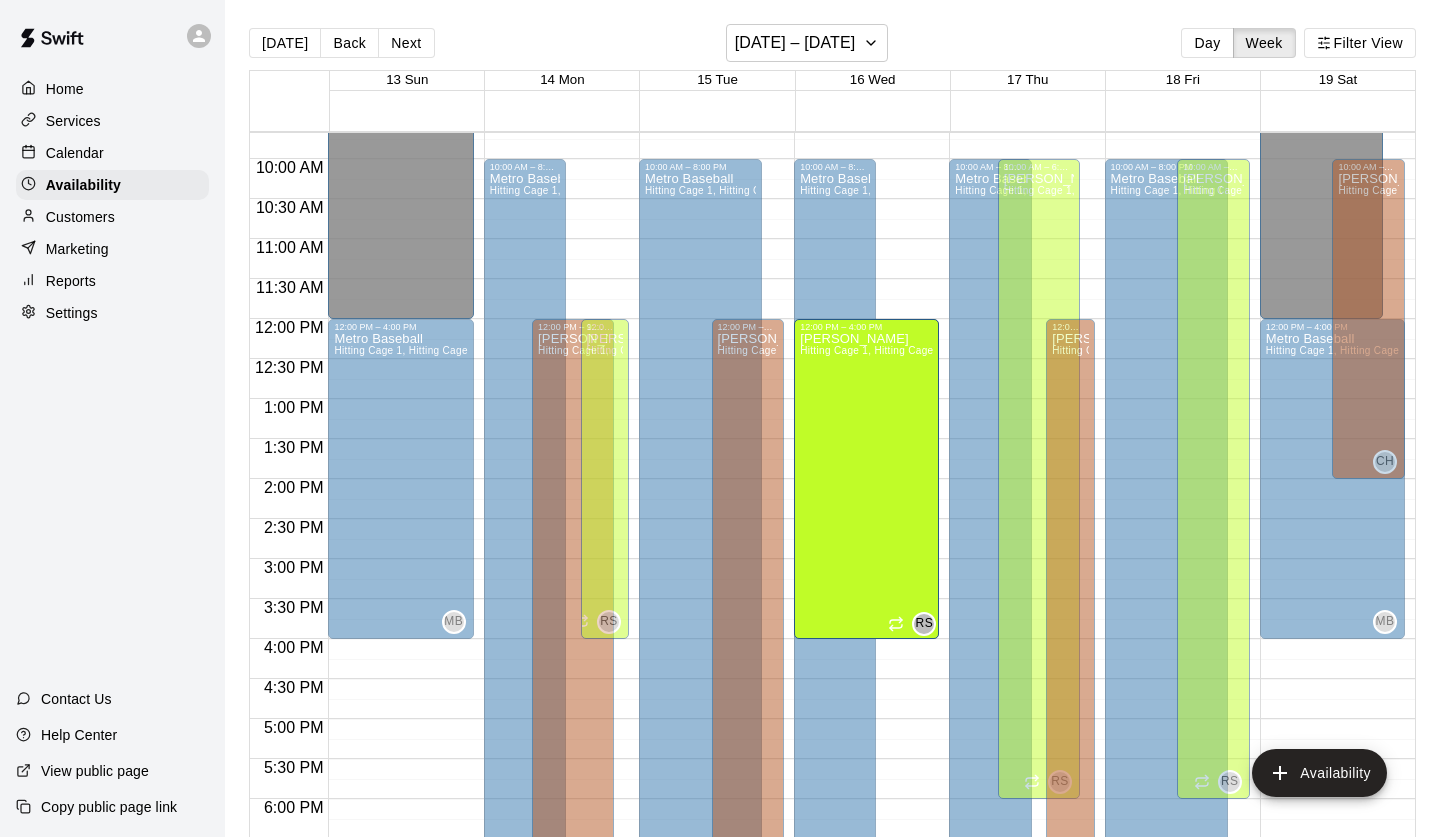 drag, startPoint x: 885, startPoint y: 794, endPoint x: 891, endPoint y: 652, distance: 142.12671 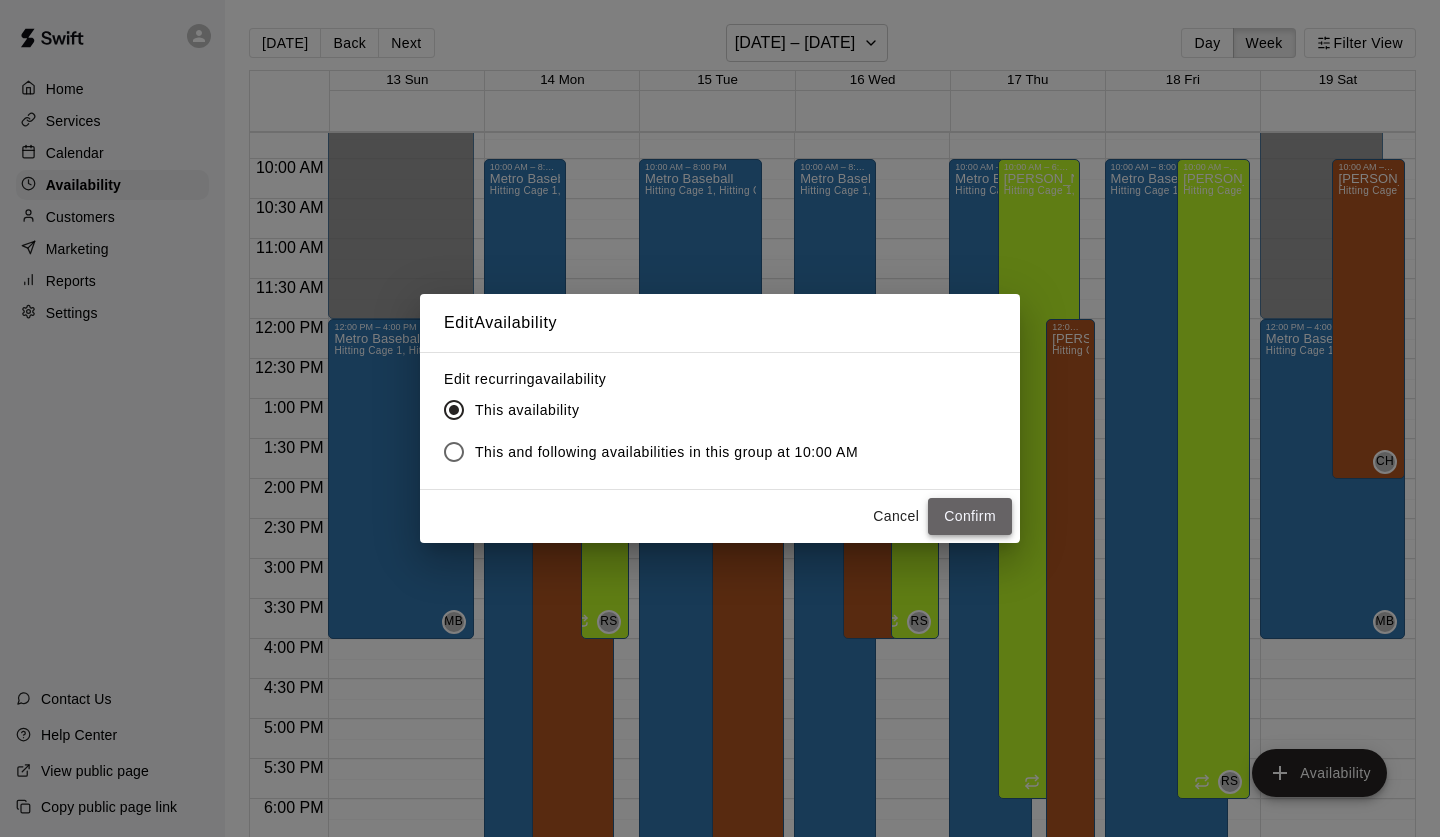 click on "Confirm" at bounding box center [970, 516] 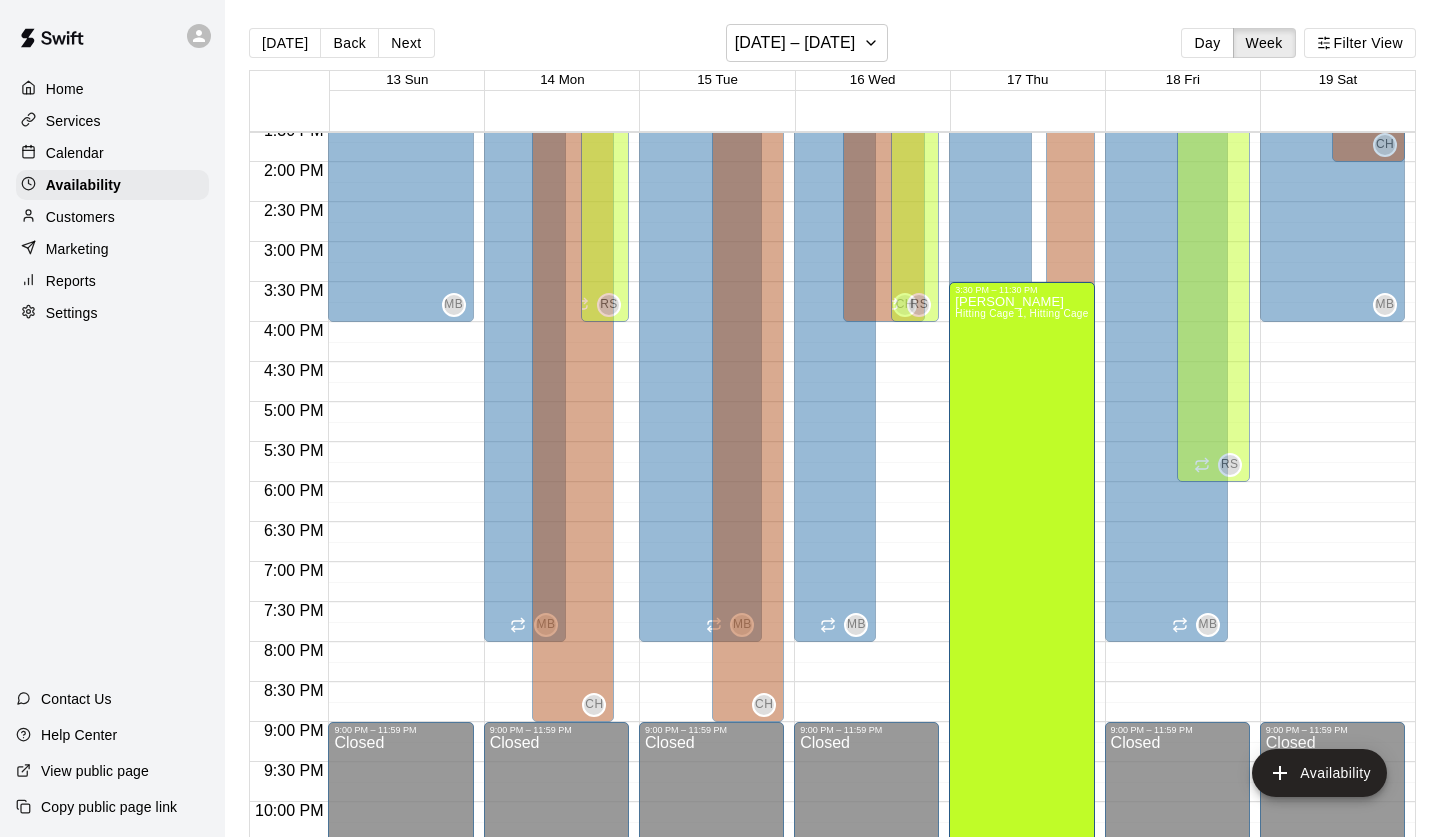 scroll, scrollTop: 1151, scrollLeft: 0, axis: vertical 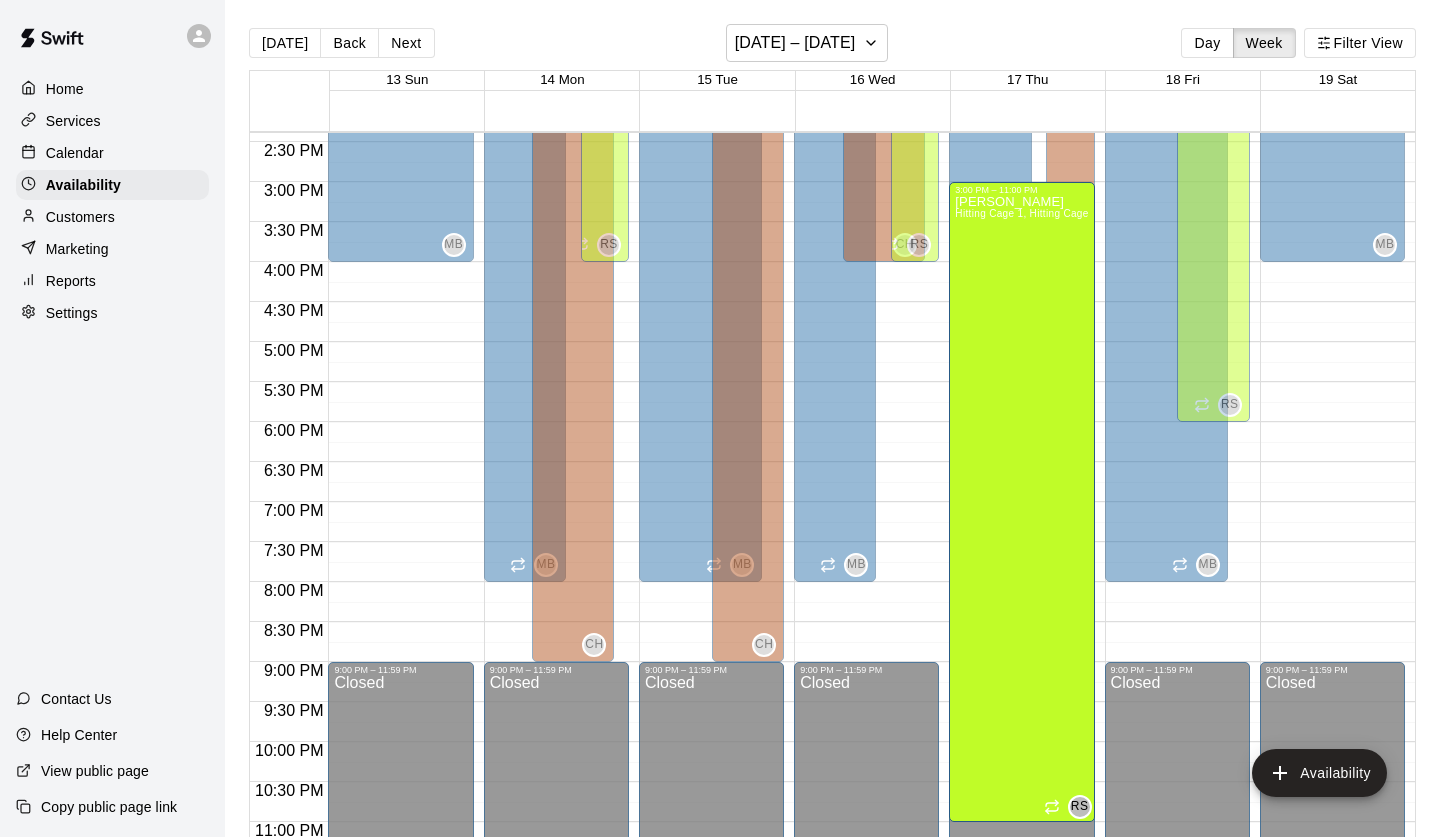 drag, startPoint x: 1018, startPoint y: 253, endPoint x: 1012, endPoint y: 288, distance: 35.510563 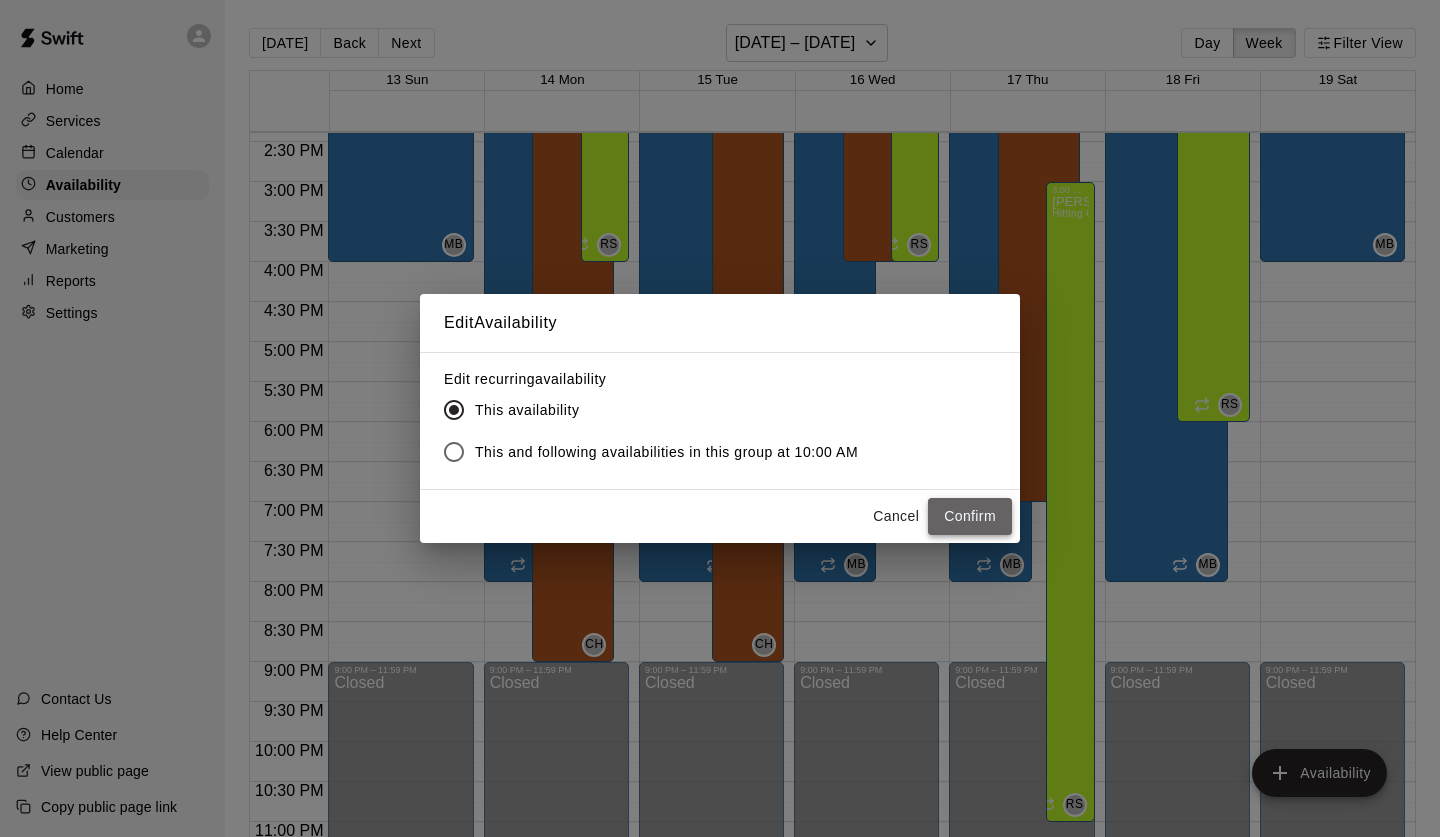click on "Confirm" at bounding box center (970, 516) 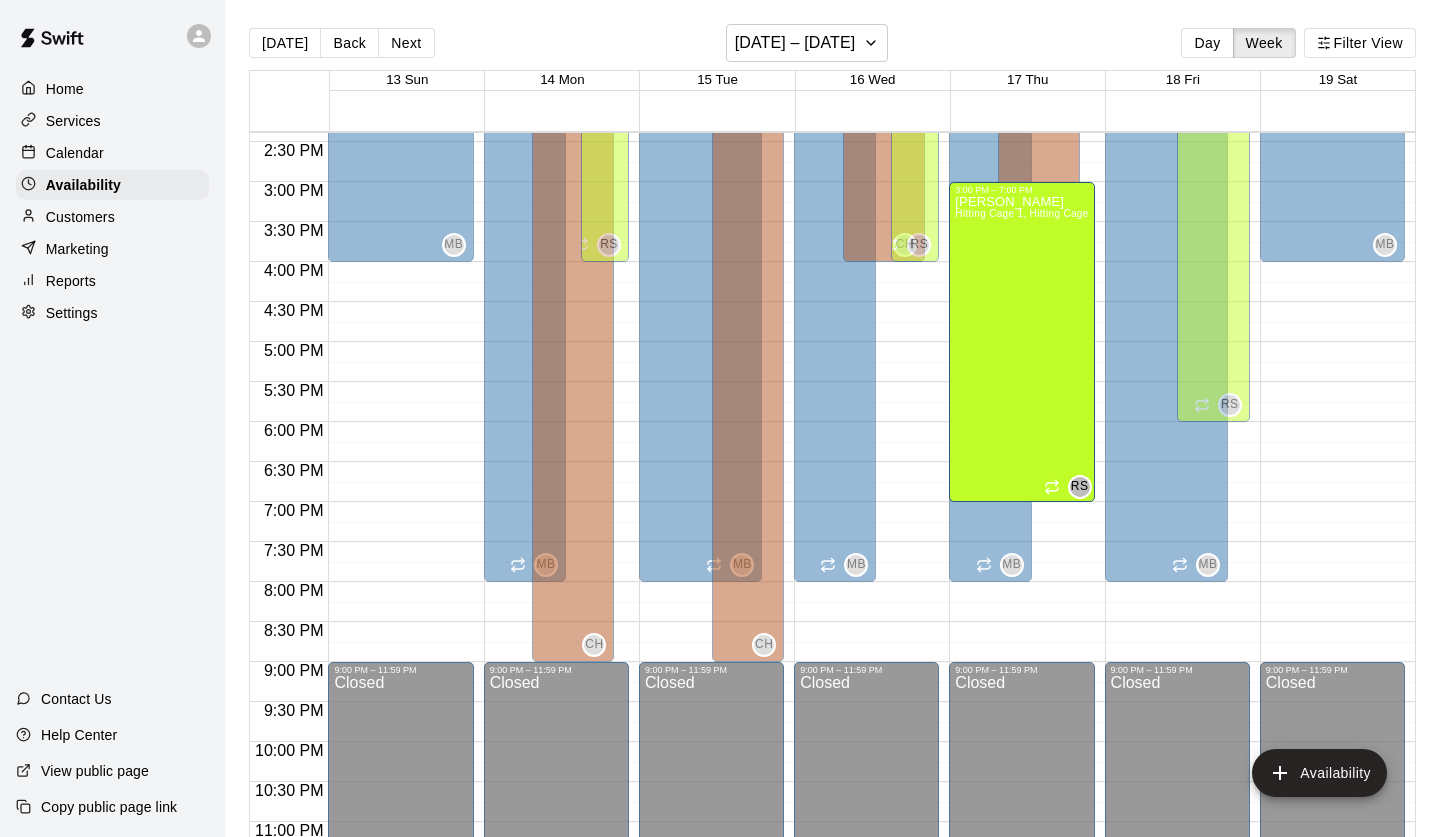 drag, startPoint x: 1071, startPoint y: 815, endPoint x: 1060, endPoint y: 521, distance: 294.20572 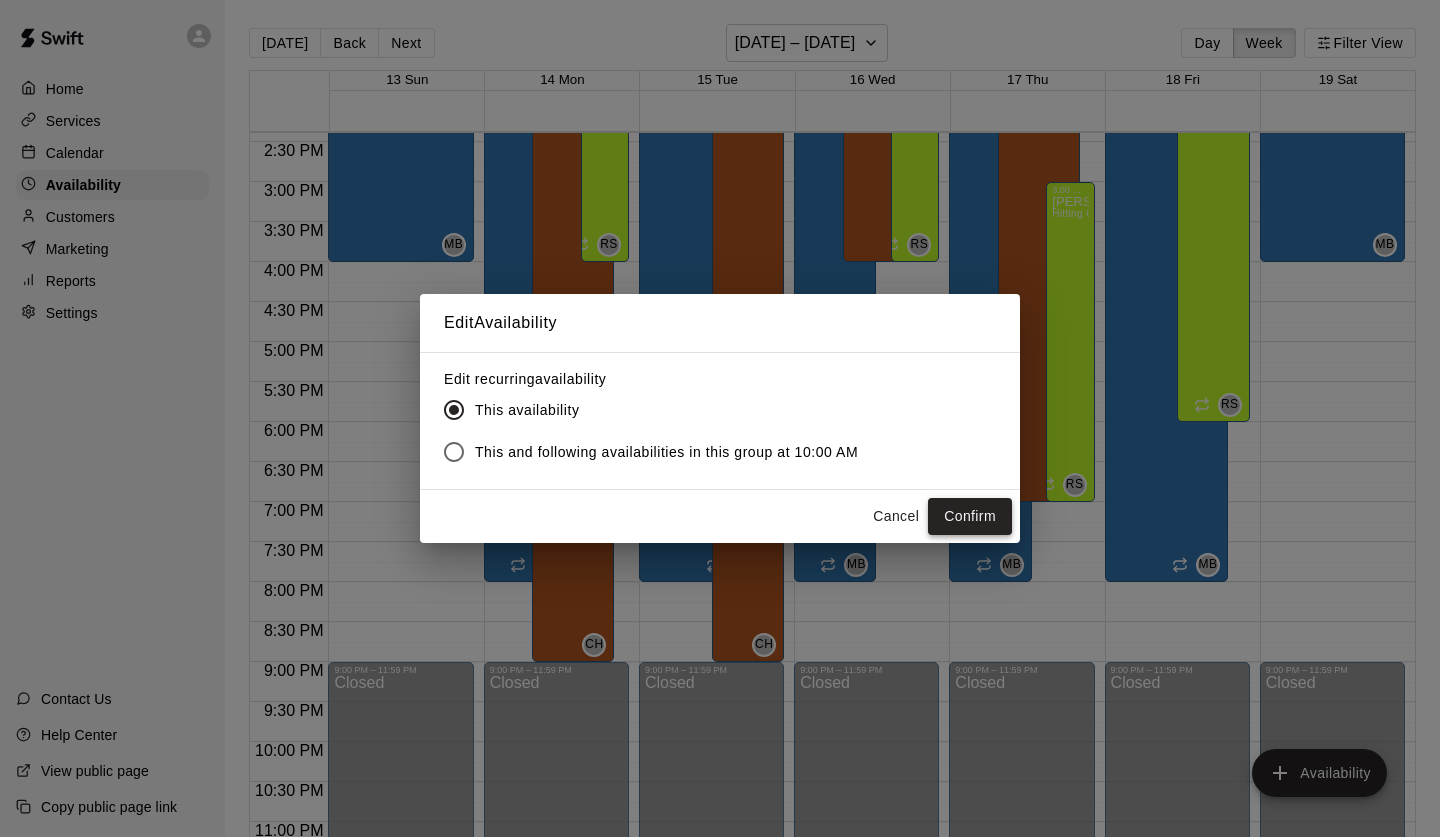 click on "Confirm" at bounding box center [970, 516] 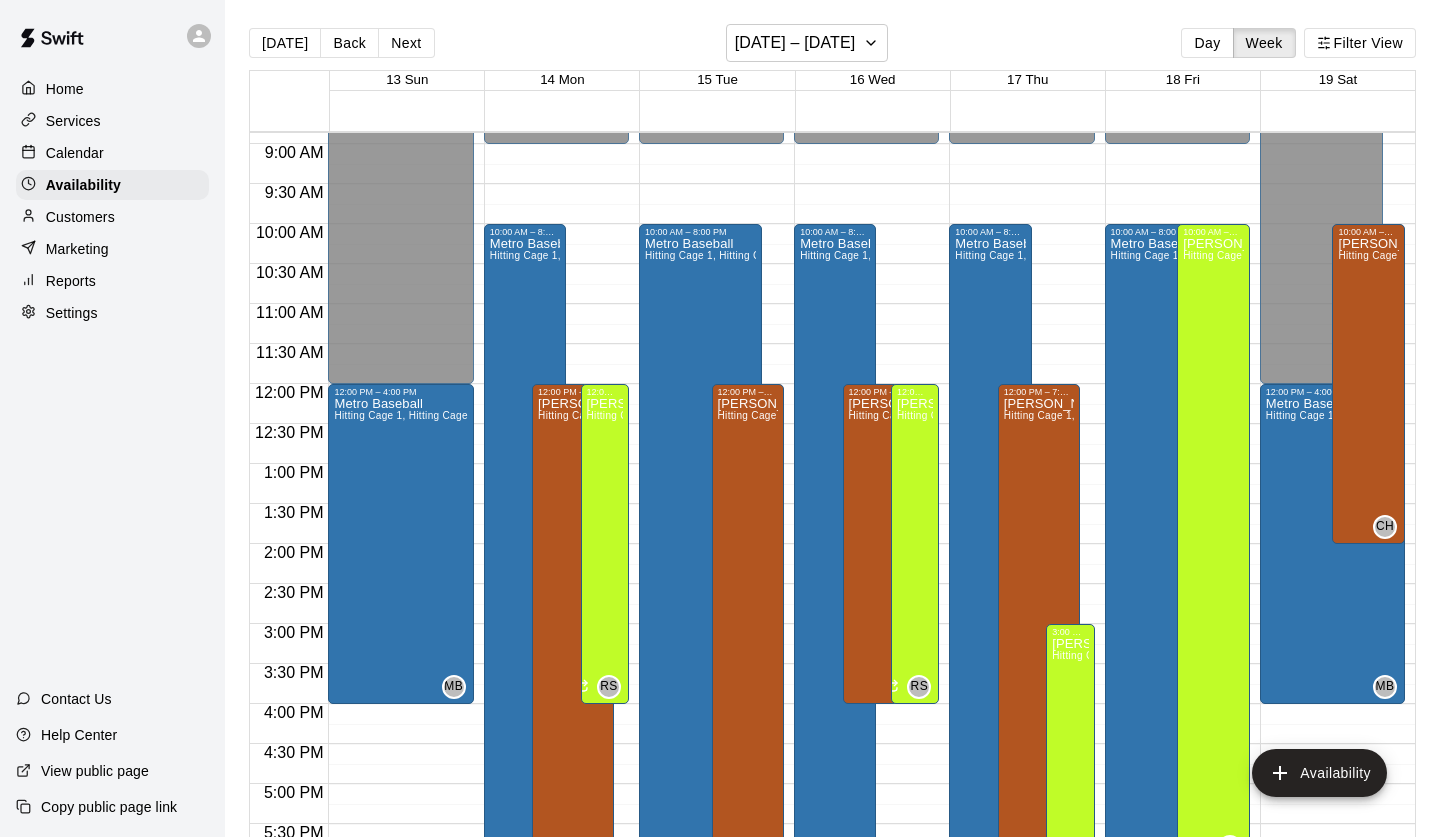 scroll, scrollTop: 691, scrollLeft: 0, axis: vertical 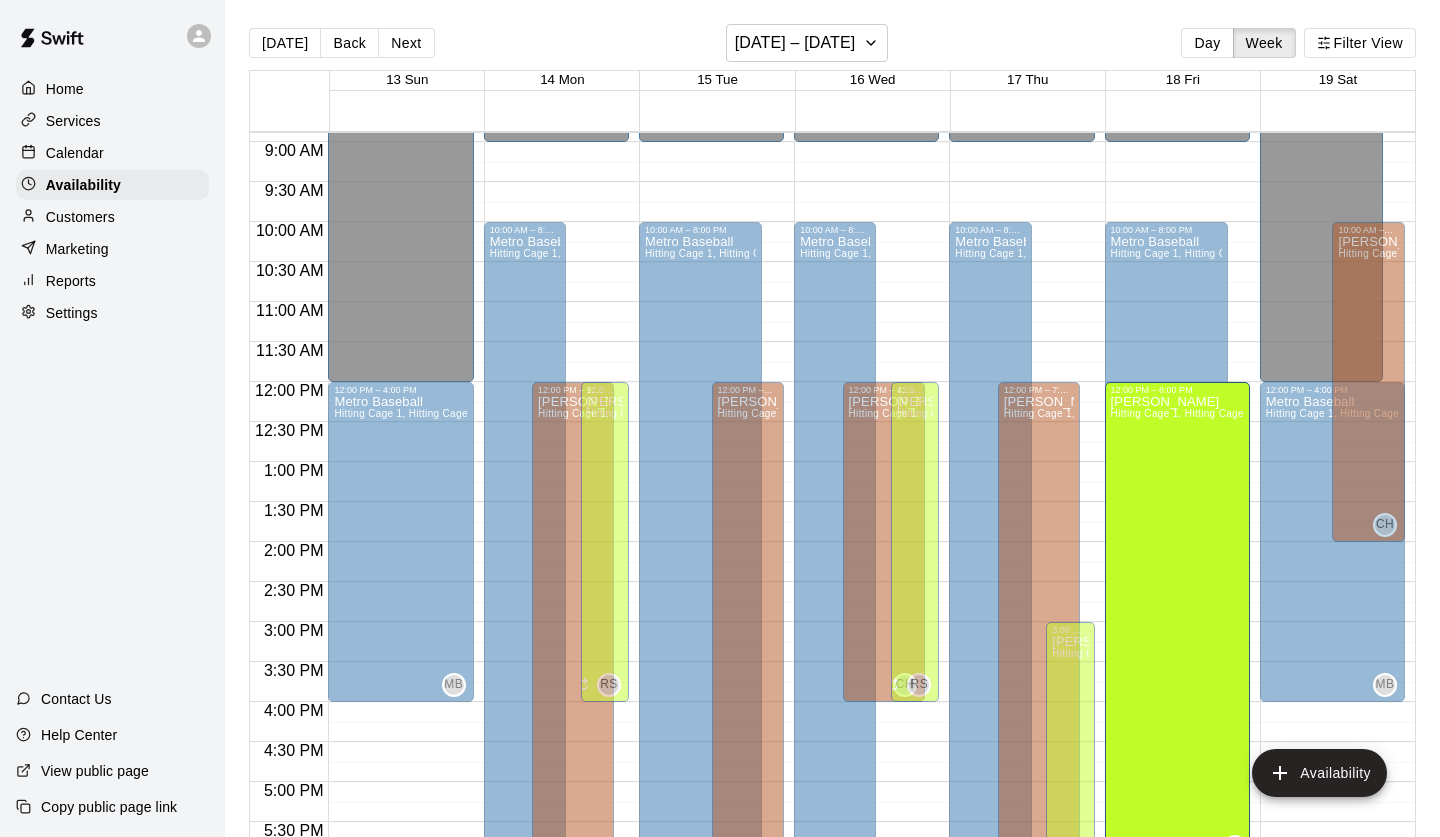 drag, startPoint x: 1213, startPoint y: 245, endPoint x: 1208, endPoint y: 394, distance: 149.08386 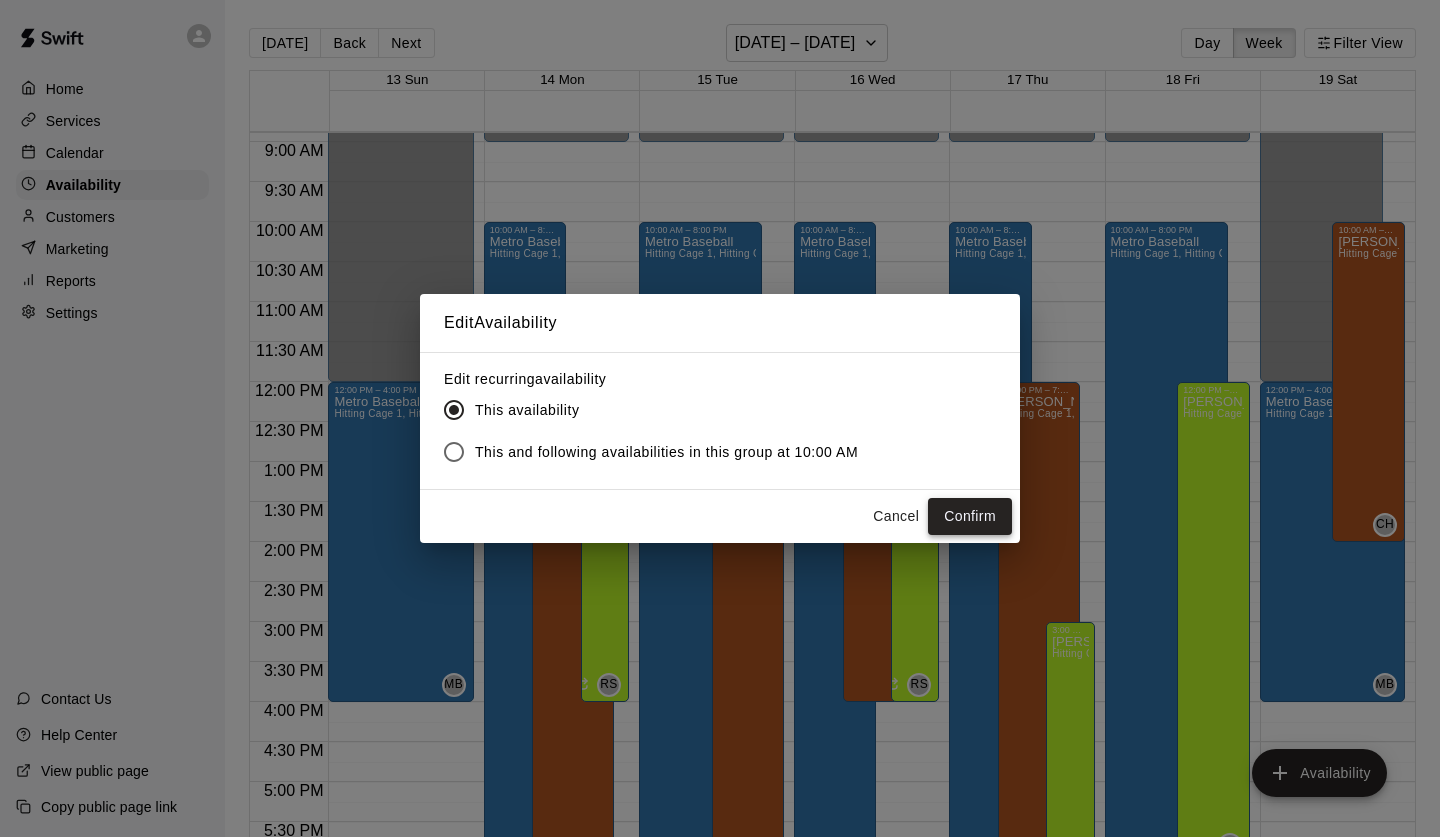 click on "Confirm" at bounding box center (970, 516) 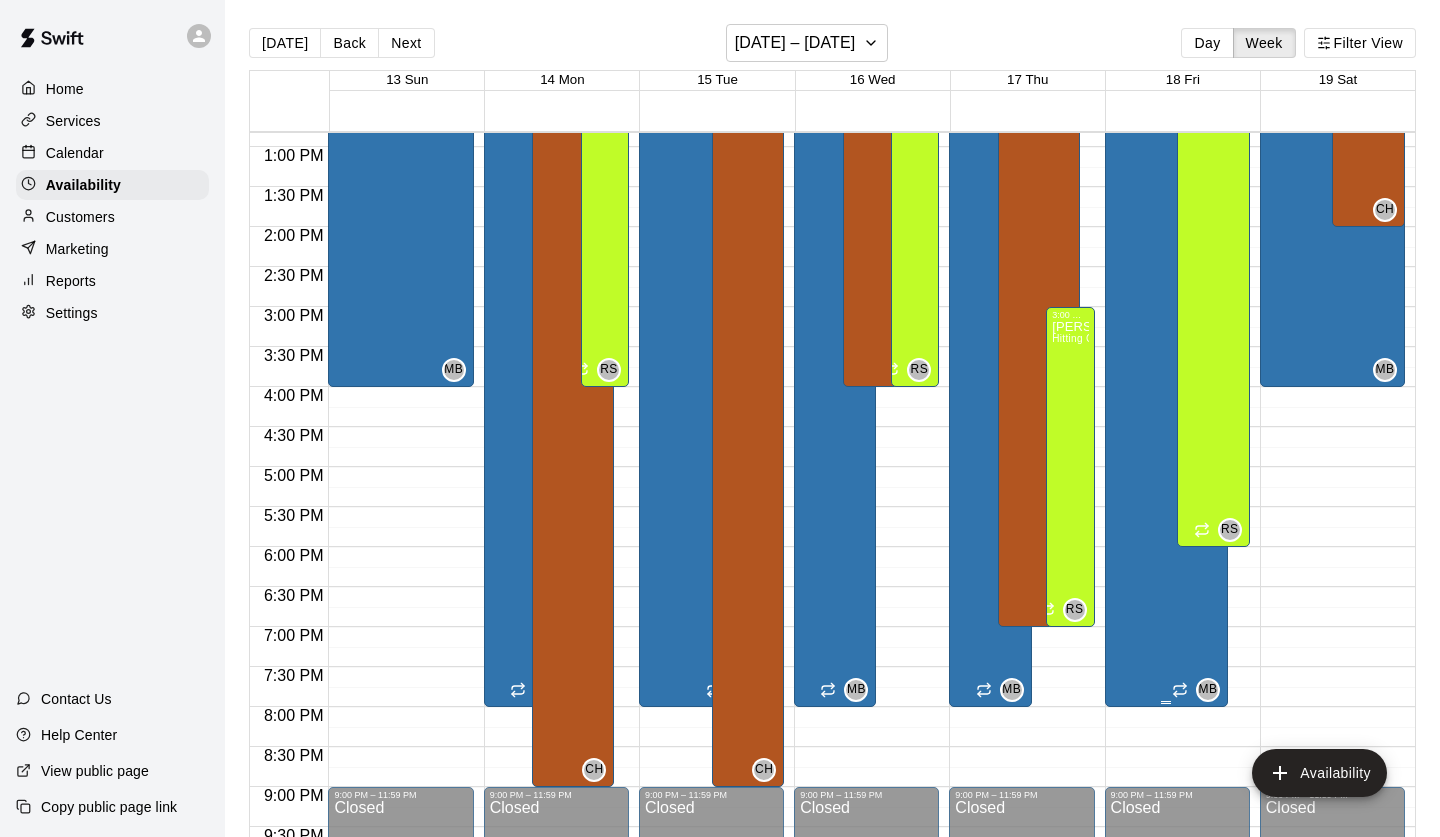 scroll, scrollTop: 1117, scrollLeft: 0, axis: vertical 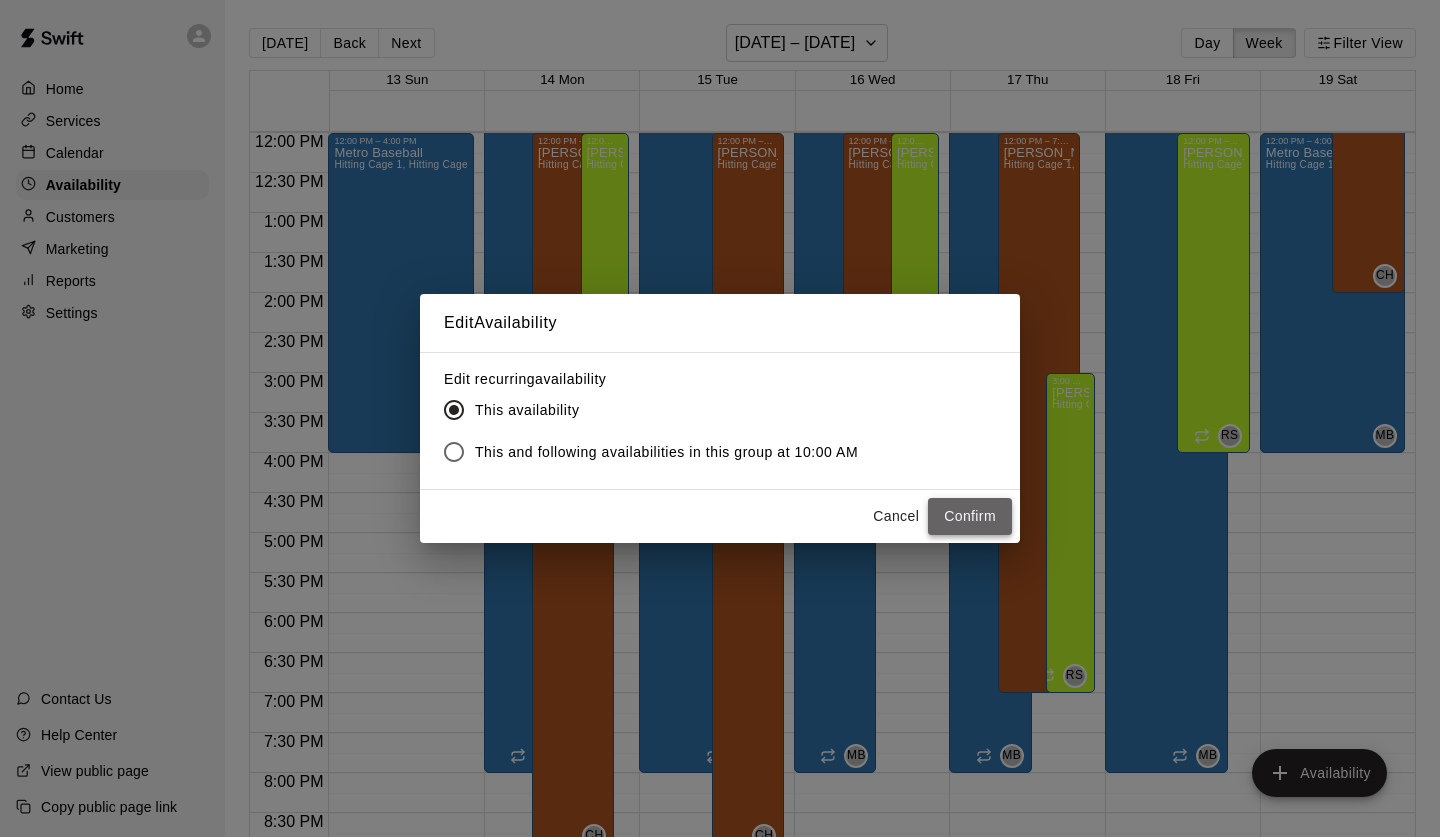 click on "Confirm" at bounding box center (970, 516) 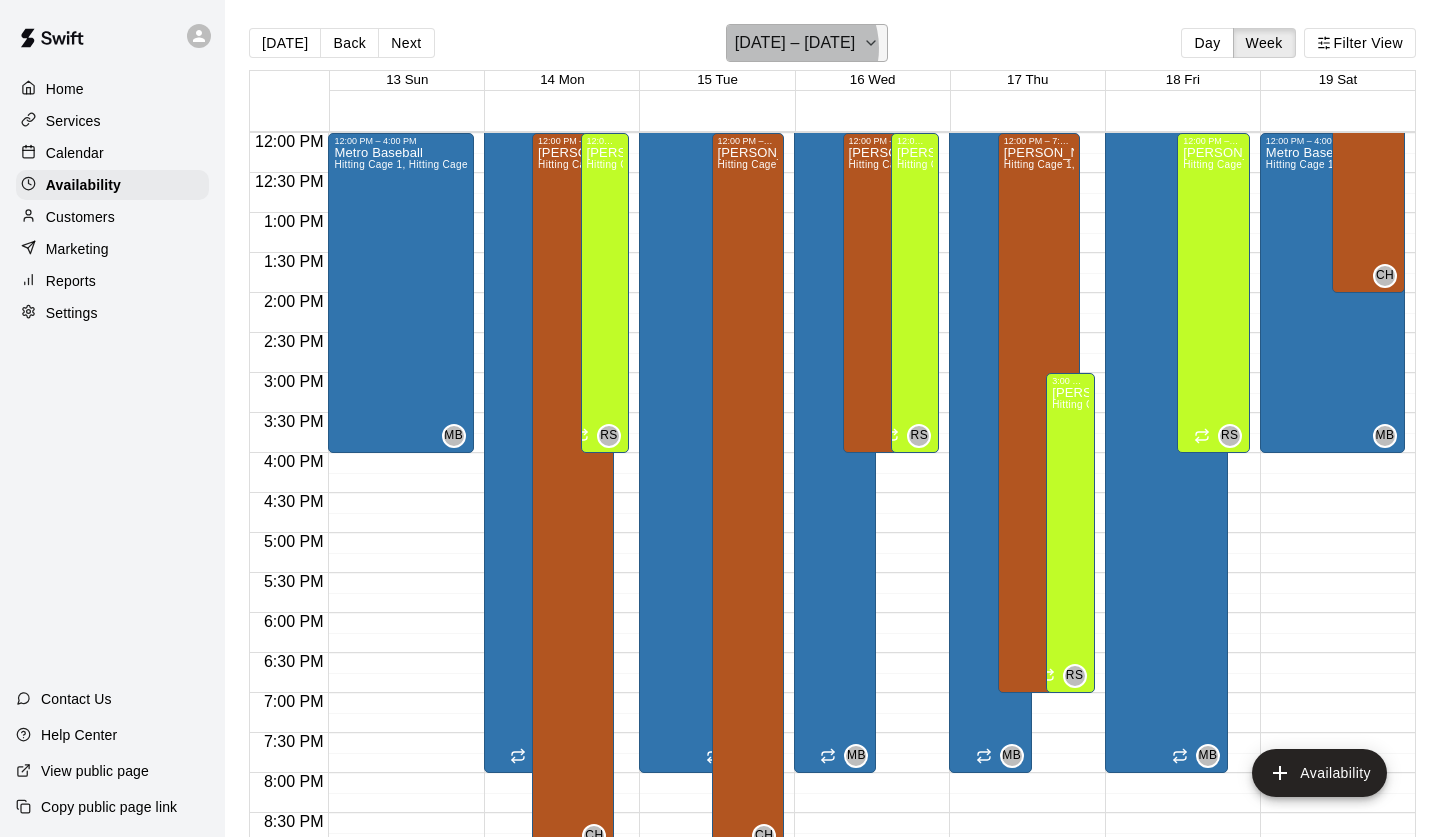 click on "July 13 – 19" at bounding box center [795, 43] 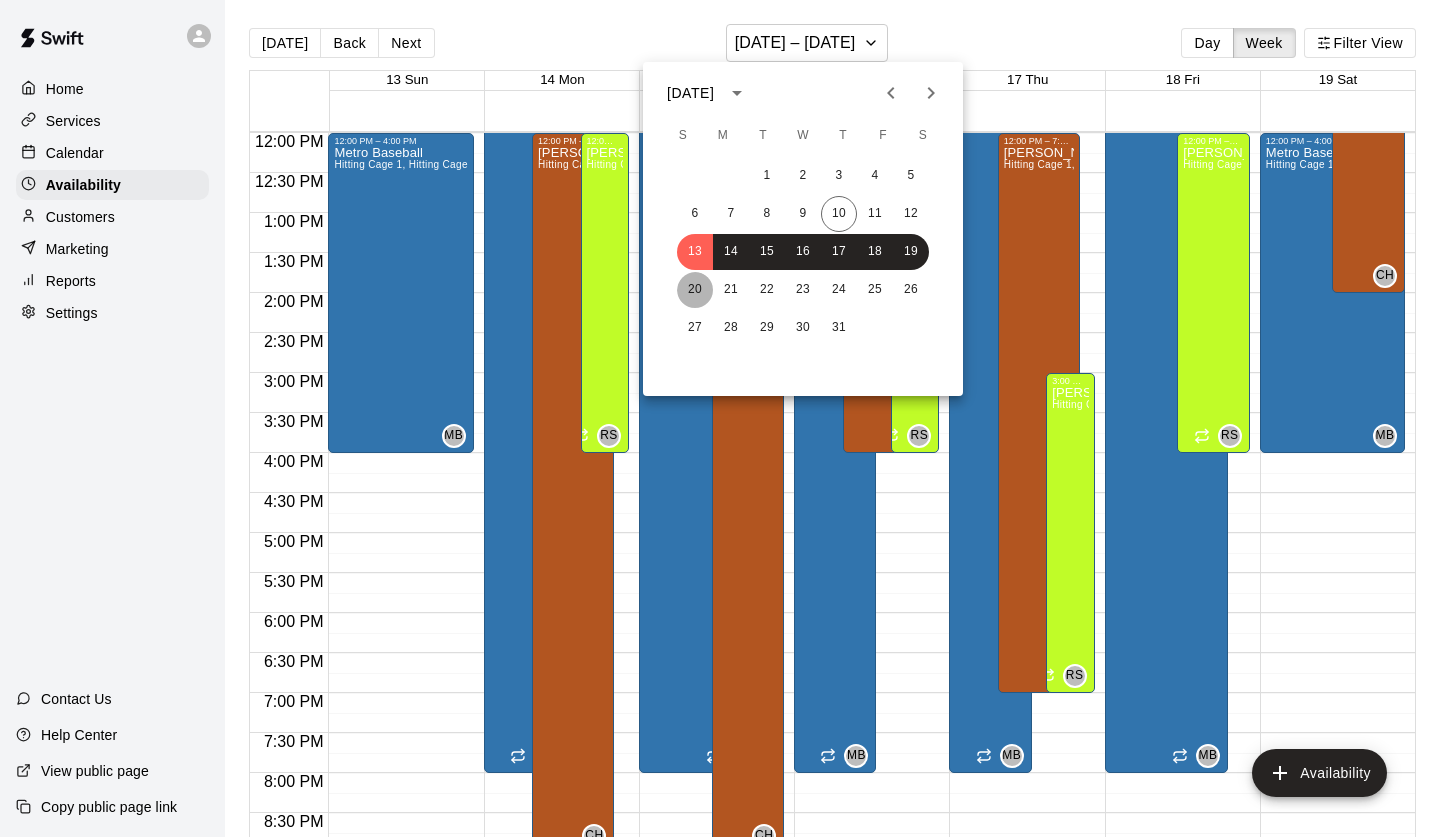 click on "20" at bounding box center (695, 290) 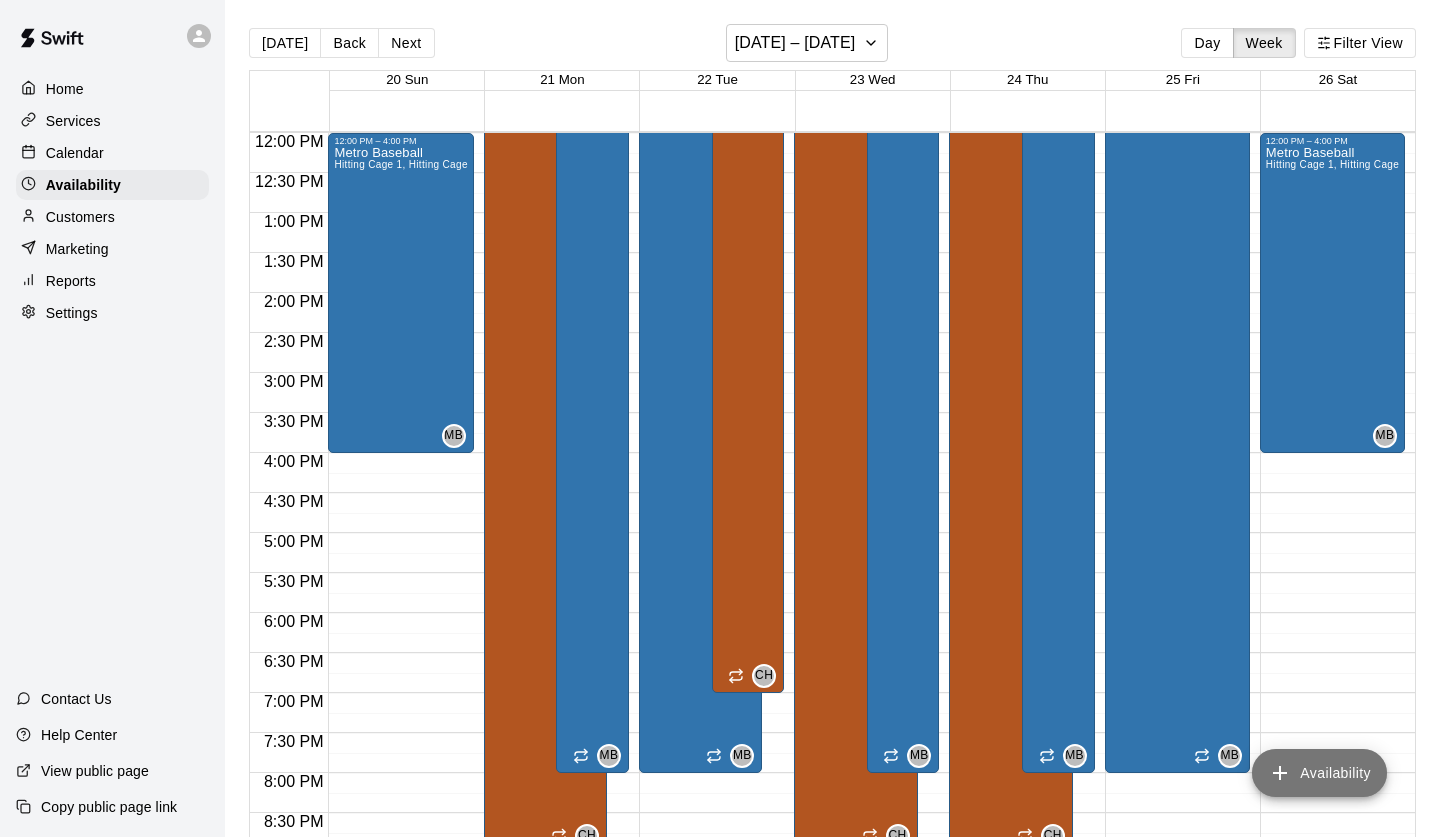click on "Availability" at bounding box center (1319, 773) 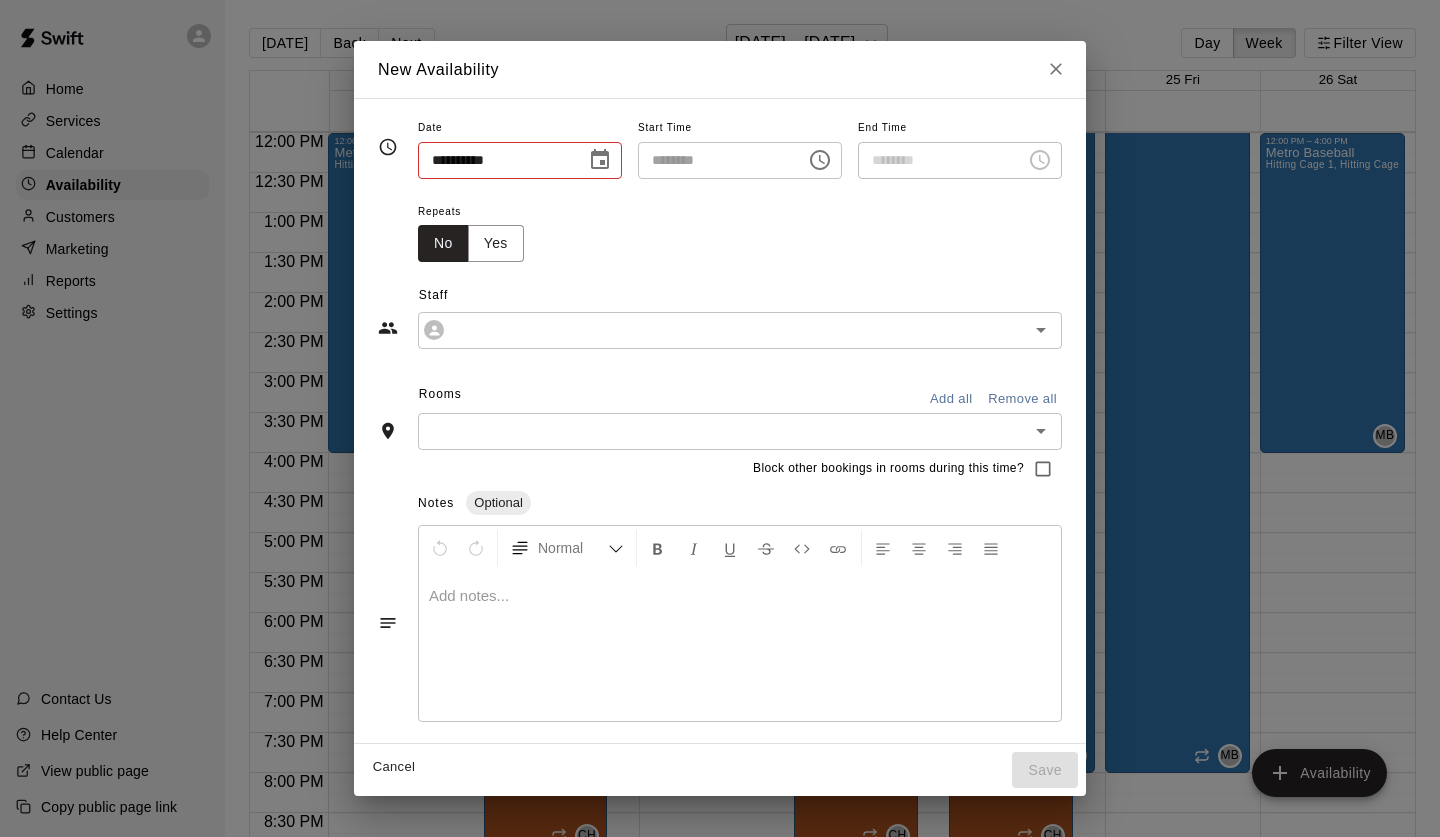 type on "**********" 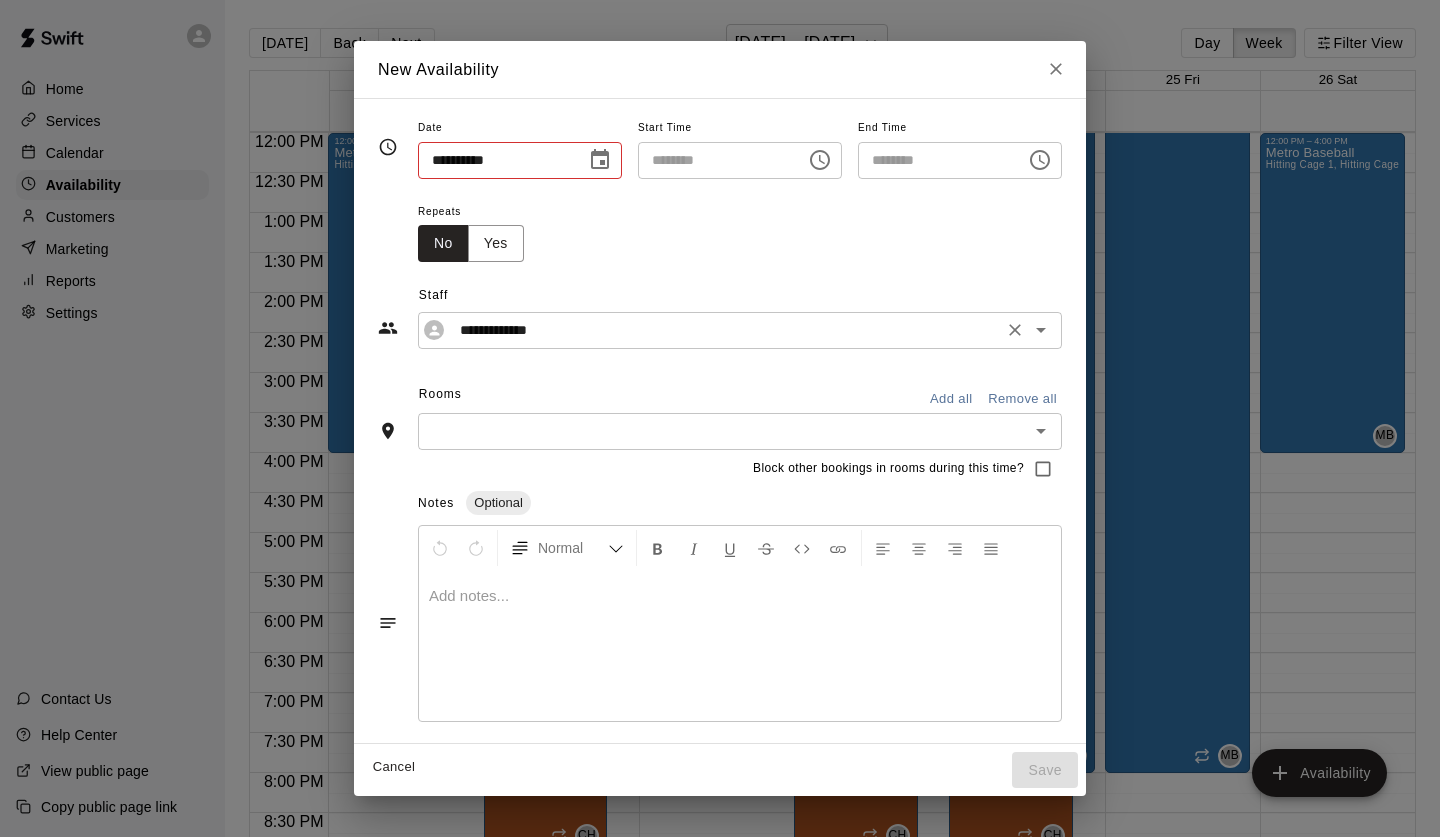type on "**********" 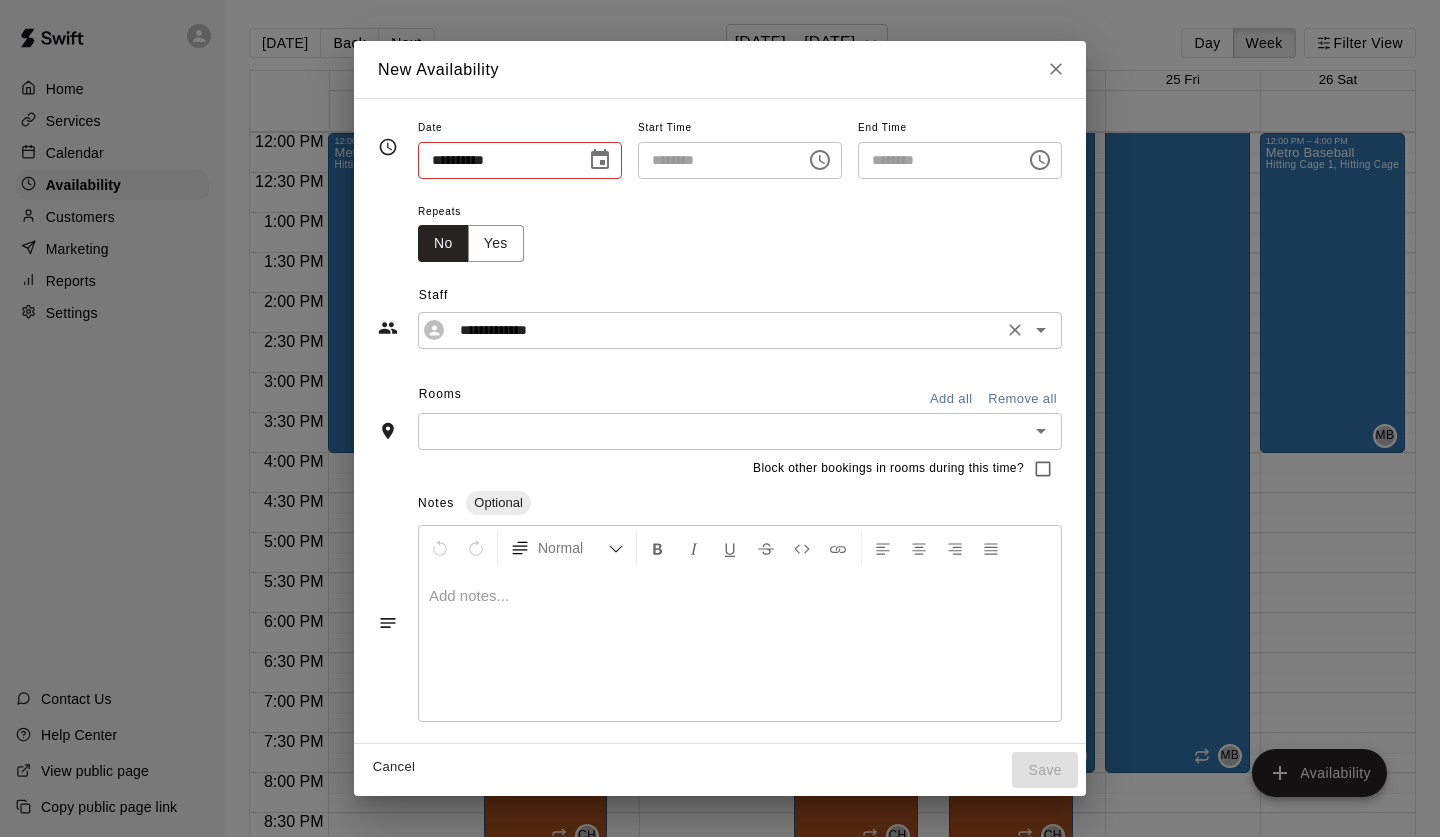 type on "********" 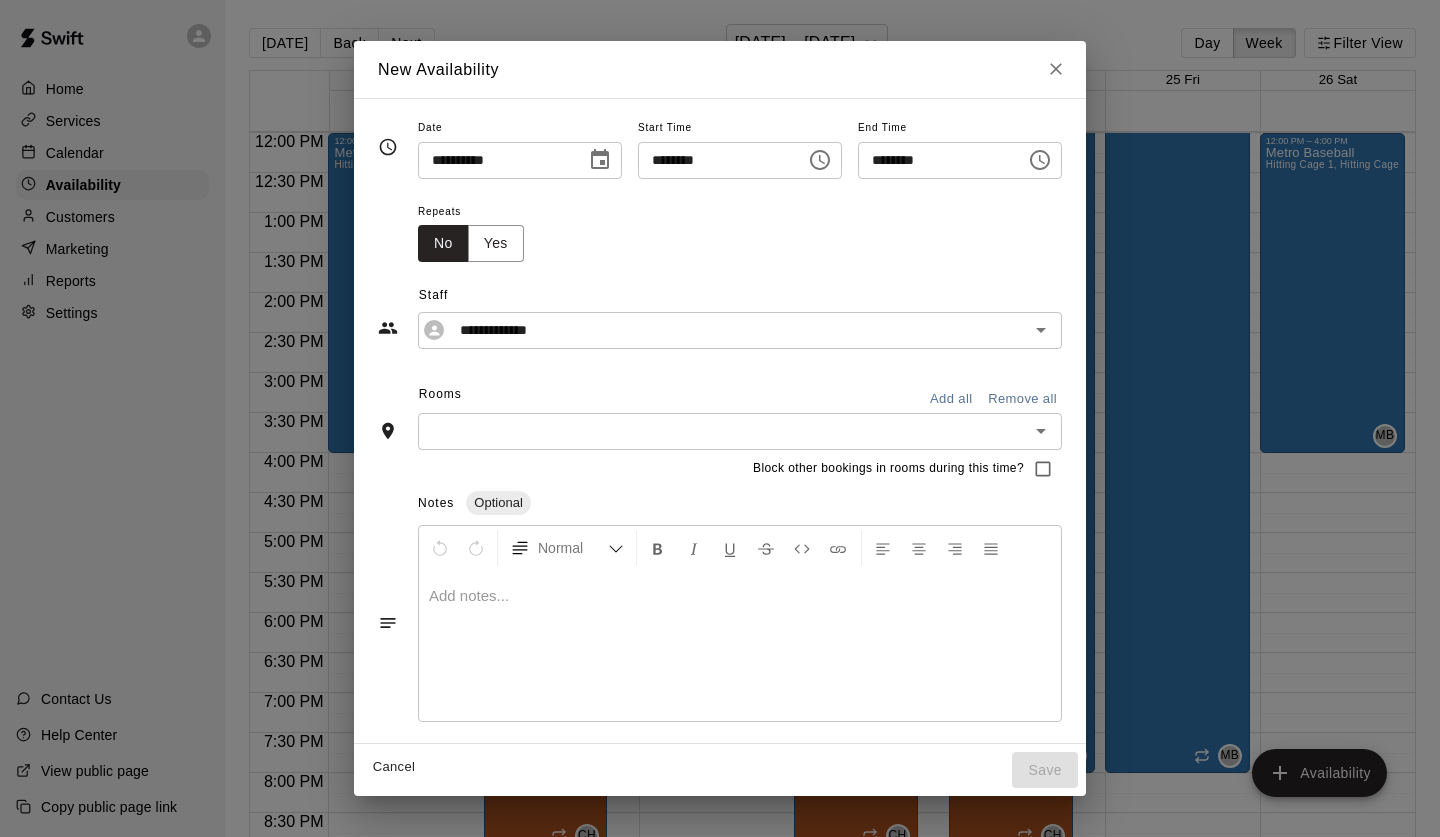 click on "********" at bounding box center (715, 160) 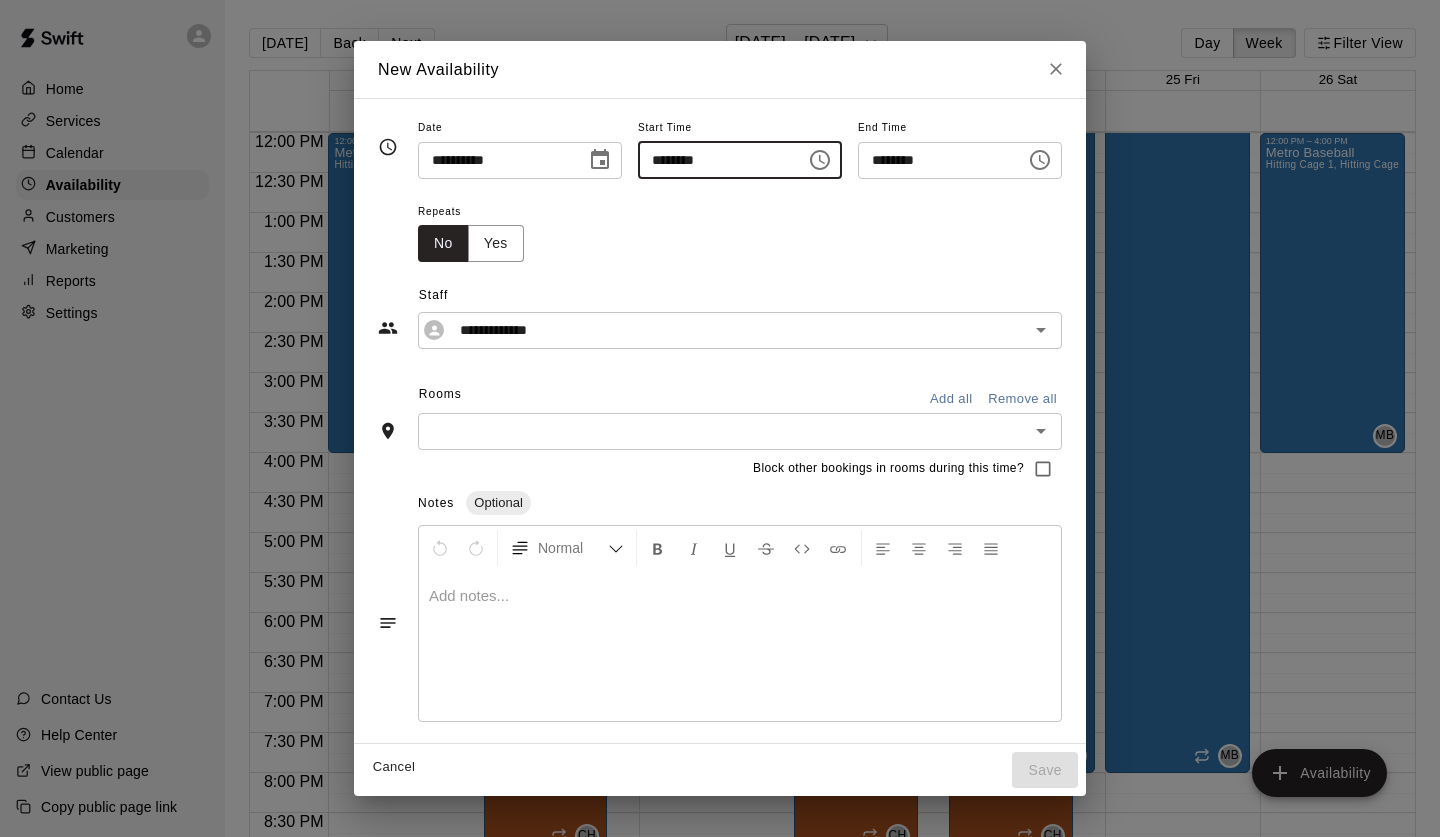 type on "********" 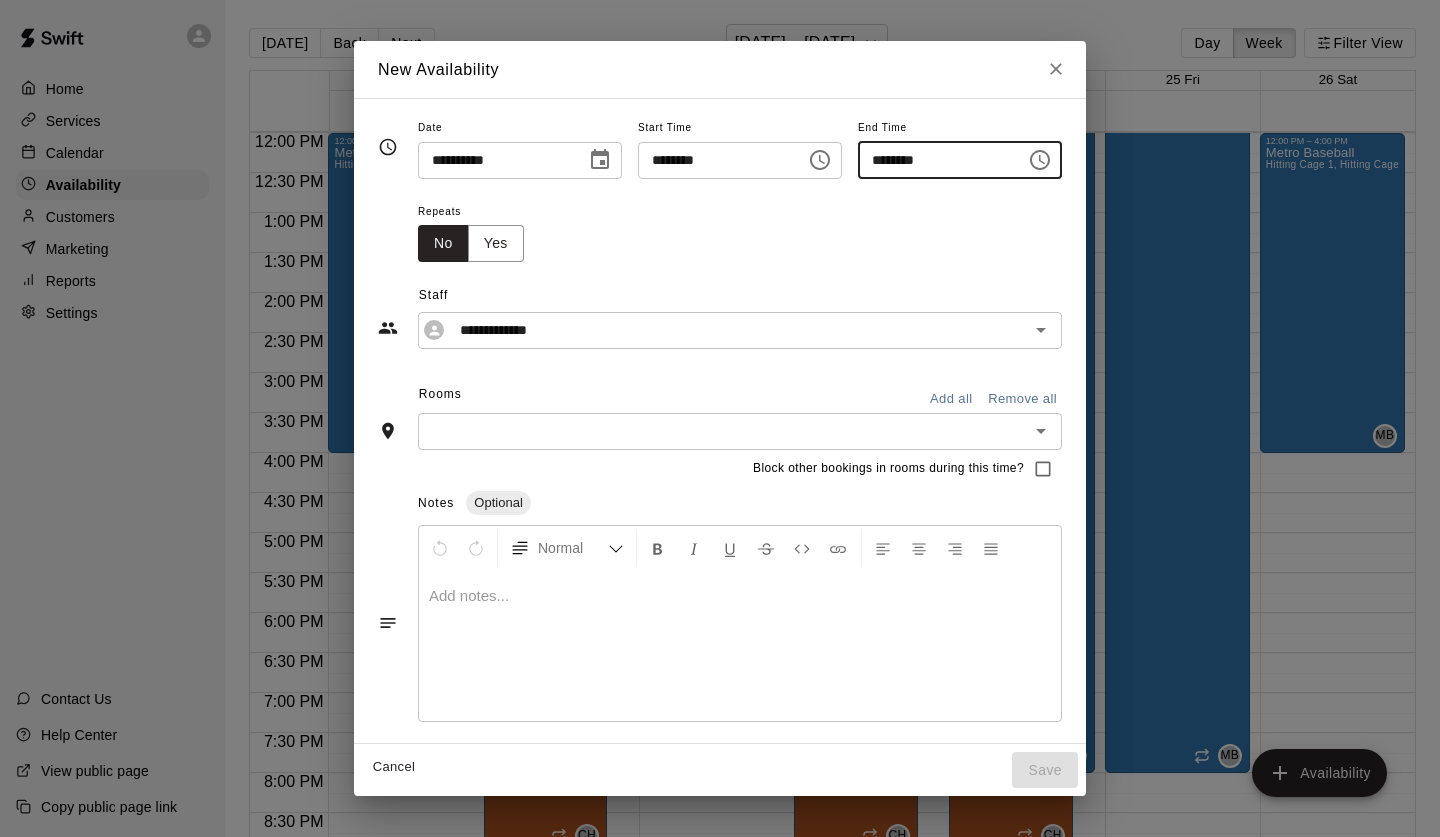 click on "********" at bounding box center [935, 160] 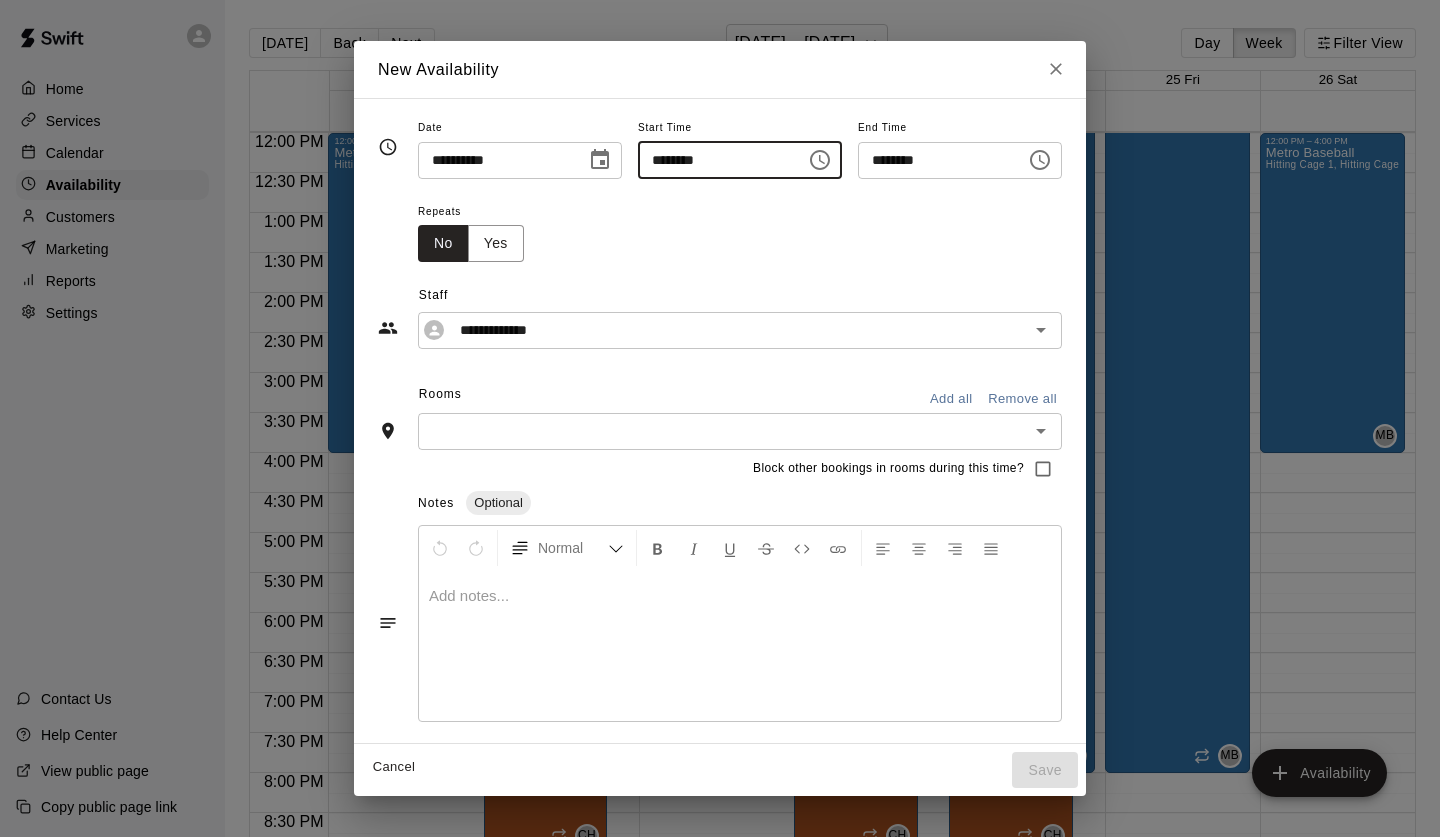 type on "********" 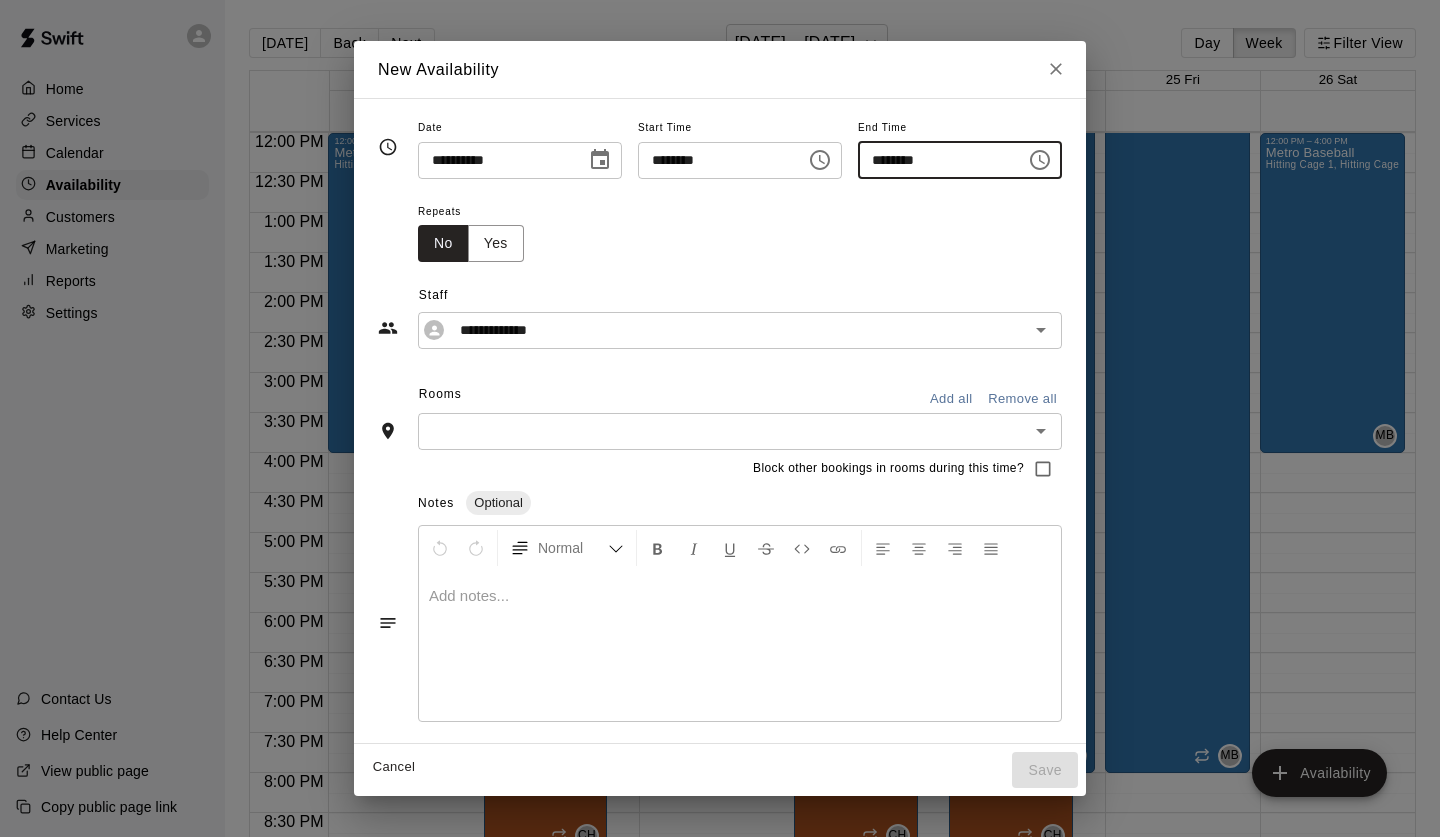 click on "********" at bounding box center [935, 160] 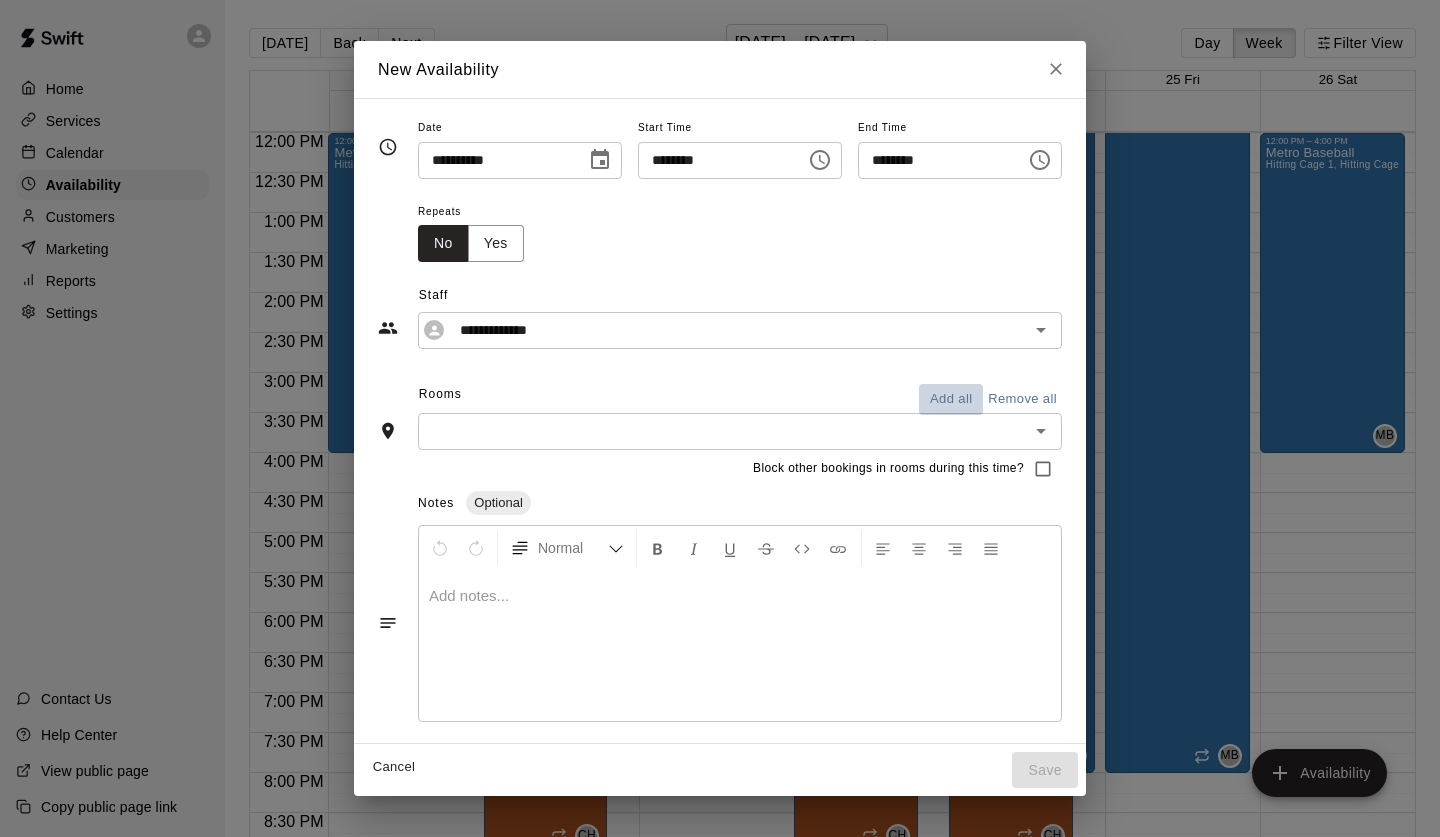 click on "Add all" at bounding box center [951, 399] 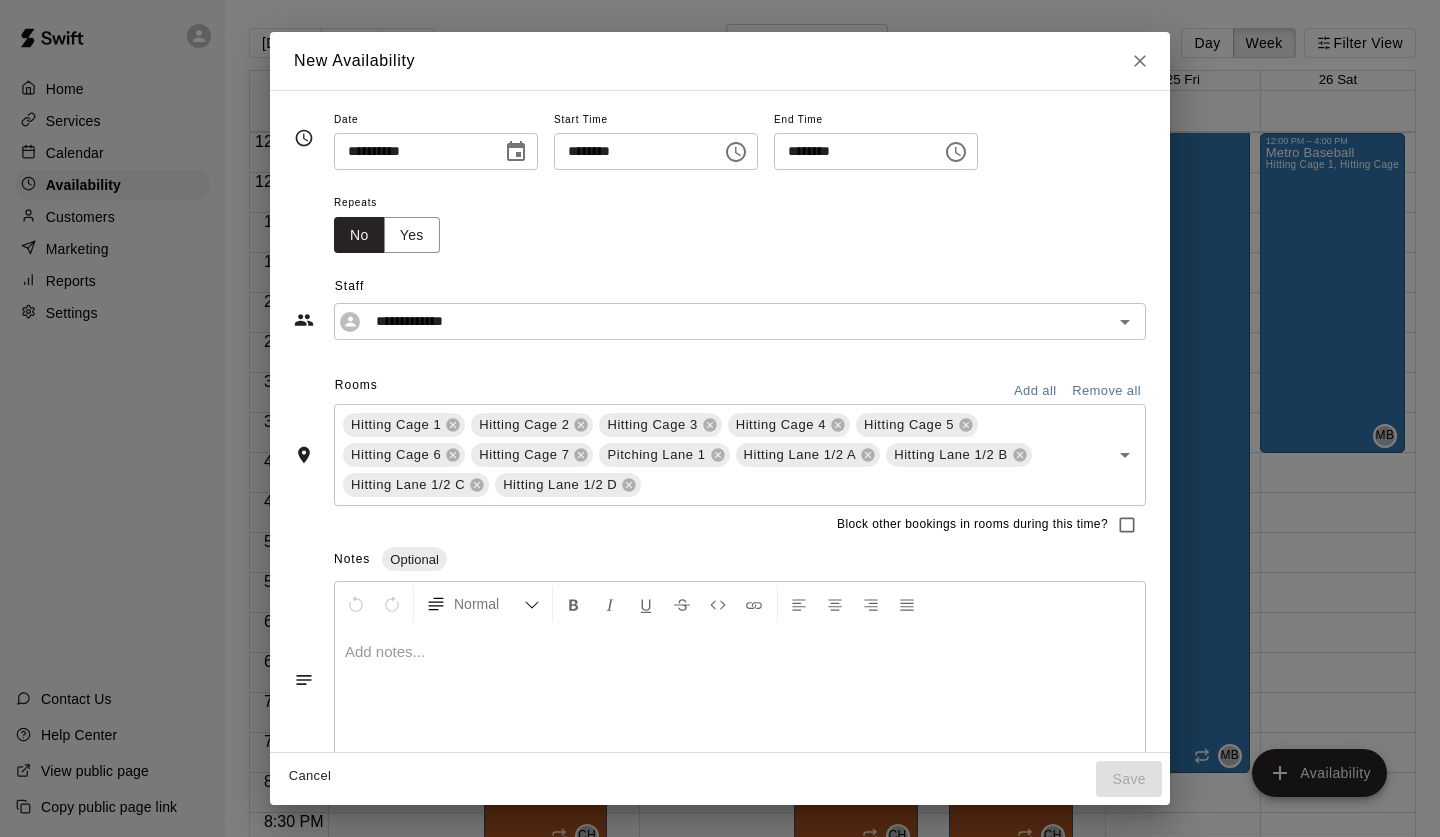 scroll, scrollTop: 0, scrollLeft: 0, axis: both 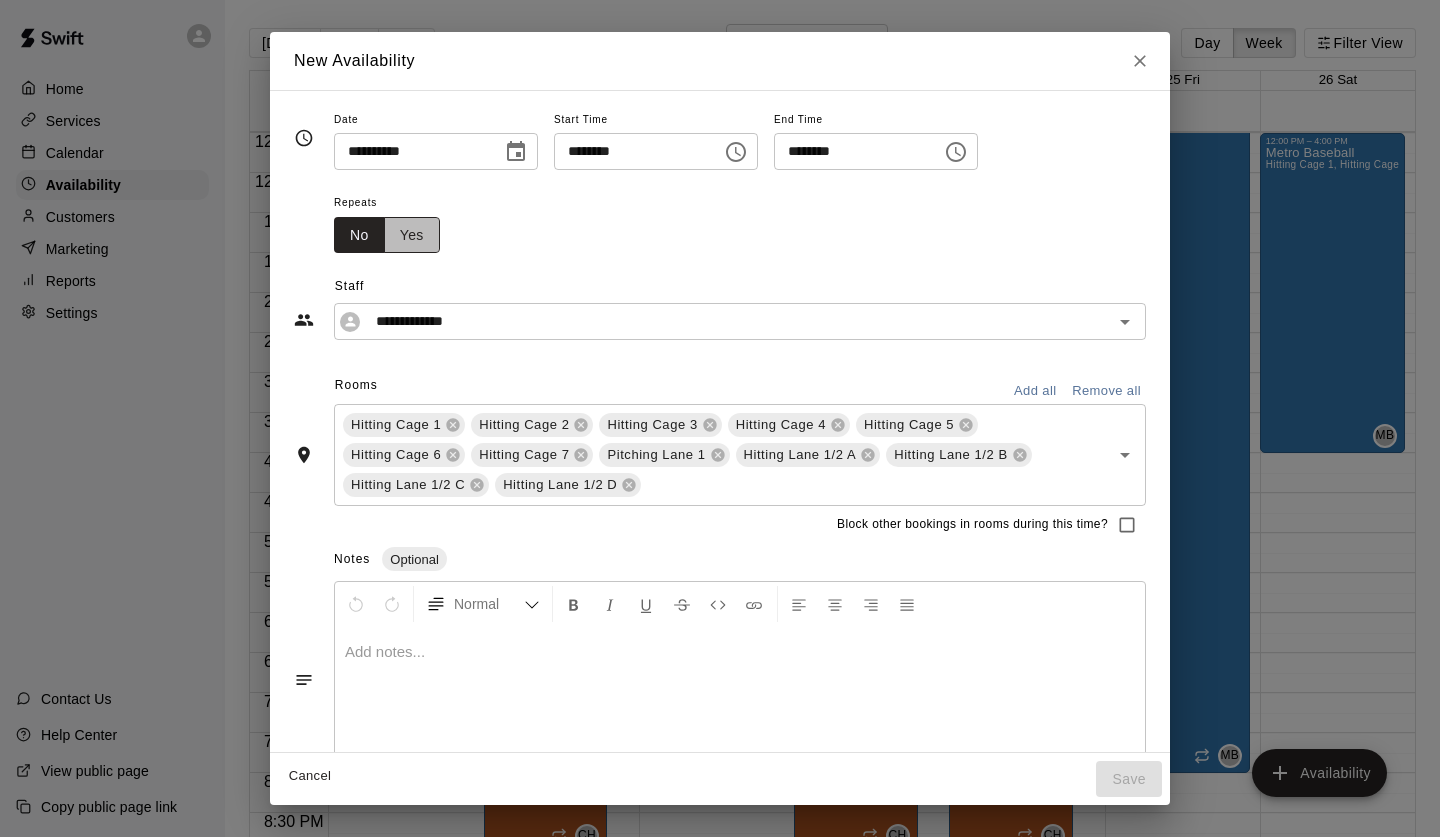 click on "Yes" at bounding box center [412, 235] 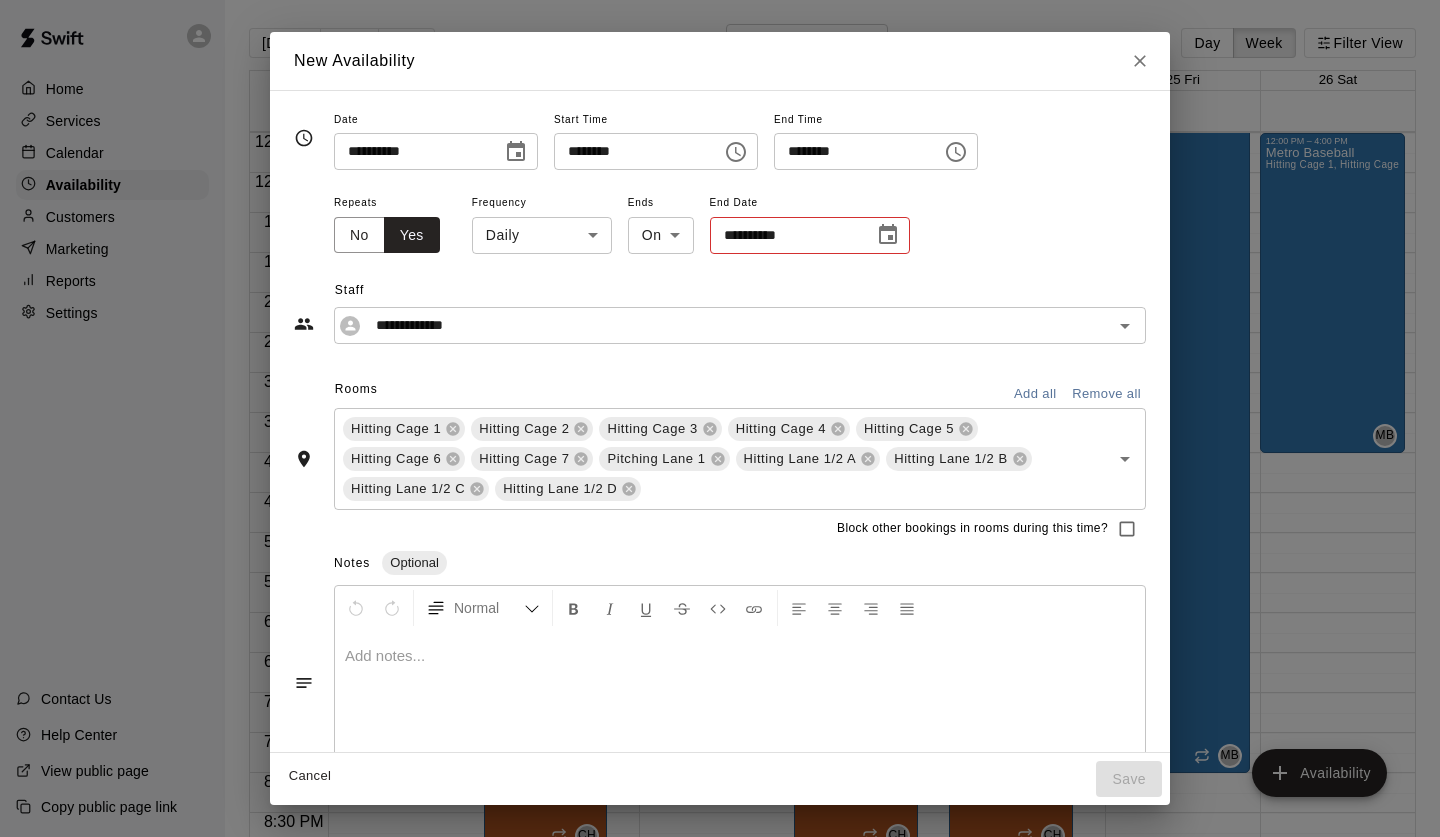 click on "Home Services Calendar Availability Customers Marketing Reports Settings Contact Us Help Center View public page Copy public page link Today Back Next July 20 – 26 Day Week Filter View 20 Sun 21 Mon 22 Tue 23 Wed 24 Thu 25 Fri 26 Sat 12:00 AM 12:30 AM 1:00 AM 1:30 AM 2:00 AM 2:30 AM 3:00 AM 3:30 AM 4:00 AM 4:30 AM 5:00 AM 5:30 AM 6:00 AM 6:30 AM 7:00 AM 7:30 AM 8:00 AM 8:30 AM 9:00 AM 9:30 AM 10:00 AM 10:30 AM 11:00 AM 11:30 AM 12:00 PM 12:30 PM 1:00 PM 1:30 PM 2:00 PM 2:30 PM 3:00 PM 3:30 PM 4:00 PM 4:30 PM 5:00 PM 5:30 PM 6:00 PM 6:30 PM 7:00 PM 7:30 PM 8:00 PM 8:30 PM 9:00 PM 9:30 PM 10:00 PM 10:30 PM 11:00 PM 11:30 PM 12:00 AM – 12:00 PM Closed 12:00 PM – 4:00 PM Metro Baseball Hitting Cage 1, Hitting Cage 2, Hitting Cage 3, Hitting Cage 4, Hitting Cage 5, Hitting Cage 6, Hitting Cage 7, Pitching Lane 1 , Hitting Lane 1/2 A, Hitting Lane 1/2 B, Hitting Lane 1/2 C, Hitting Lane 1/2 D MB 9:00 PM – 11:59 PM Closed 12:00 AM – 9:00 AM Closed 10:00 AM – 9:00 PM Conner Hall CH 9:00 PM – 11:59 PM MB" at bounding box center (720, 434) 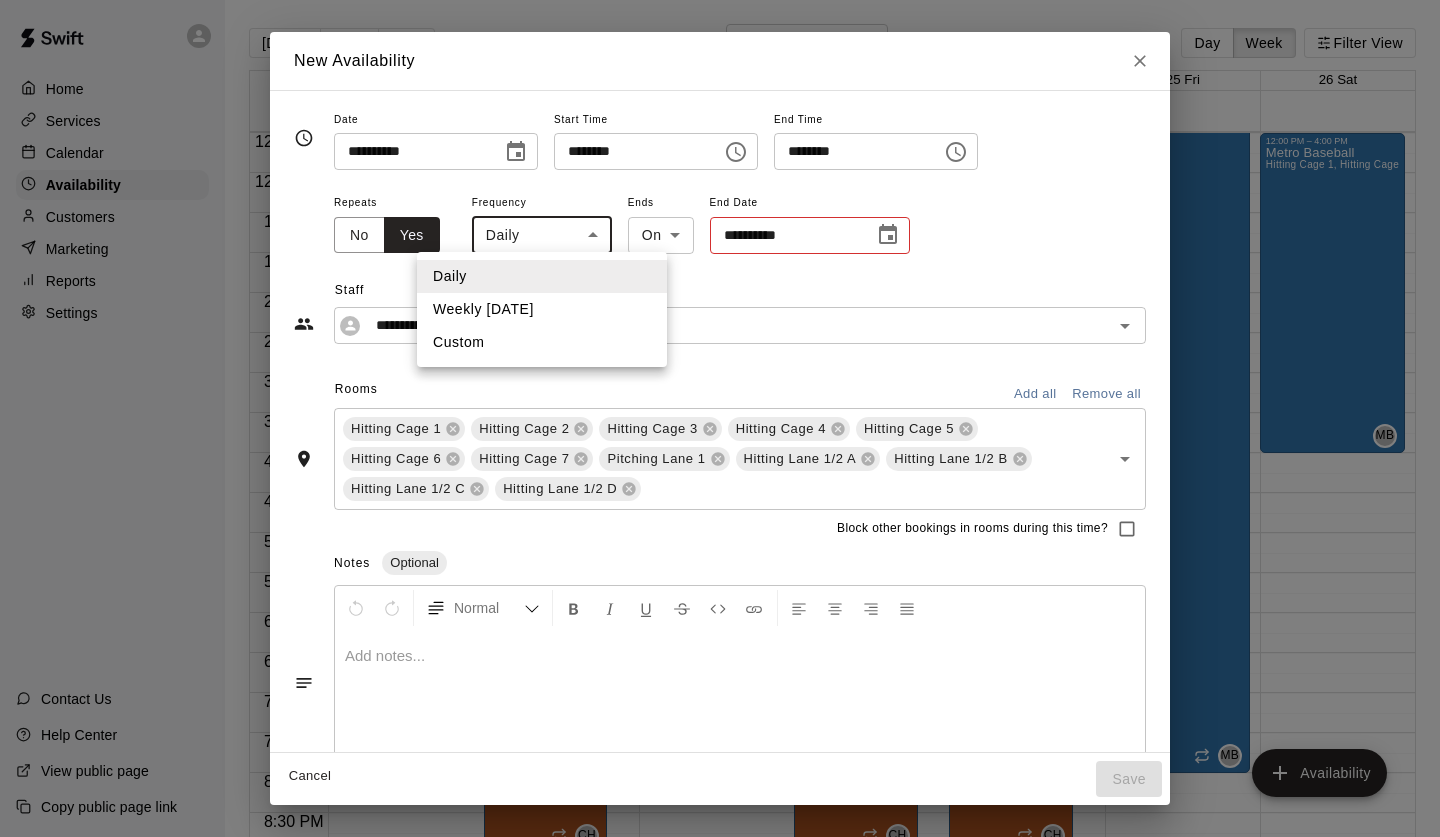 click at bounding box center [720, 418] 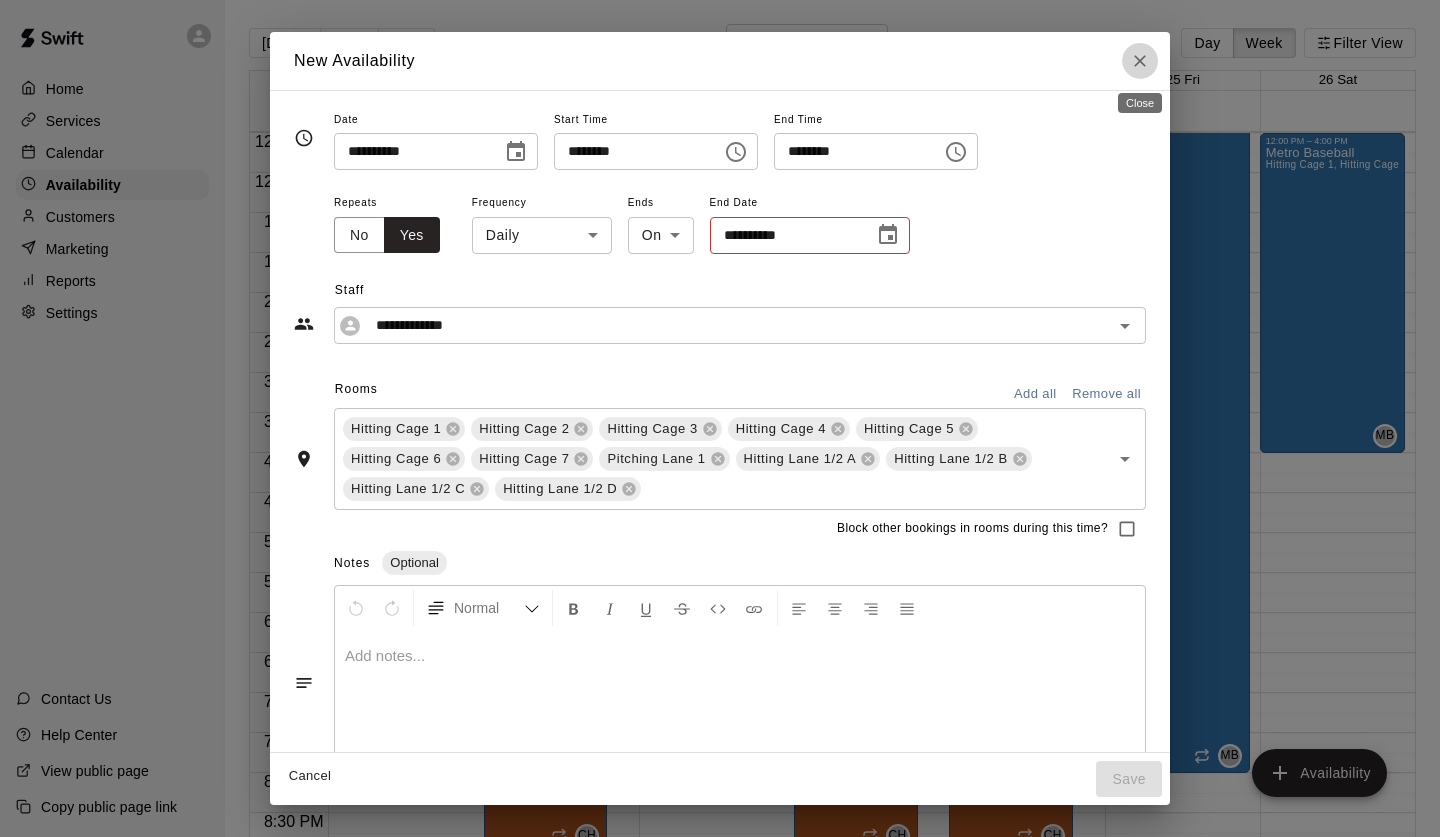 click 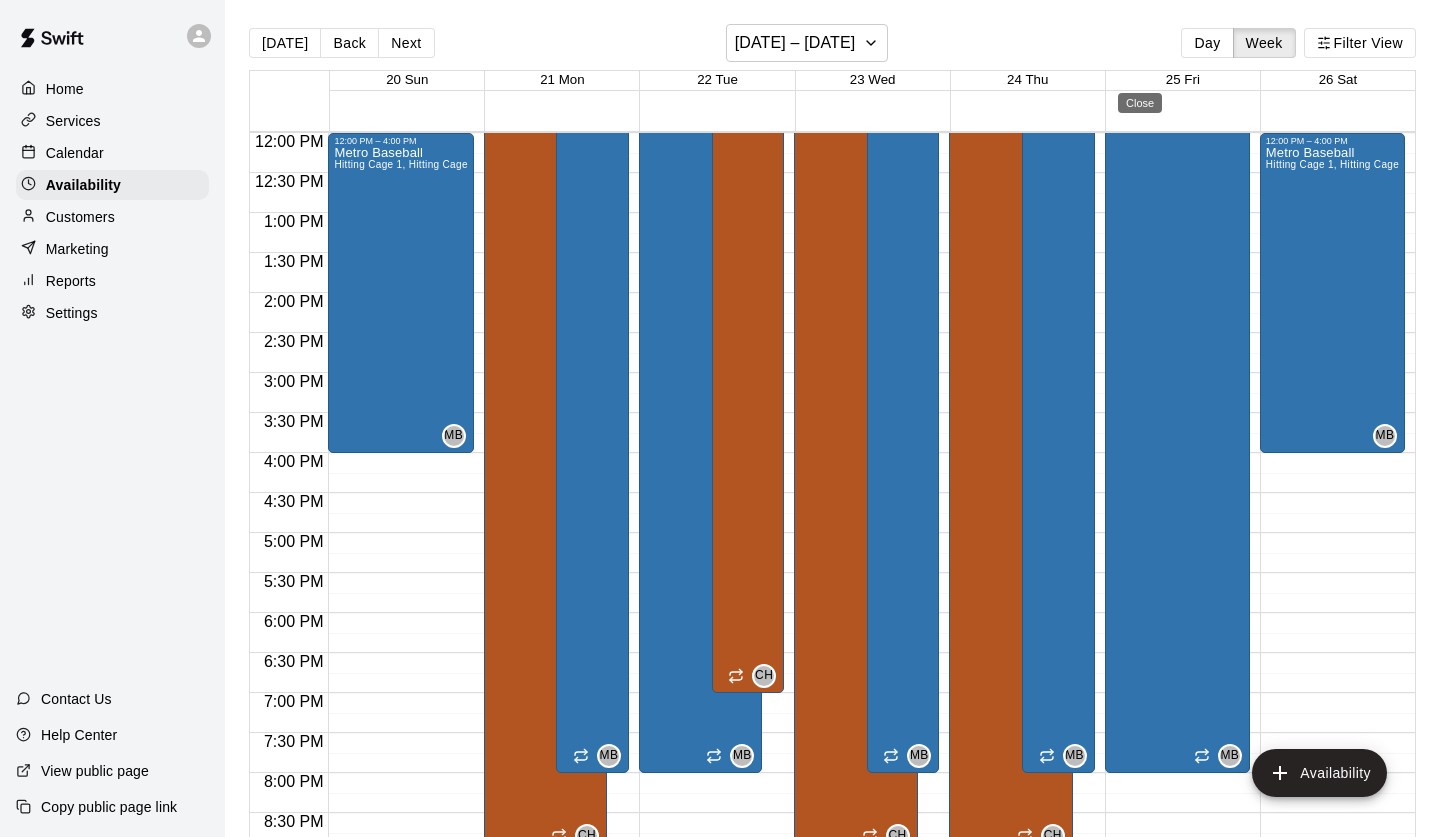 type on "**********" 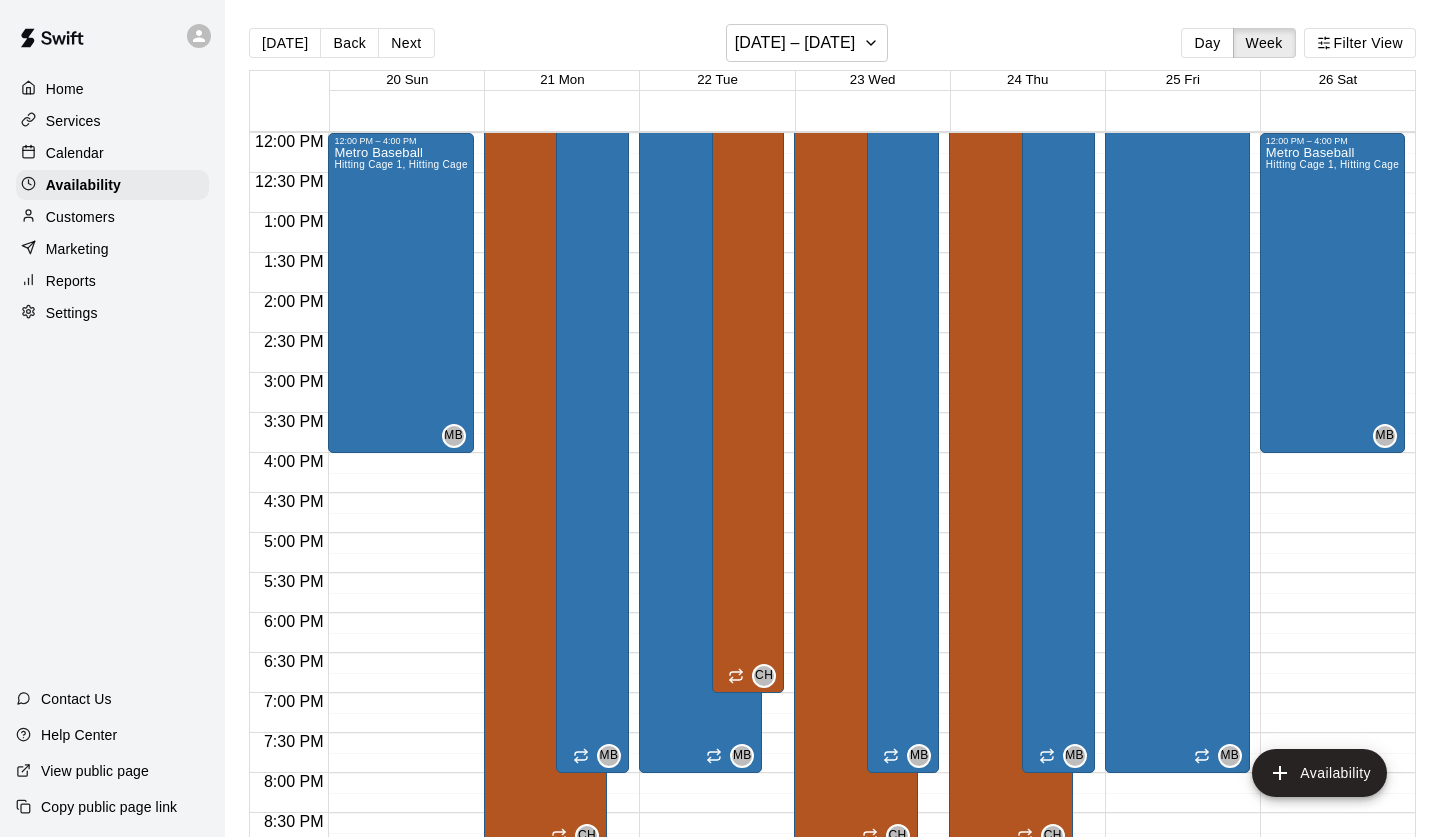 click on "Conner Hall Hitting Cage 1, Hitting Cage 2, Hitting Cage 3, Hitting Cage 4, Hitting Cage 5, Hitting Cage 6, Hitting Cage 7, Pitching Lane 1 , Hitting Lane 1/2 A, Hitting Lane 1/2 B, Hitting Lane 1/2 C, Hitting Lane 1/2 D" at bounding box center [545, 404] 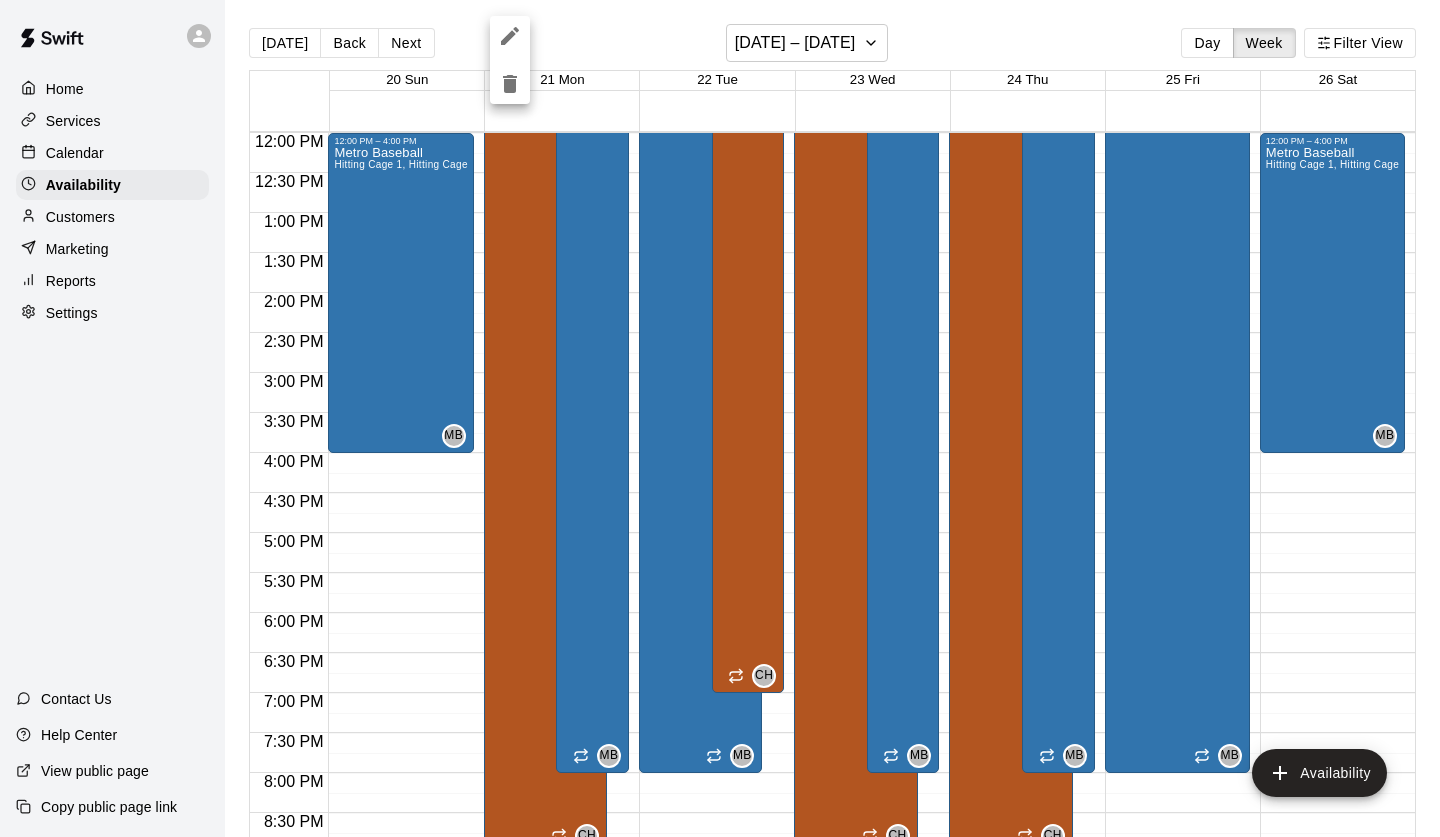 click at bounding box center [720, 418] 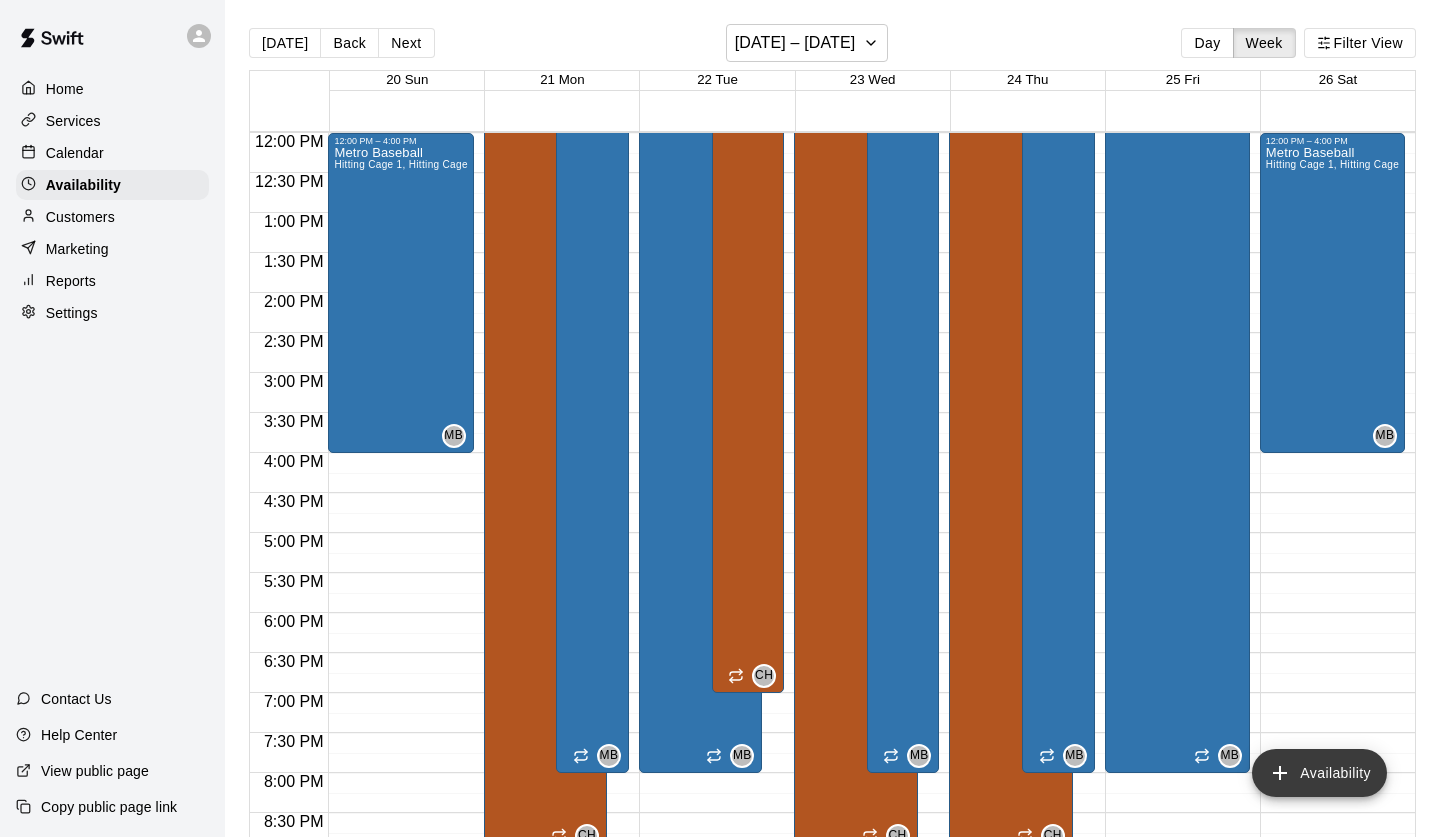 click on "Availability" at bounding box center [1319, 773] 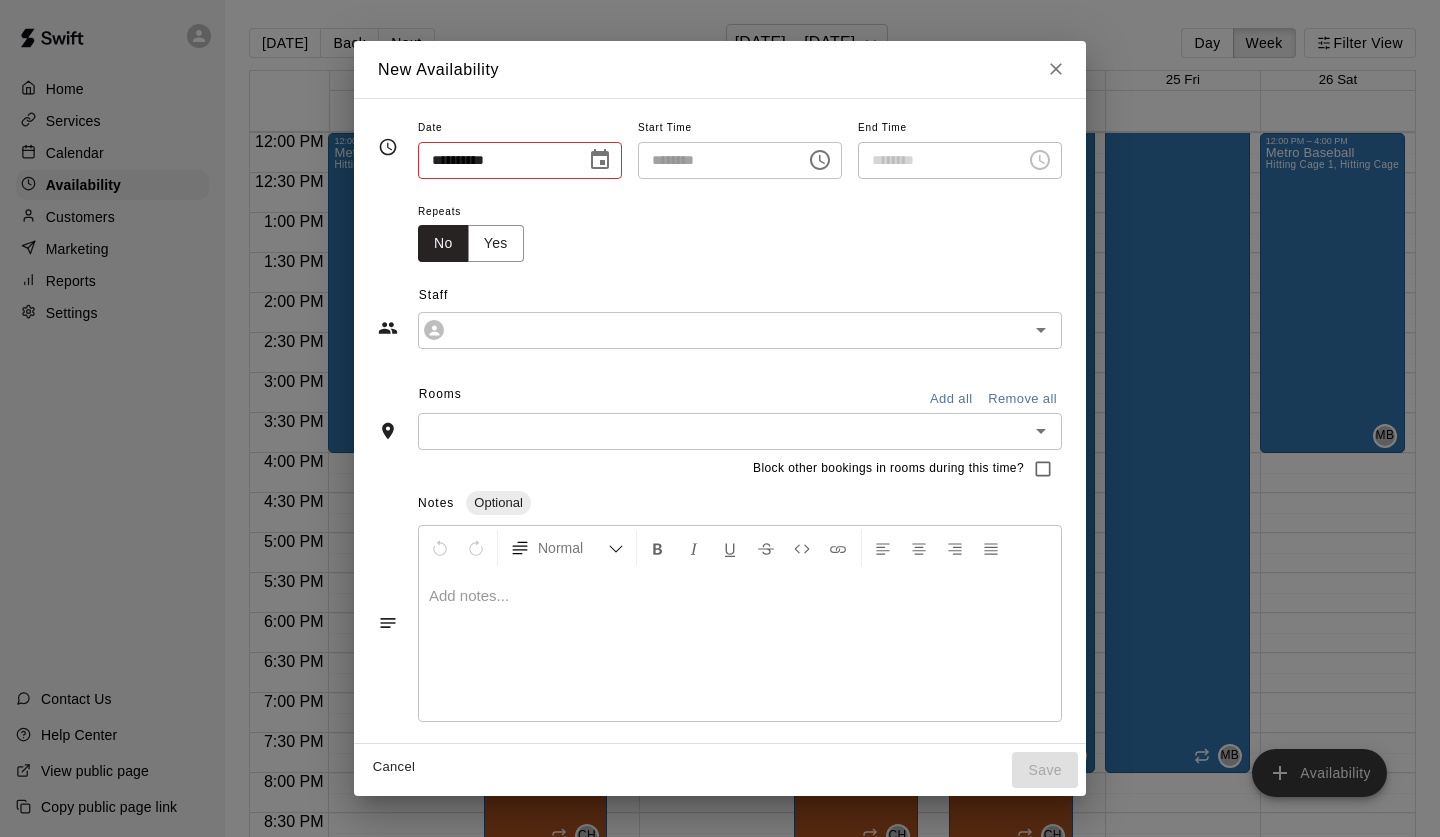 type on "**********" 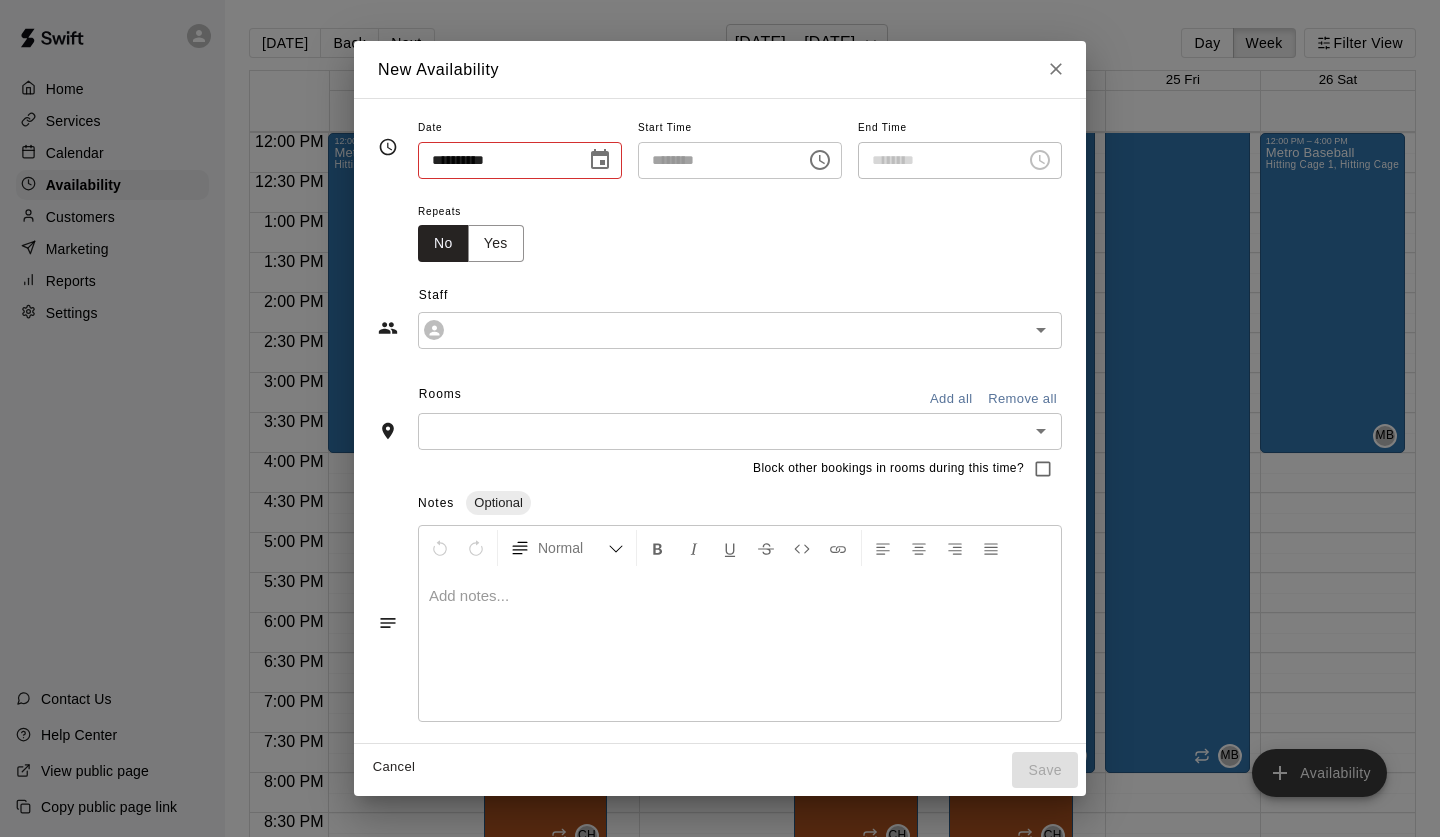 type on "********" 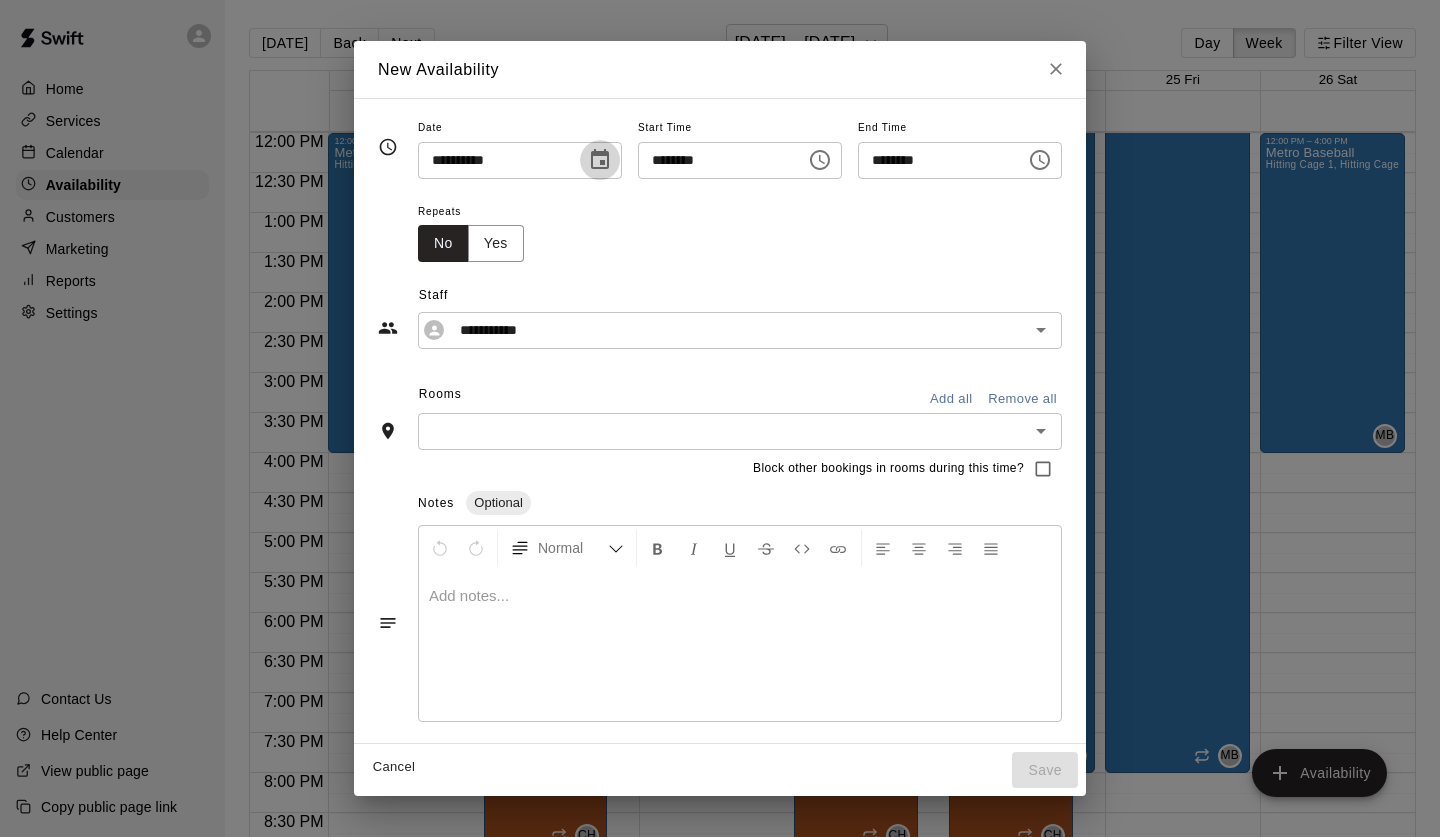 click 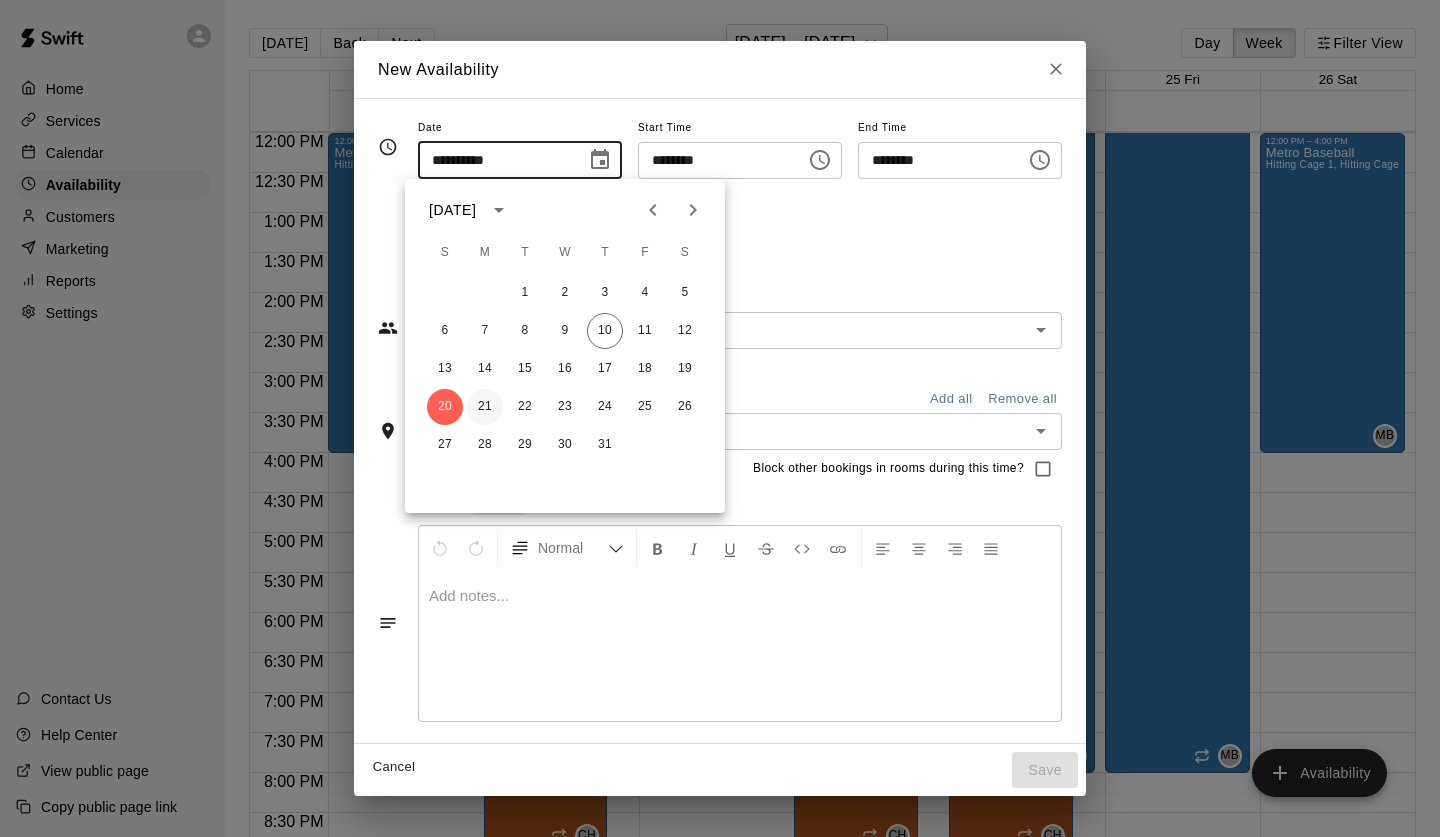 click on "21" at bounding box center (485, 407) 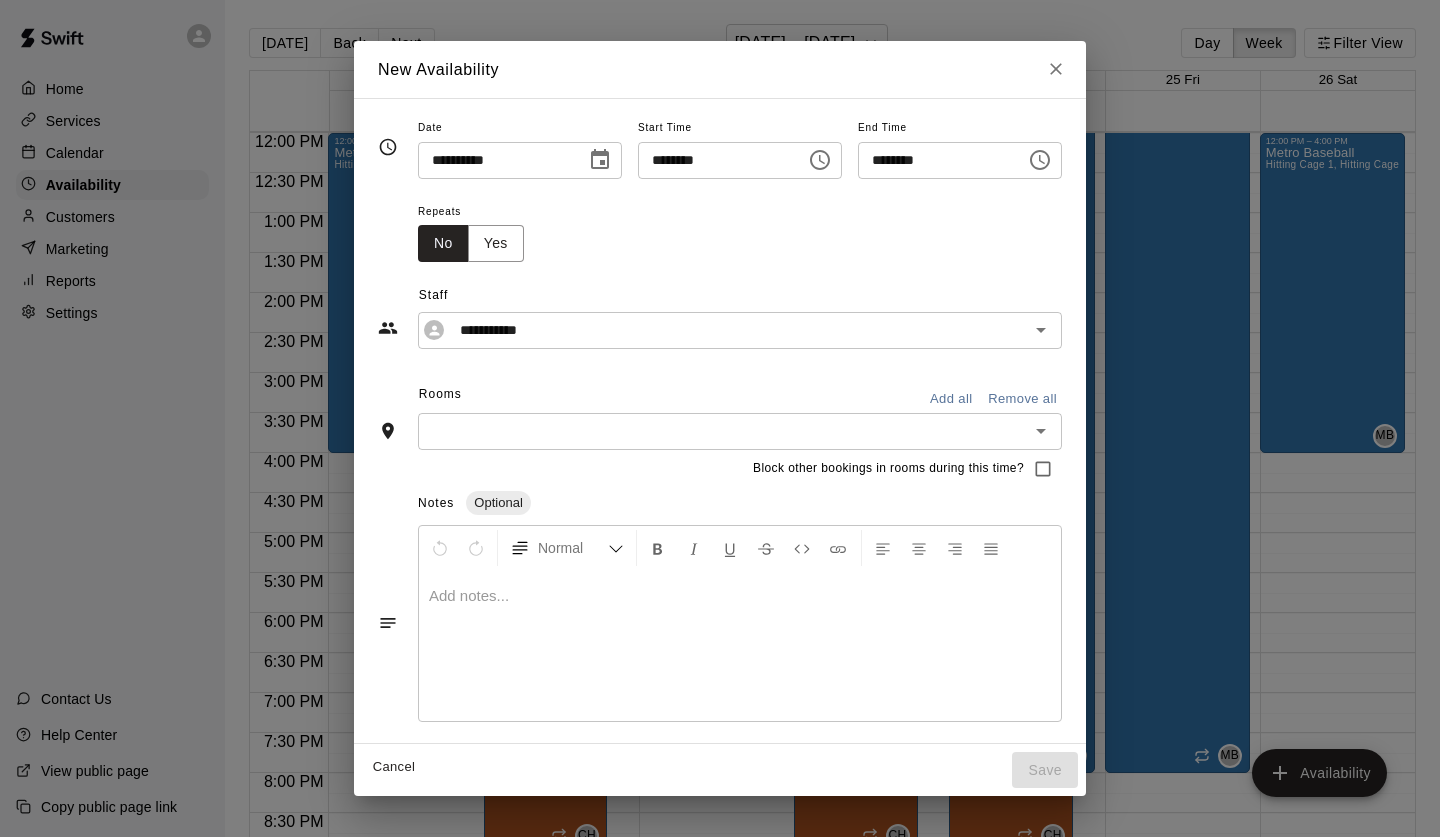 type on "**********" 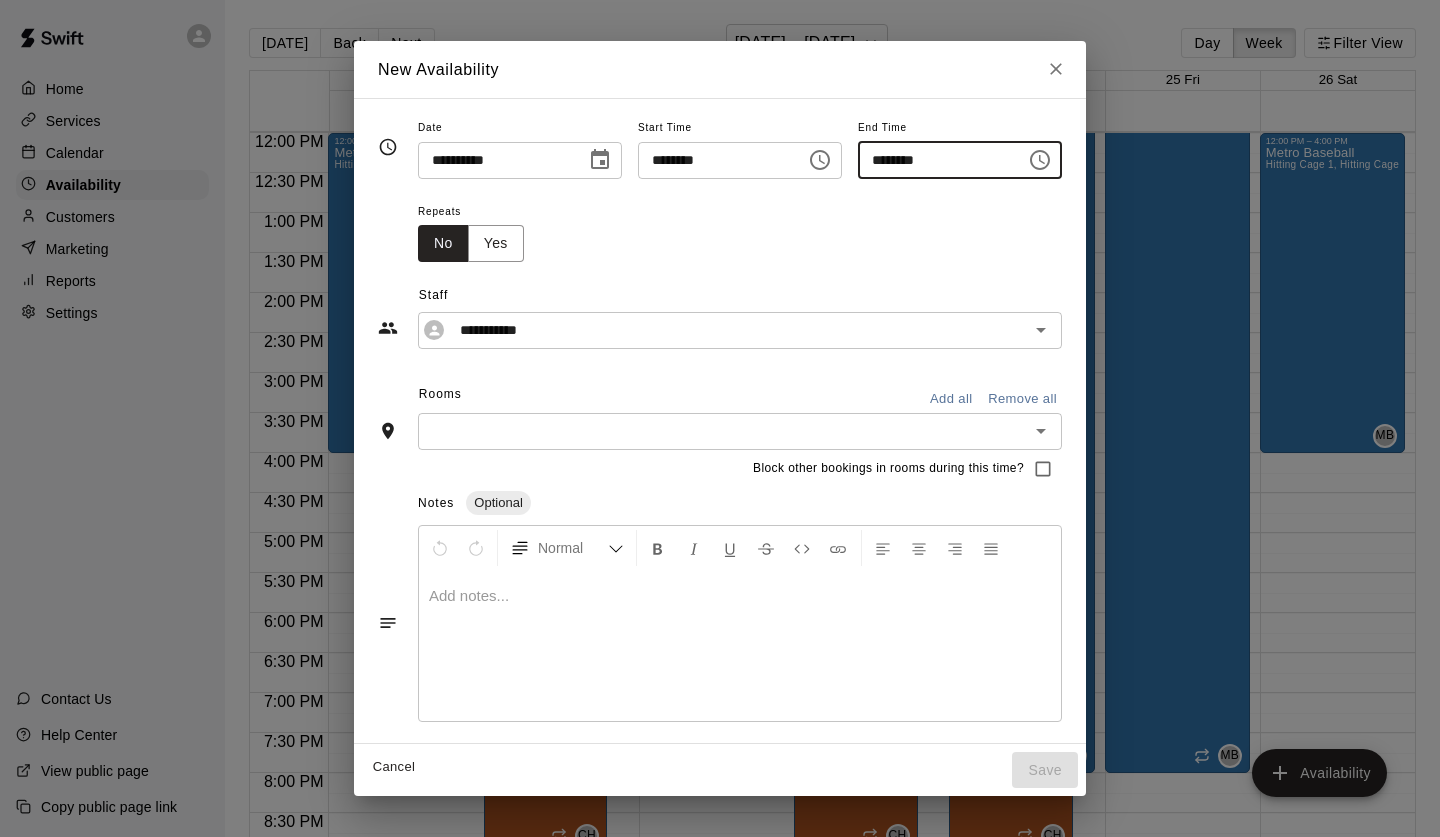 click on "********" at bounding box center (935, 160) 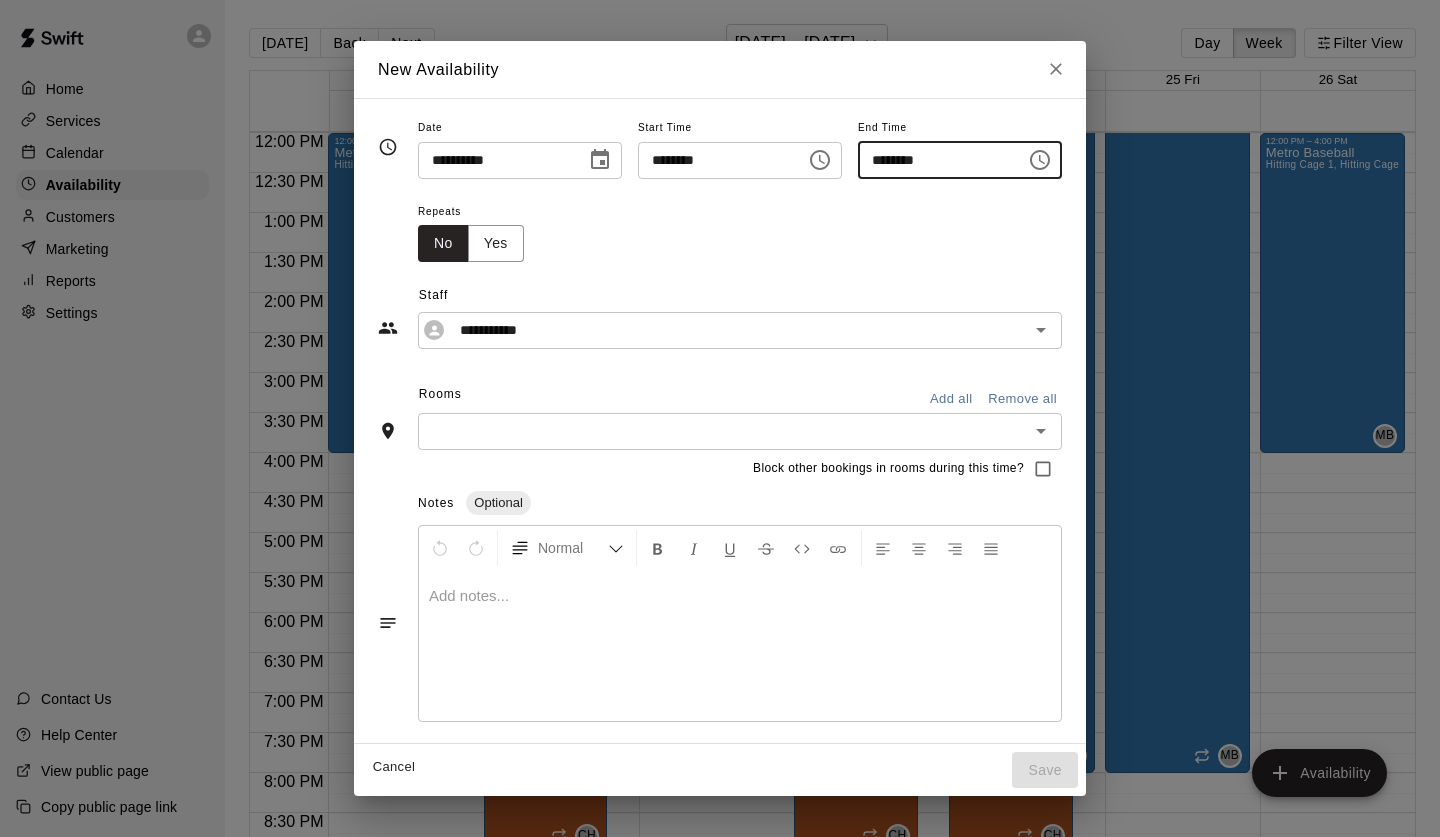 type on "********" 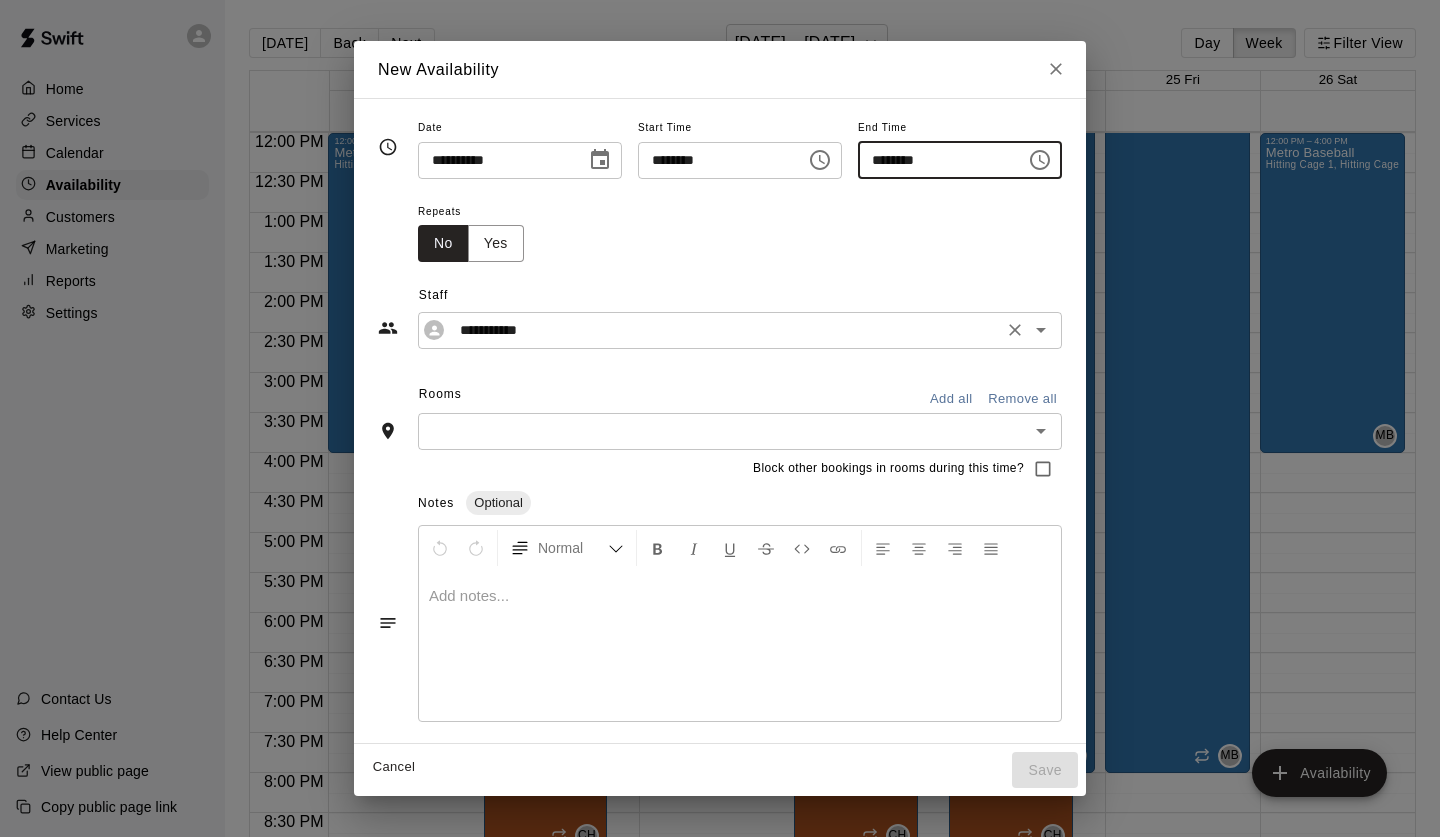 click on "**********" at bounding box center (724, 330) 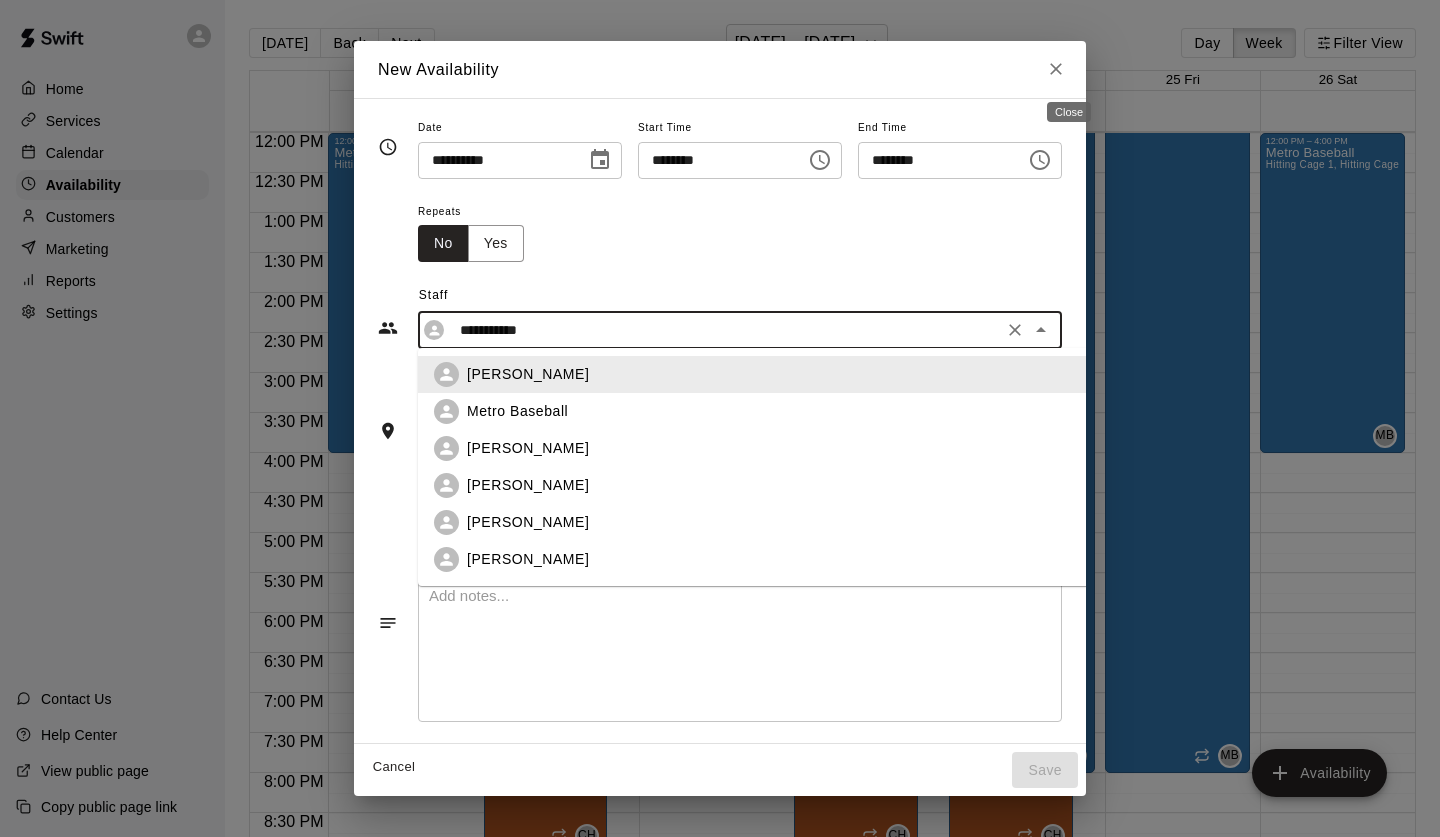 click 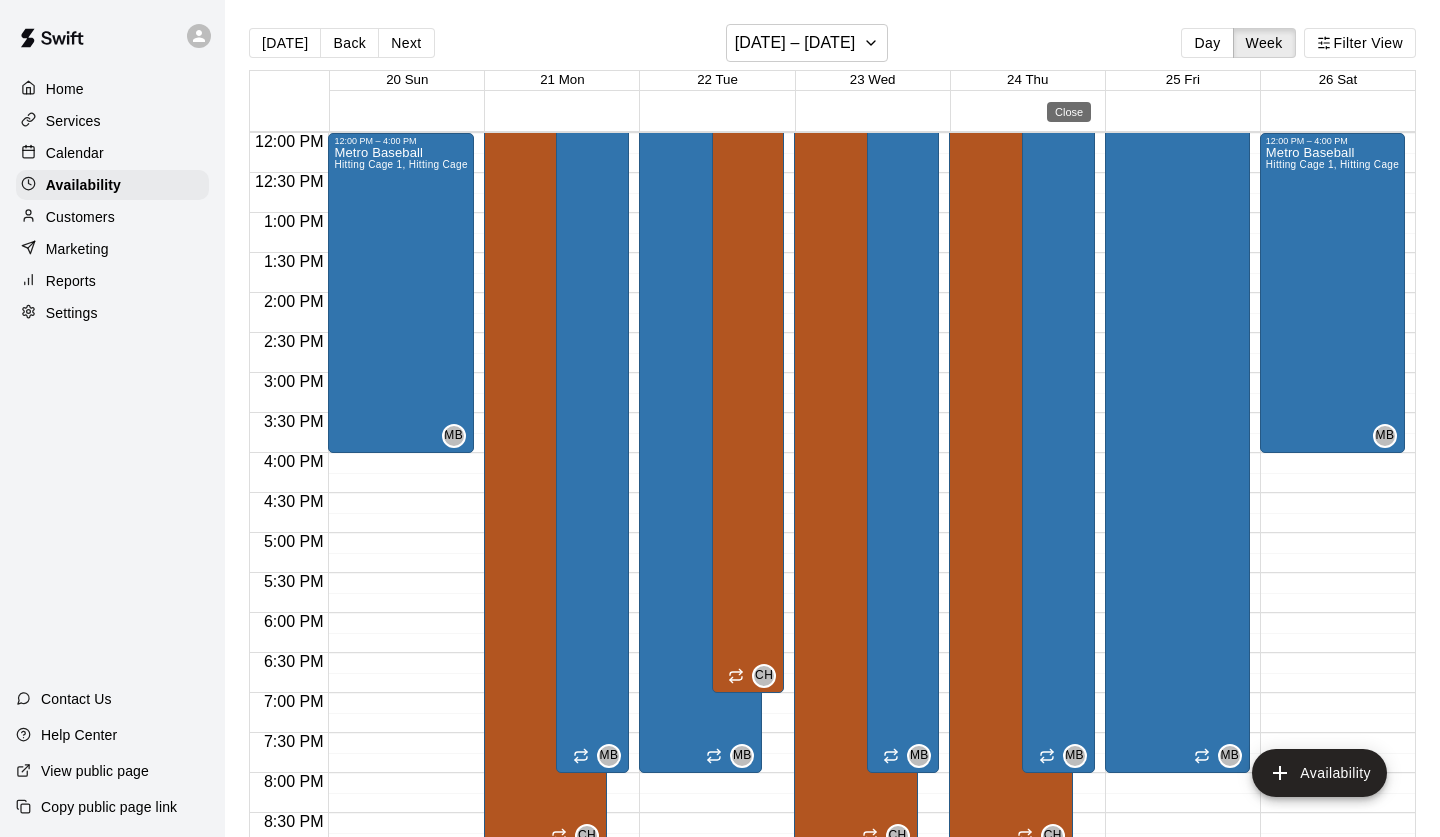 type on "**********" 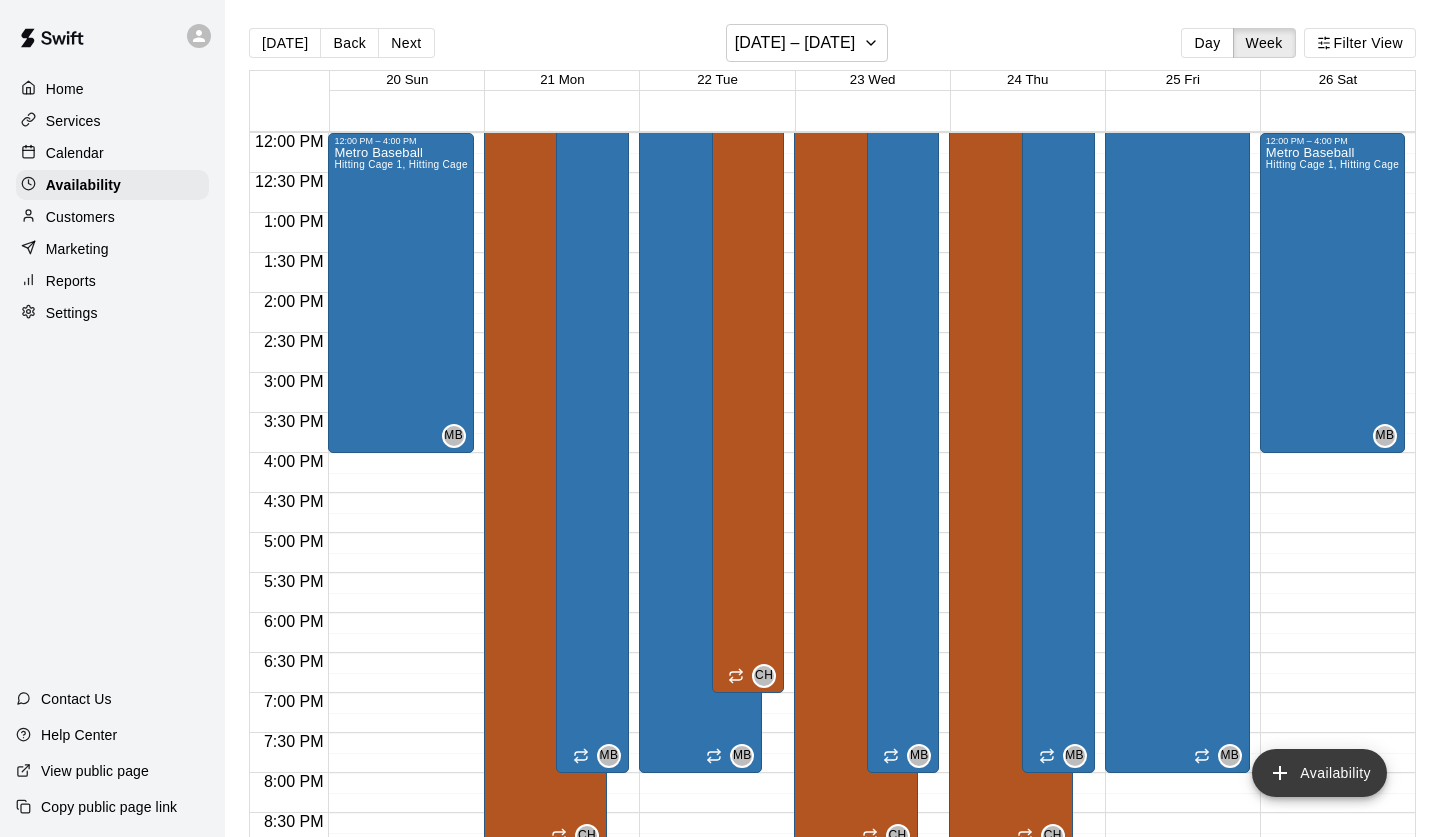 click on "Availability" at bounding box center (1319, 773) 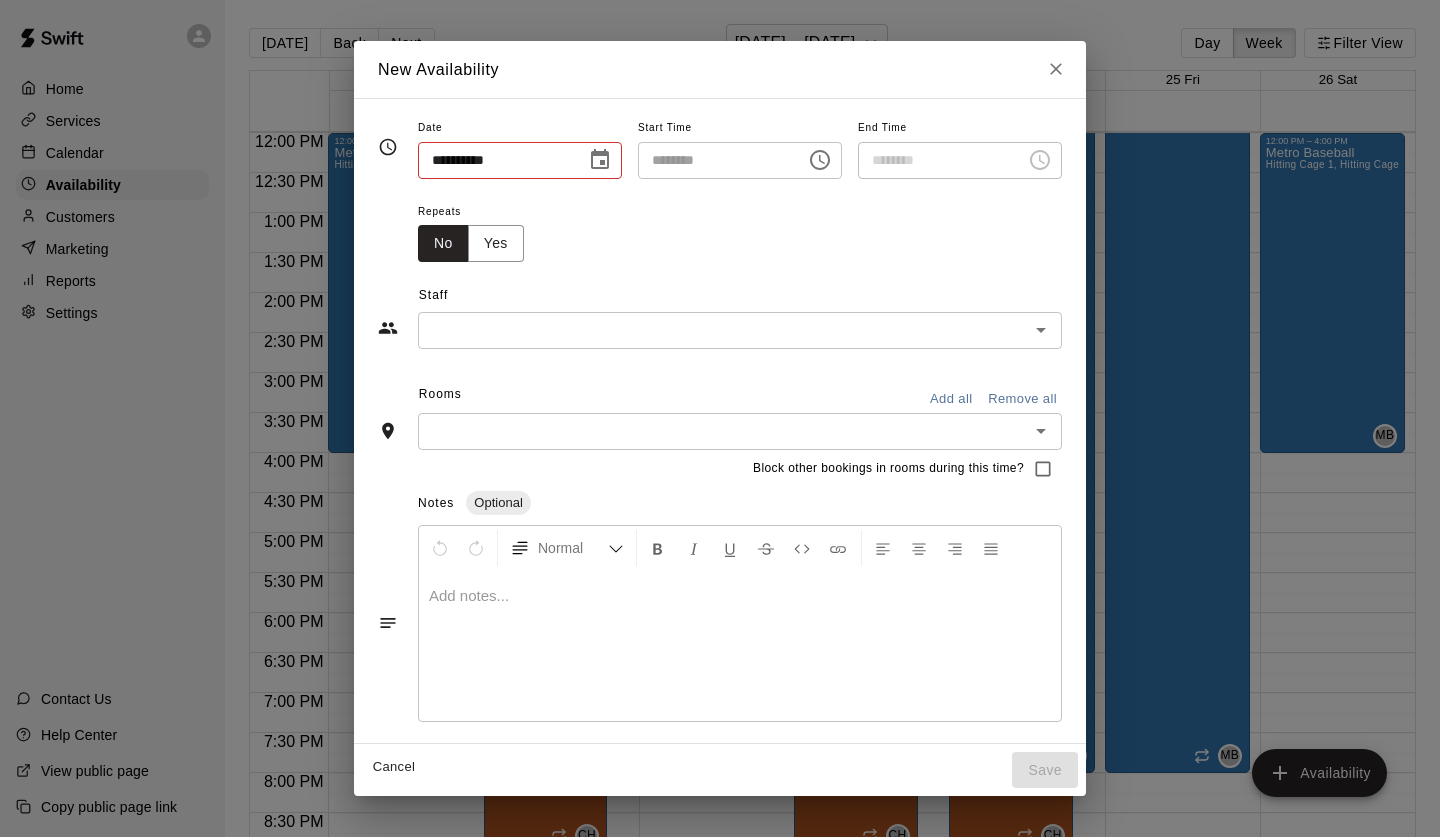 type on "**********" 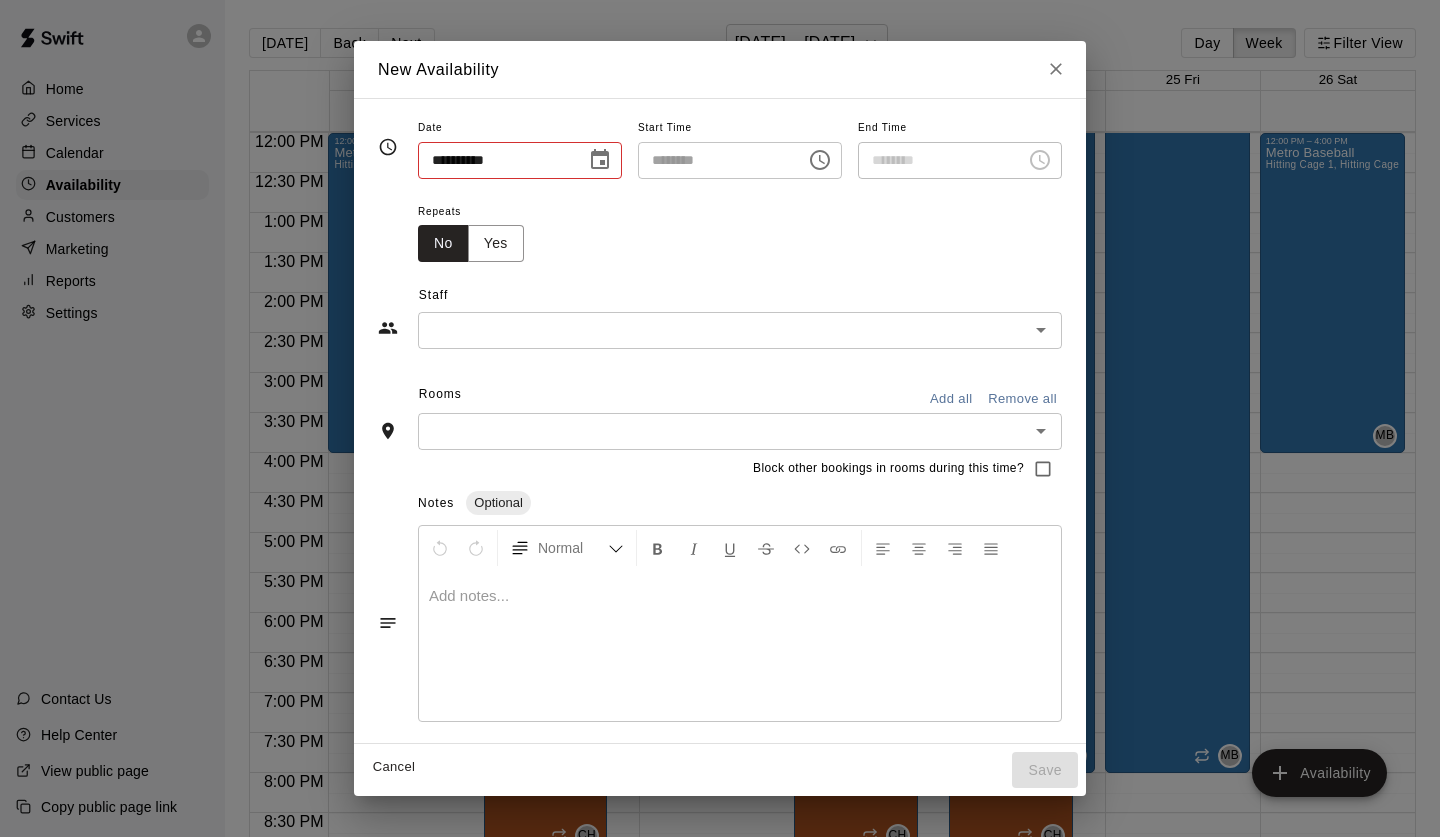 type on "********" 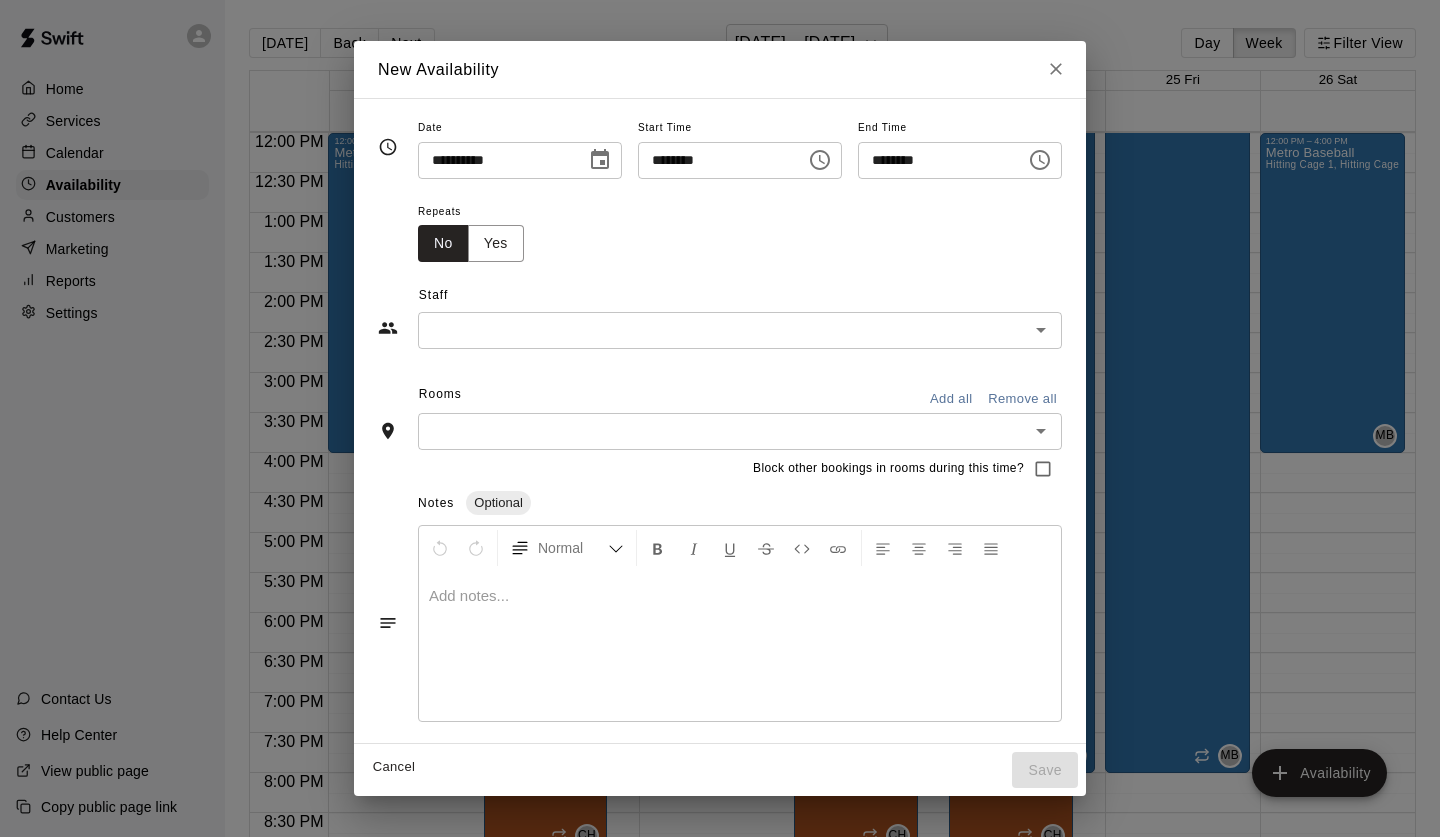 click 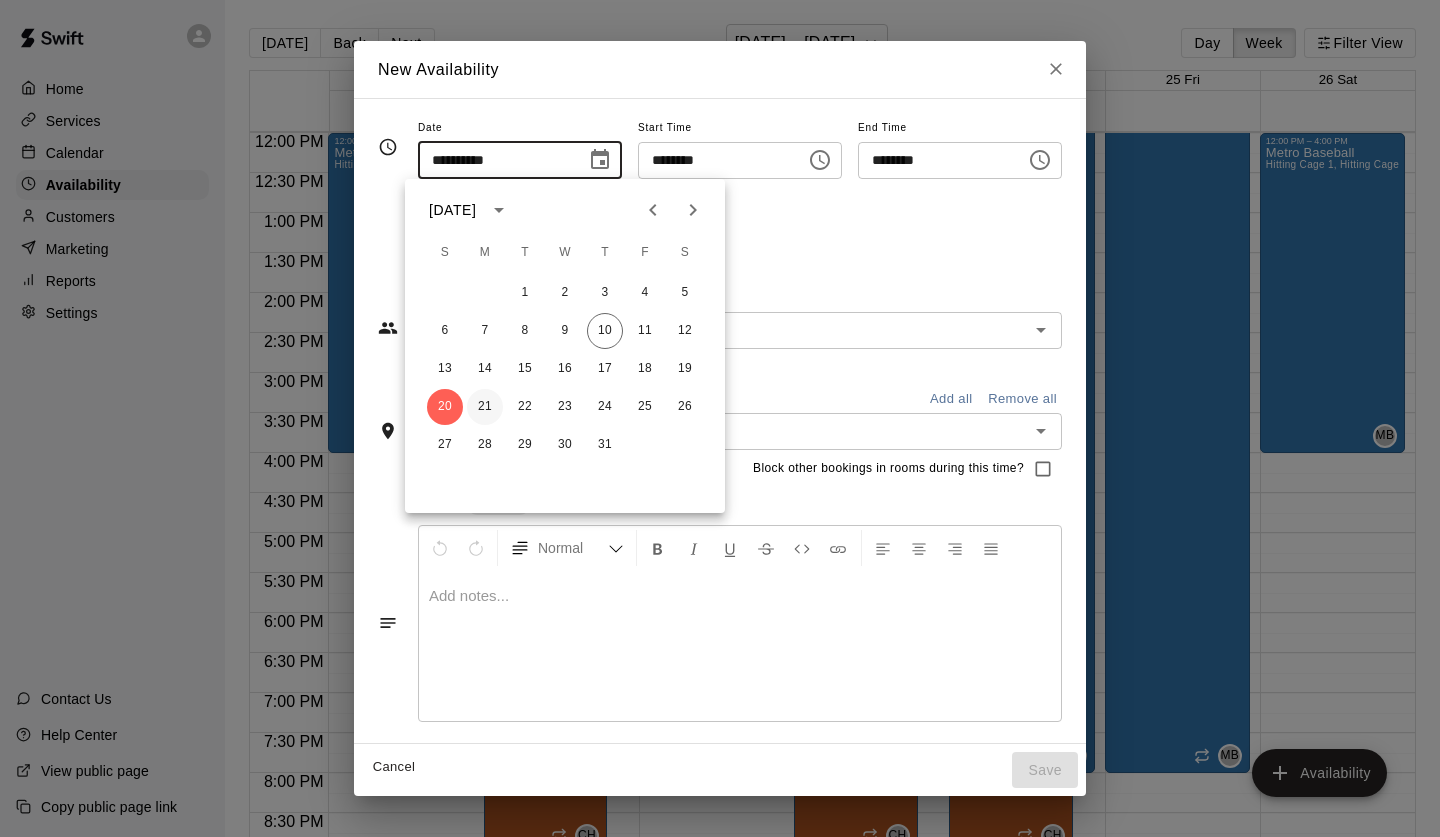 click on "21" at bounding box center [485, 407] 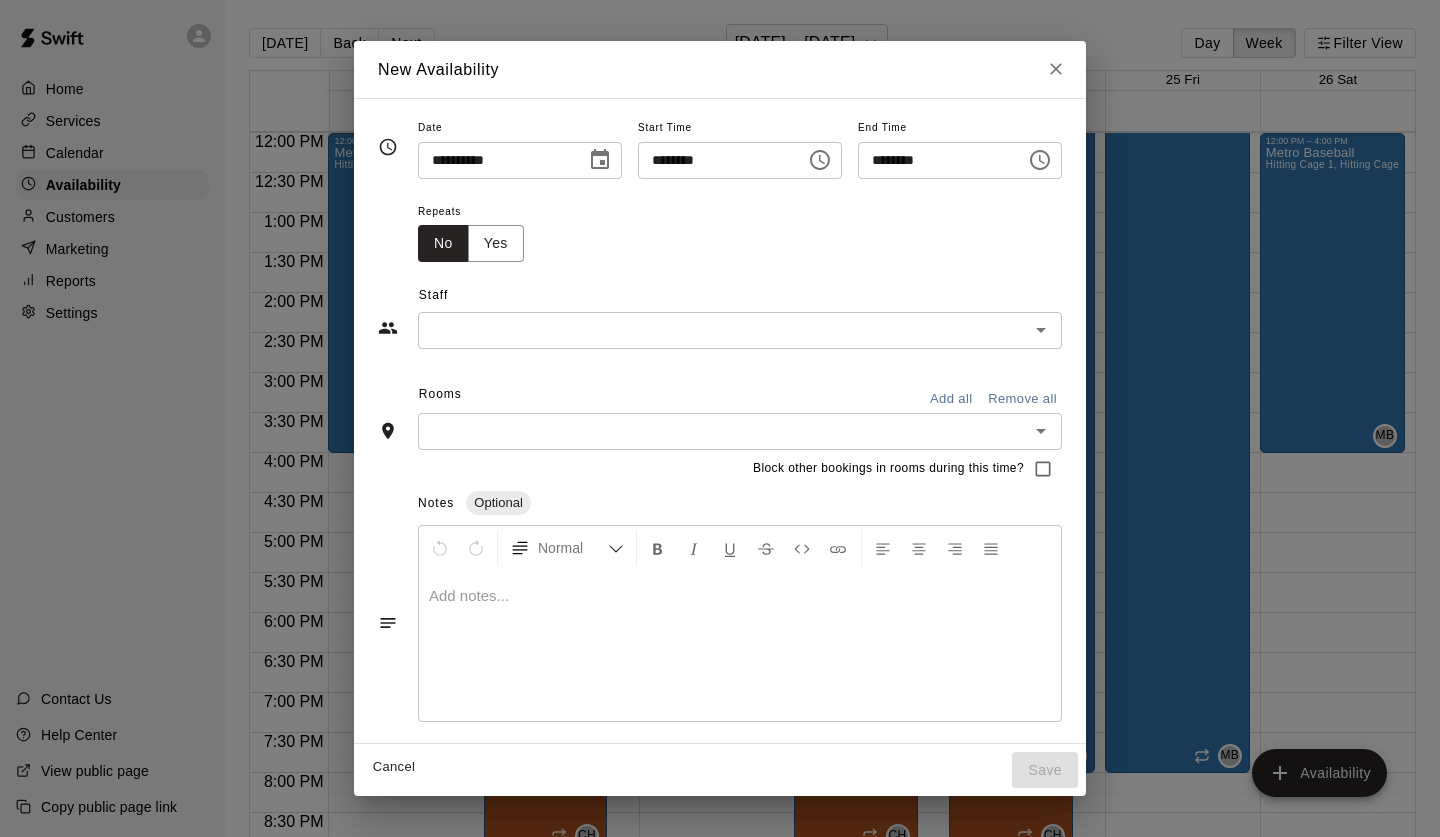 type on "**********" 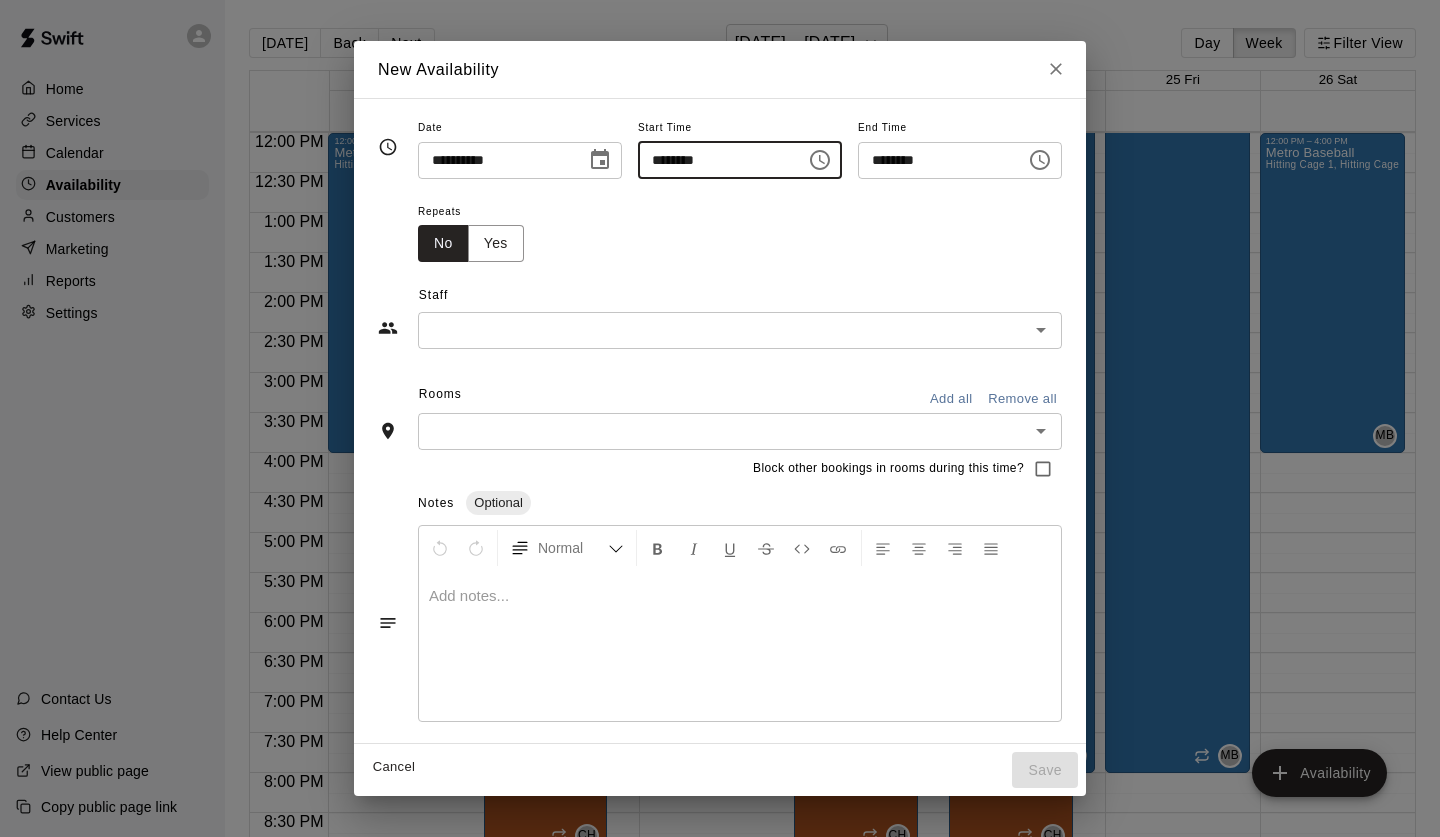 click on "********" at bounding box center [715, 160] 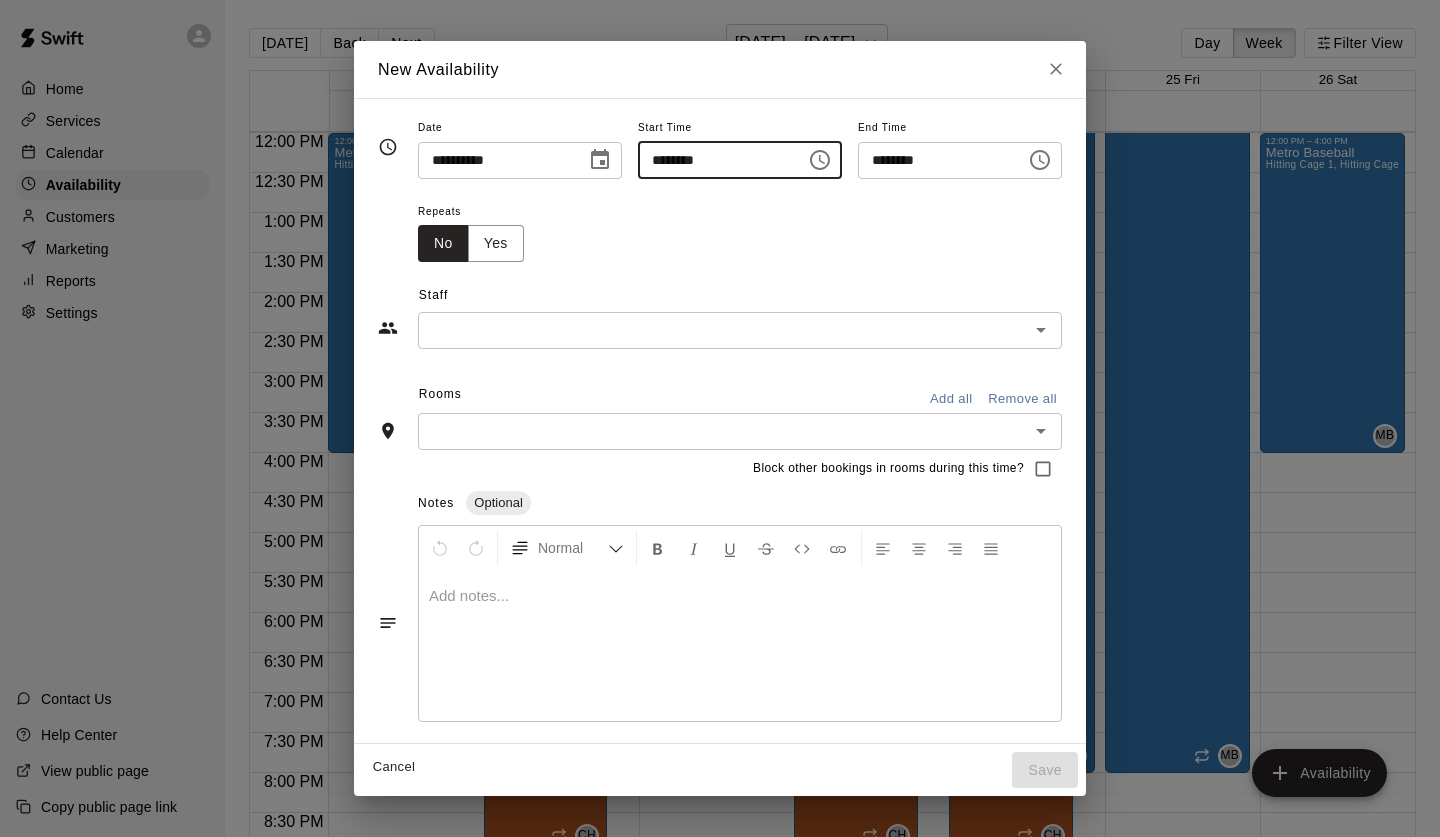 click on "********" at bounding box center (935, 160) 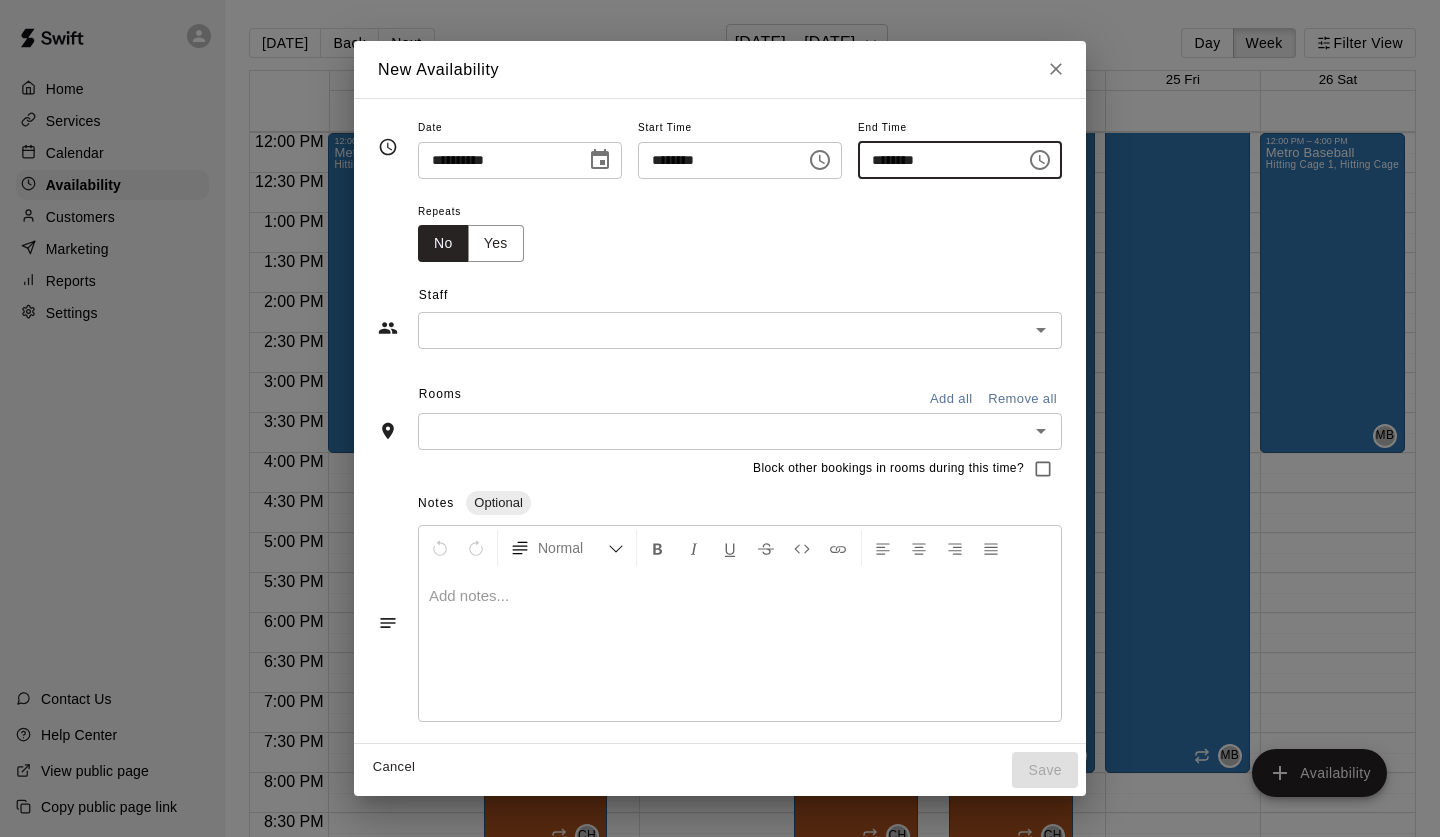 type on "********" 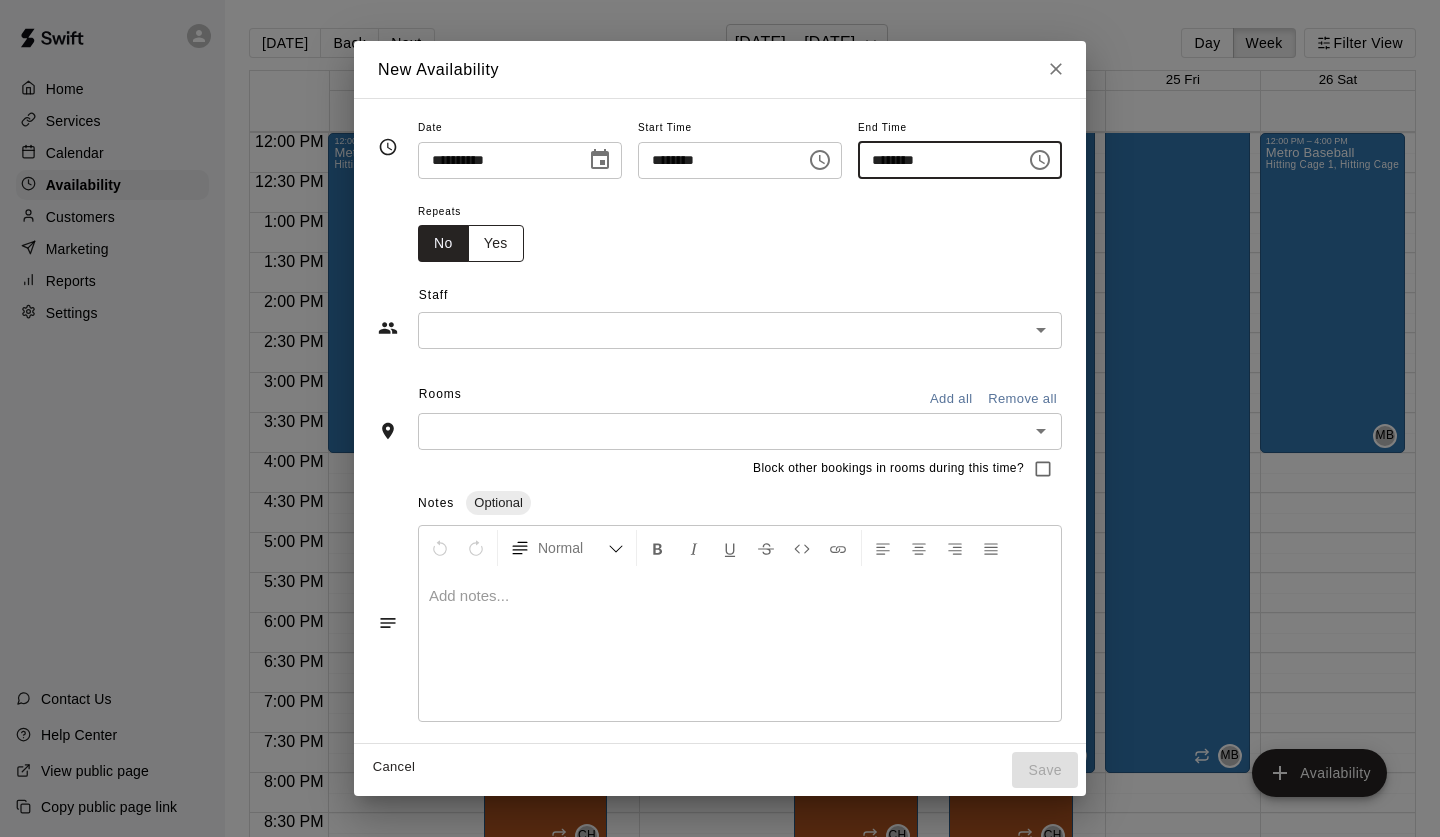 click on "Yes" at bounding box center (496, 243) 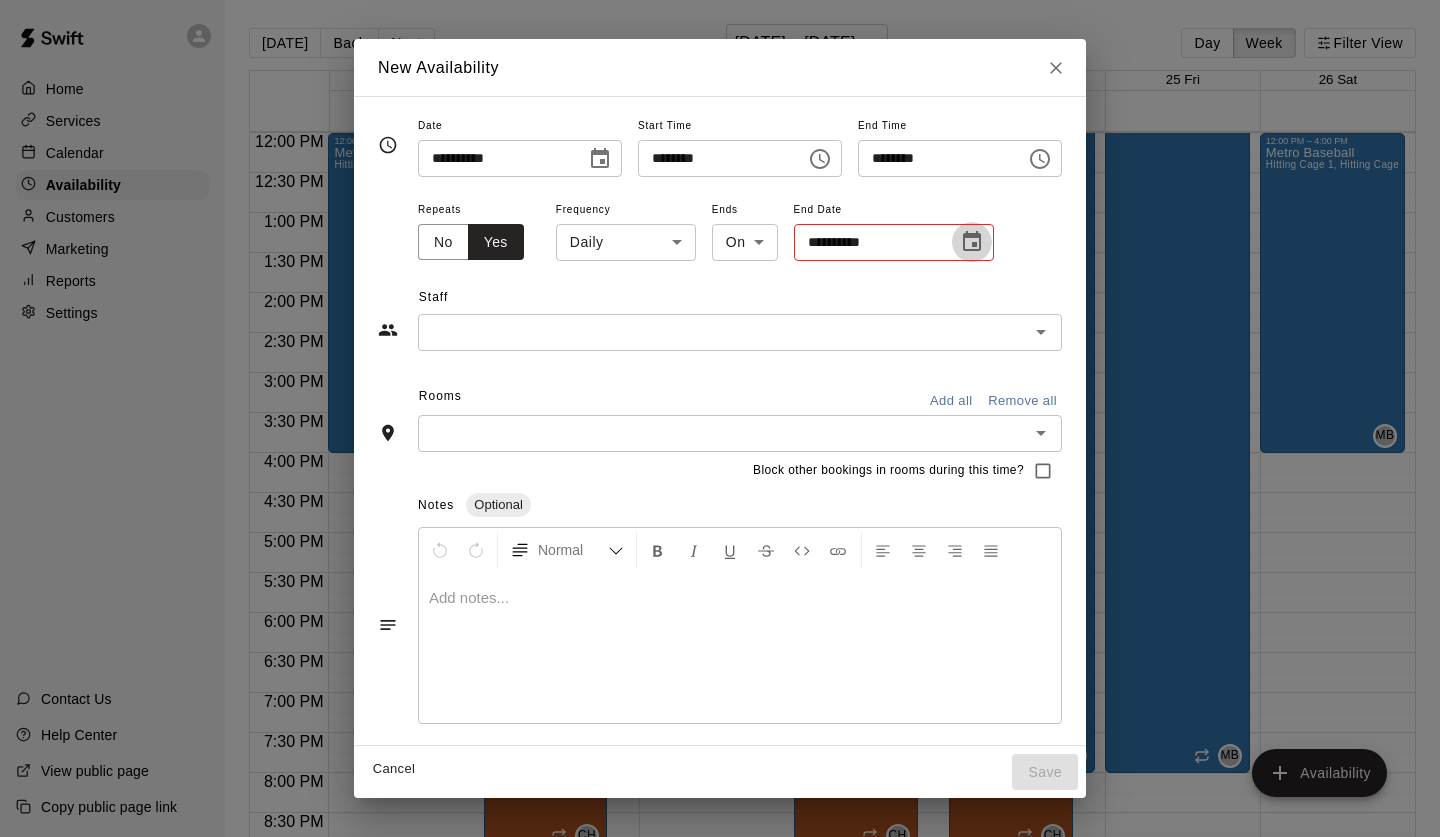 click 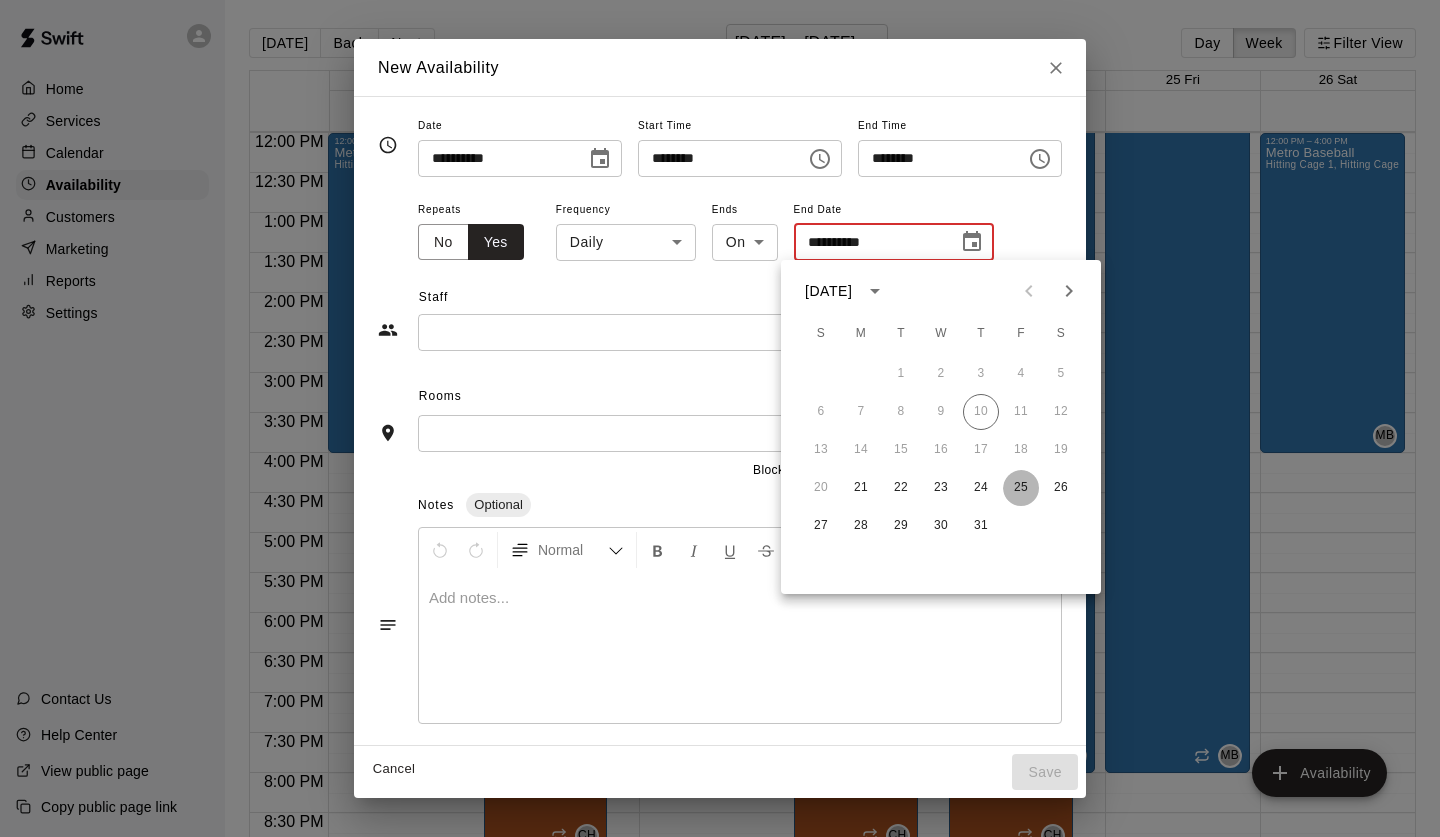 click on "25" at bounding box center [1021, 488] 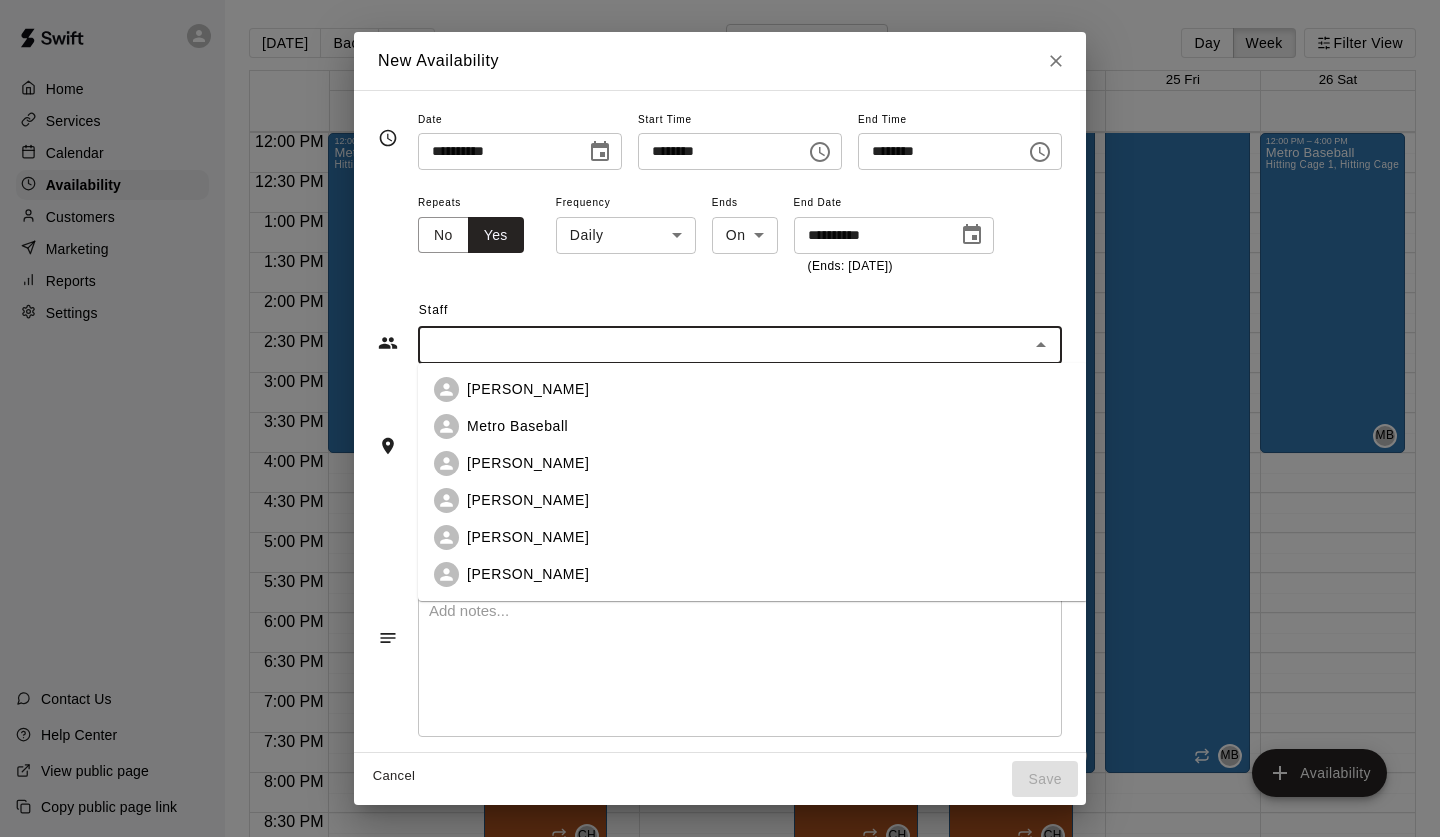 click at bounding box center (723, 345) 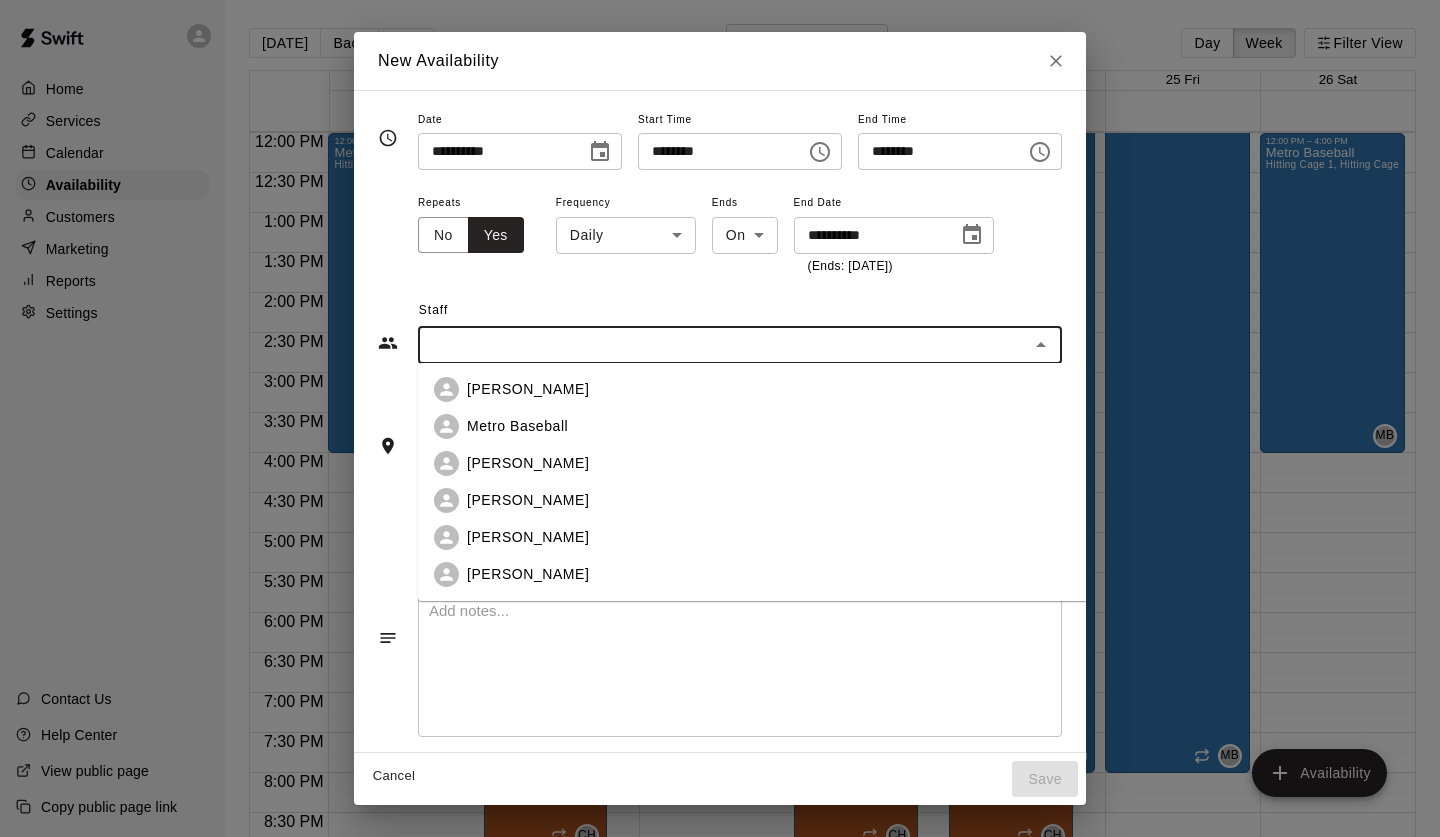 click on "Ryan Schubert" at bounding box center (769, 537) 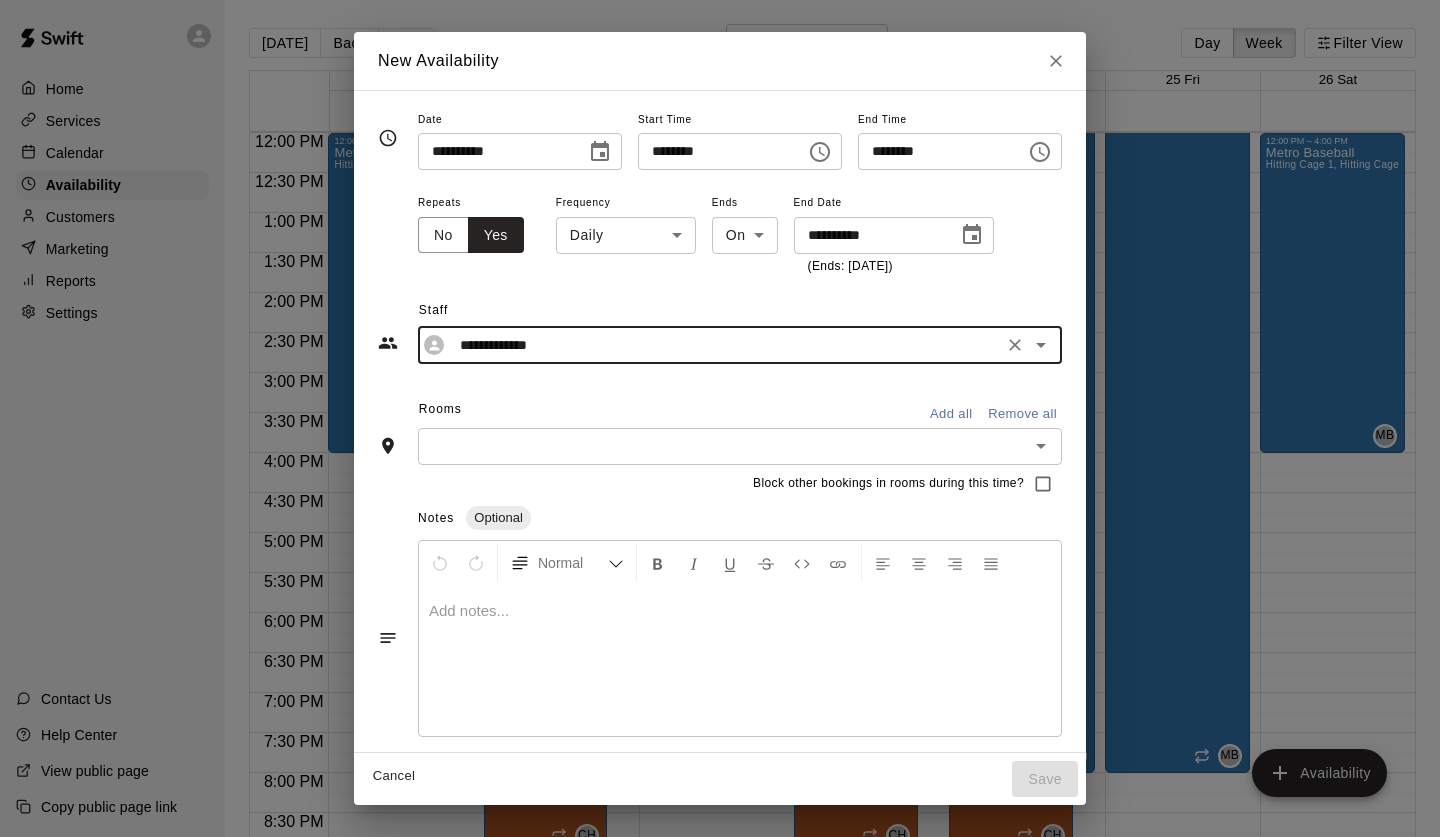 click on "Add all" at bounding box center [951, 414] 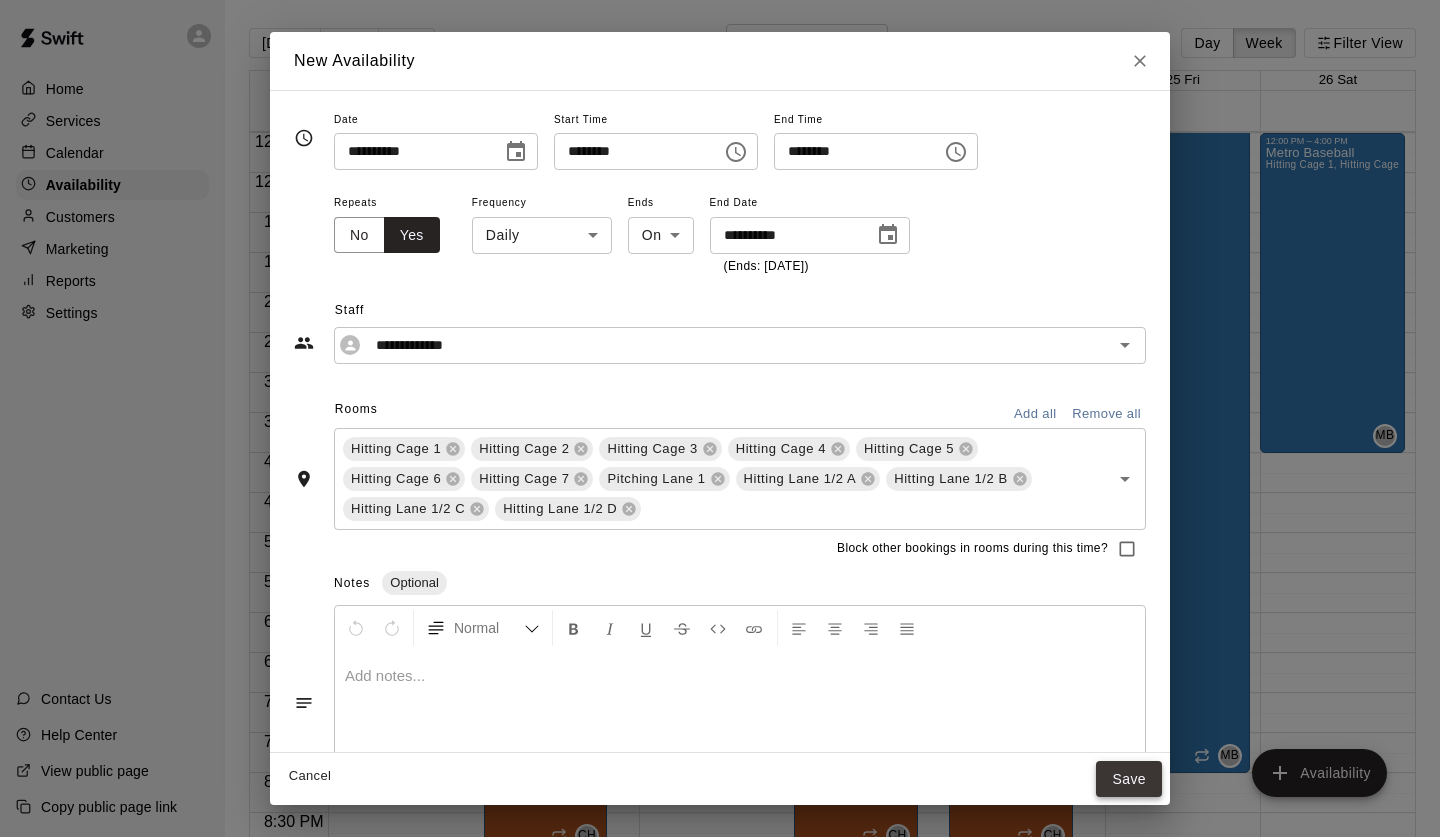 click on "Save" at bounding box center [1129, 779] 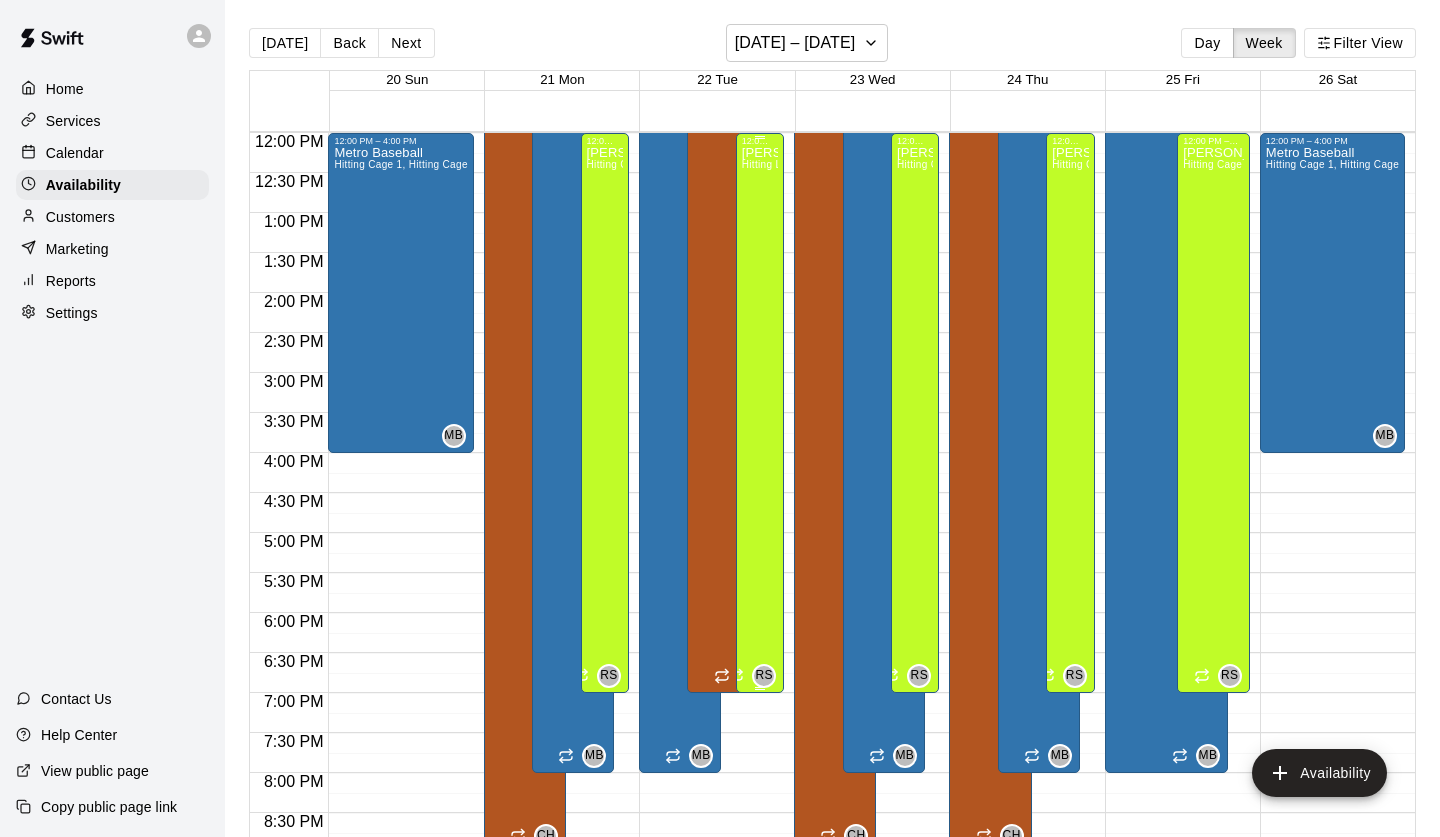 click on "Ryan Schubert Hitting Lane 1/2 B, Hitting Lane 1/2 C, Hitting Lane 1/2 D, Hitting Cage 1, Hitting Cage 2, Hitting Cage 3, Hitting Cage 4, Hitting Cage 5, Hitting Cage 6, Hitting Cage 7, Pitching Lane 1 , Hitting Lane 1/2 A" at bounding box center (760, 564) 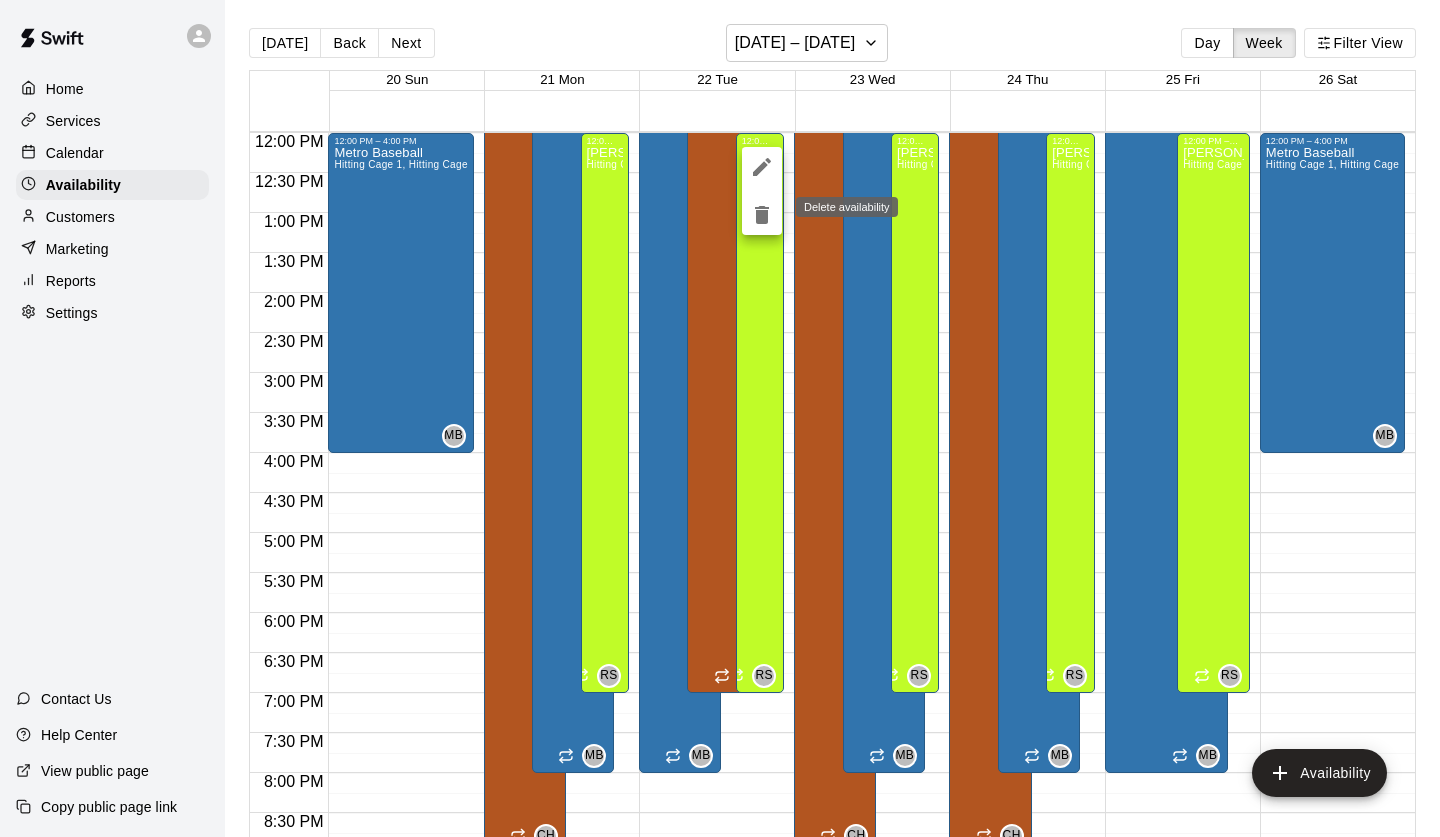 click 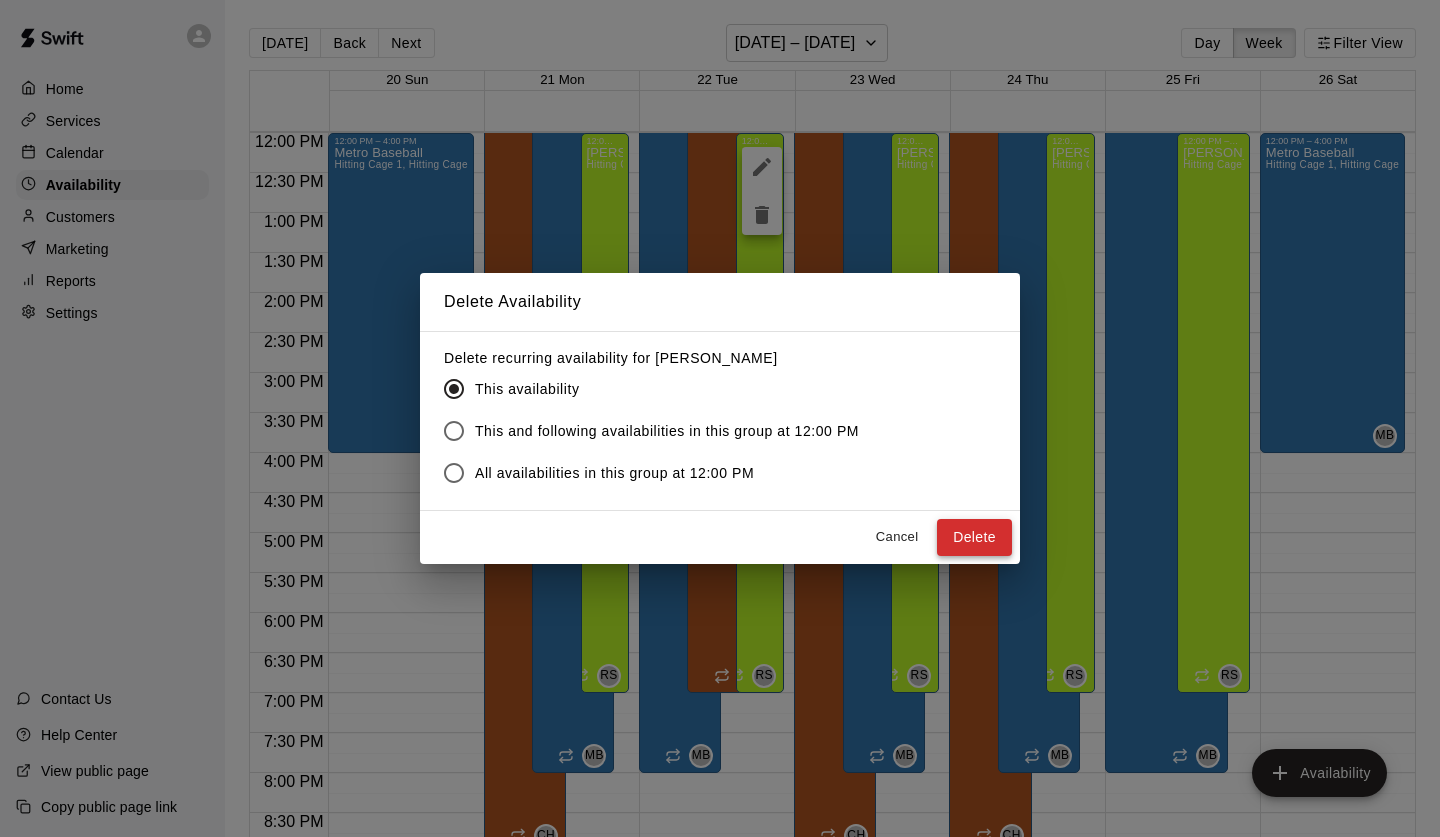click on "Delete" at bounding box center [974, 537] 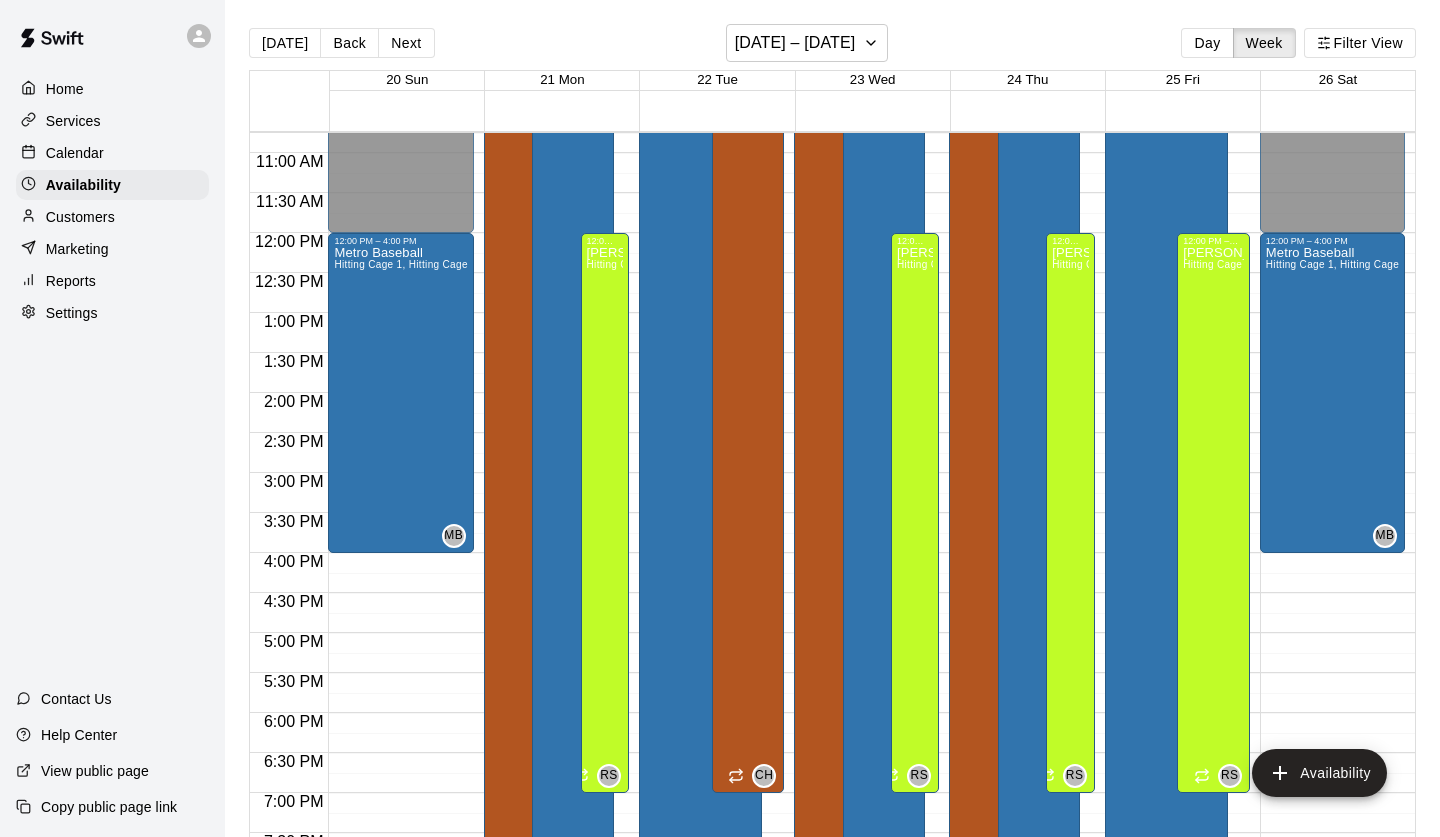 scroll, scrollTop: 866, scrollLeft: 0, axis: vertical 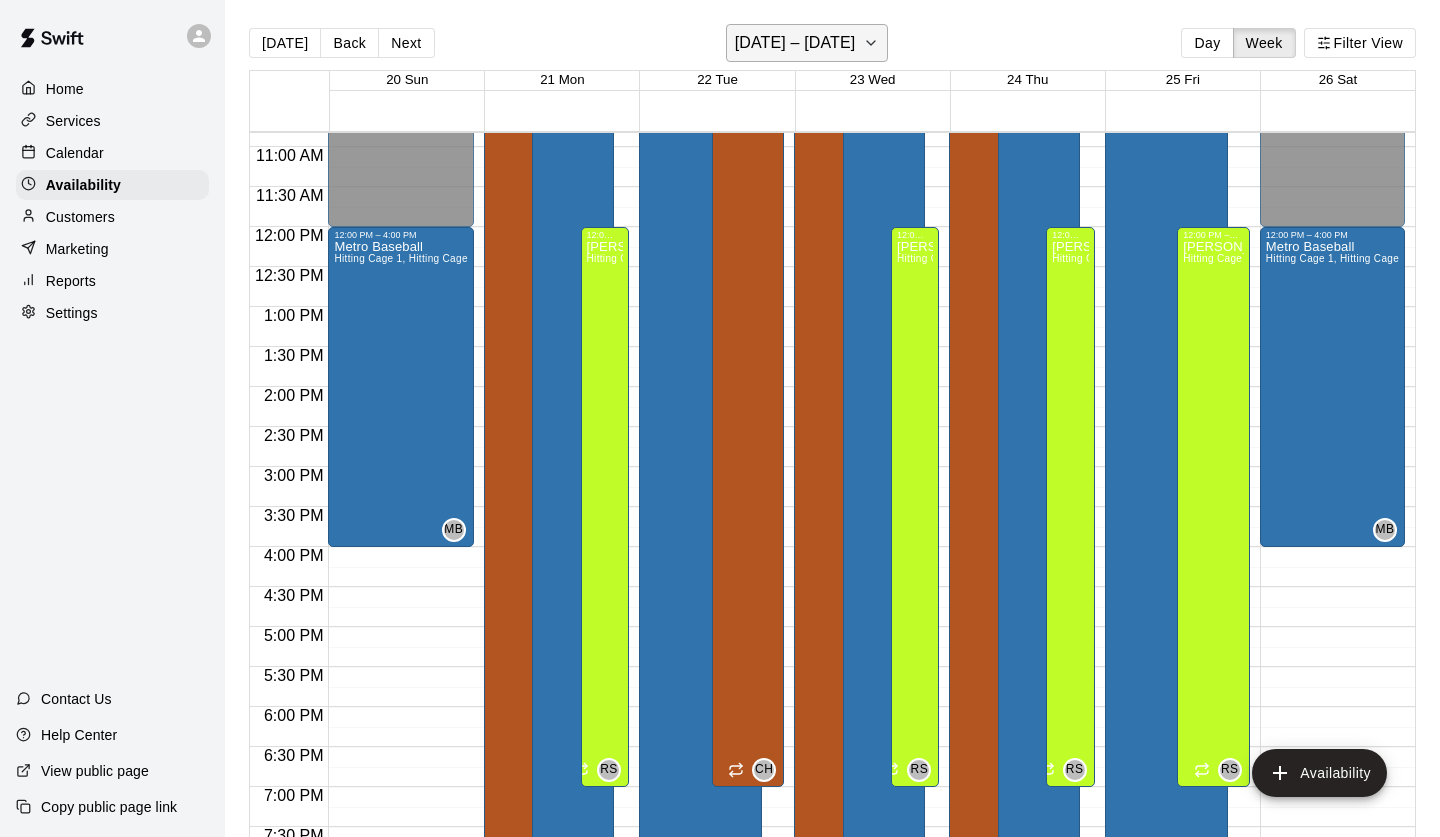 click on "July 20 – 26" at bounding box center (795, 43) 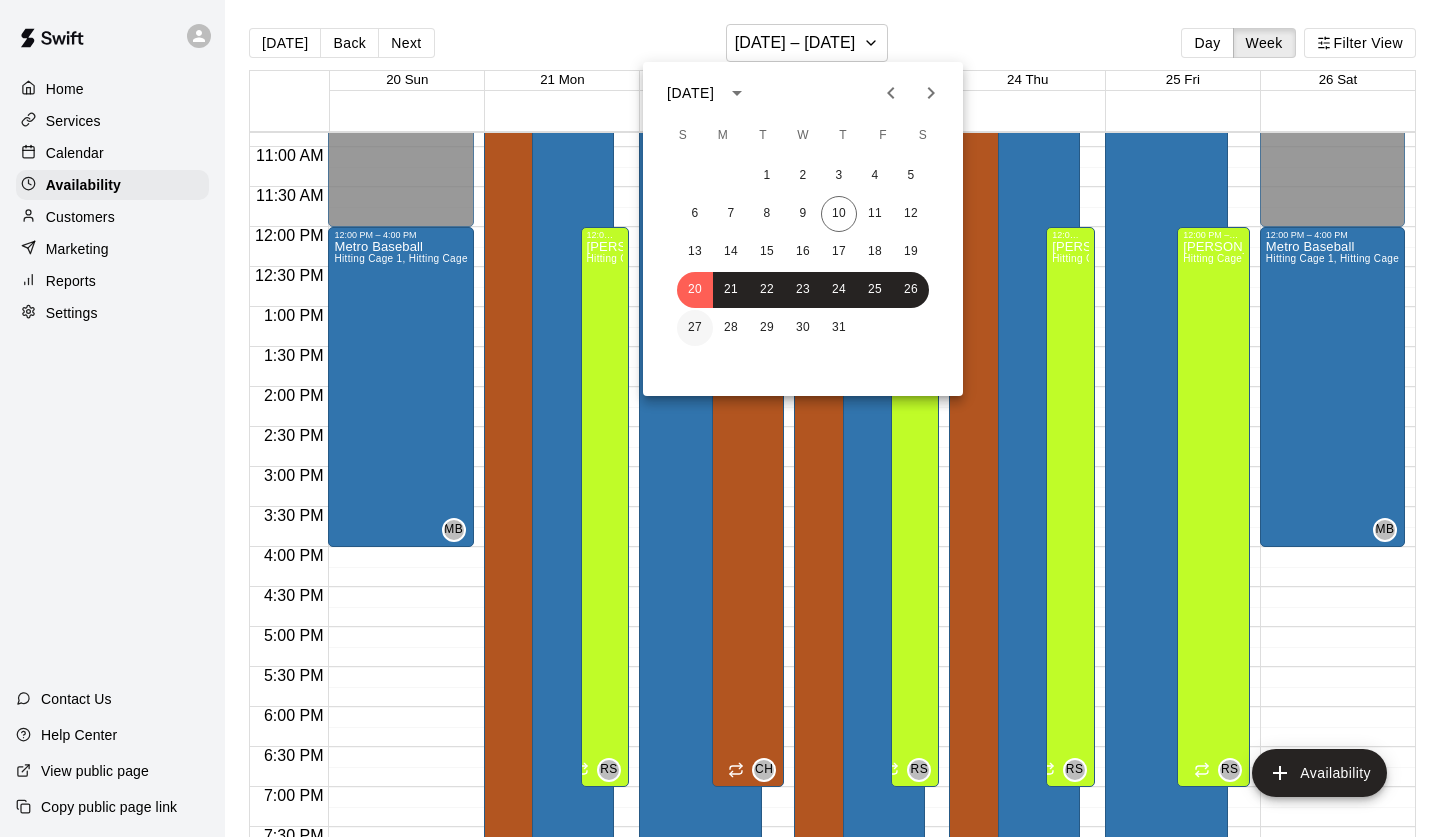 click on "27" at bounding box center (695, 328) 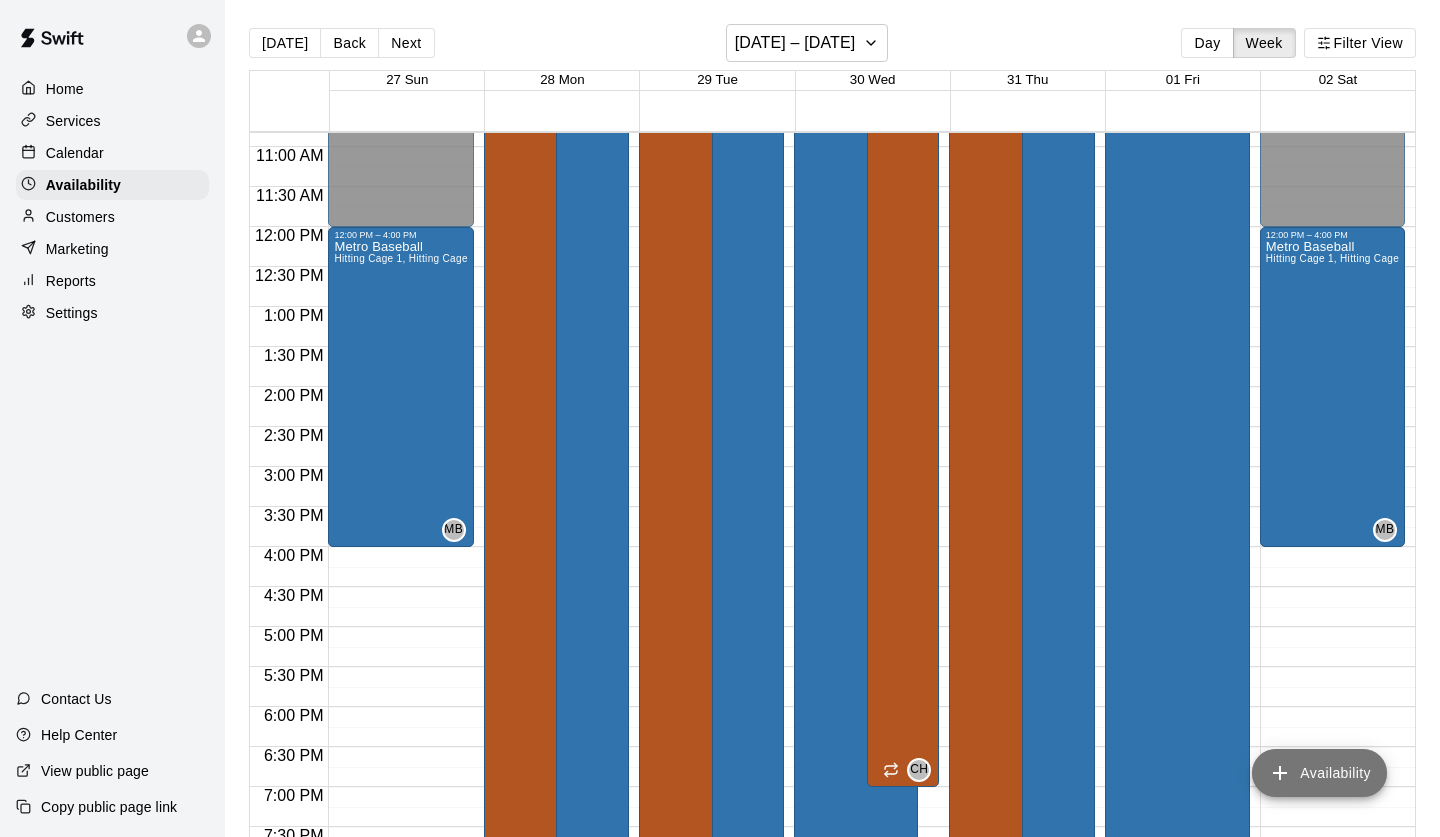 click on "Availability" at bounding box center (1319, 773) 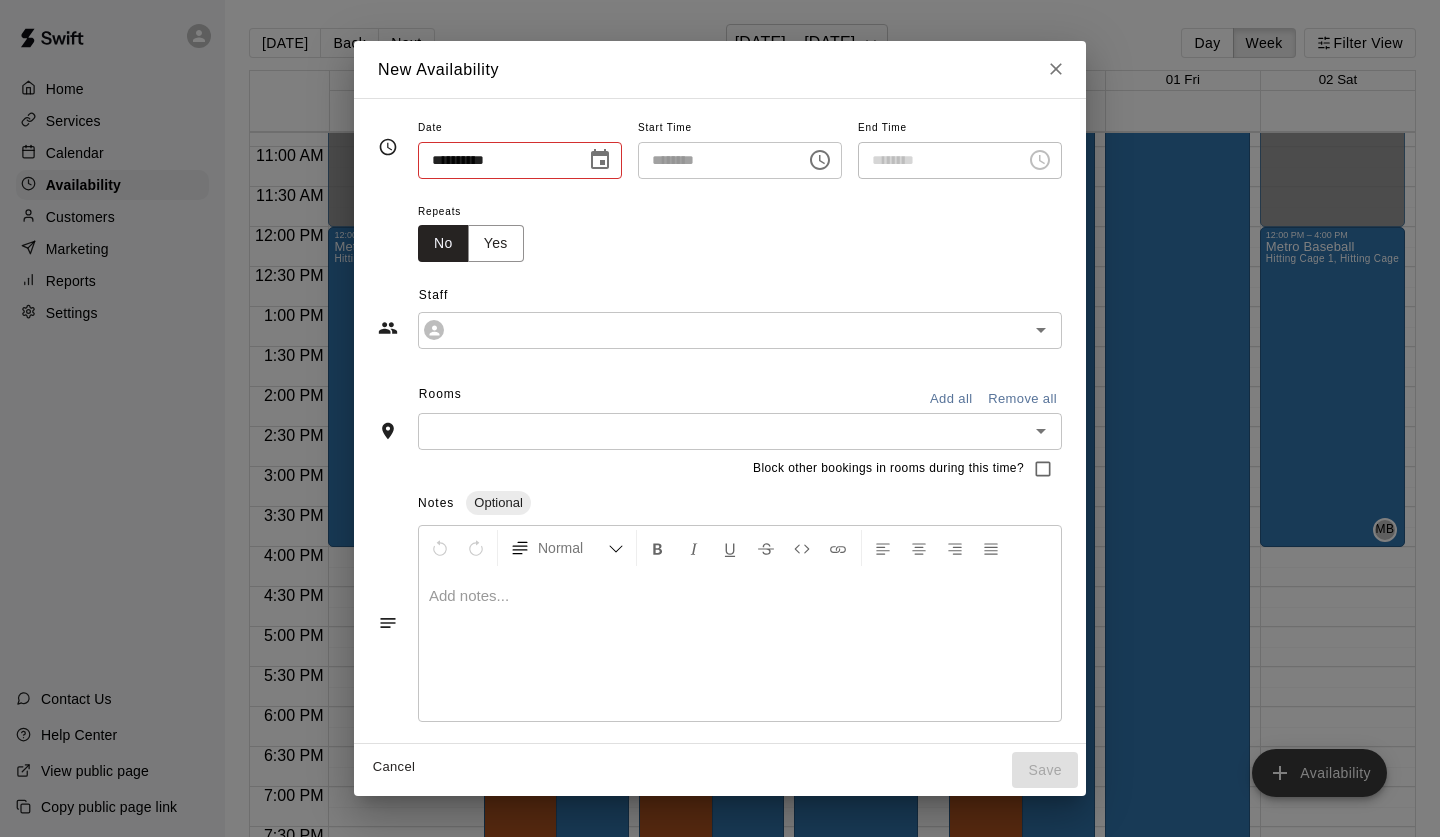 type on "**********" 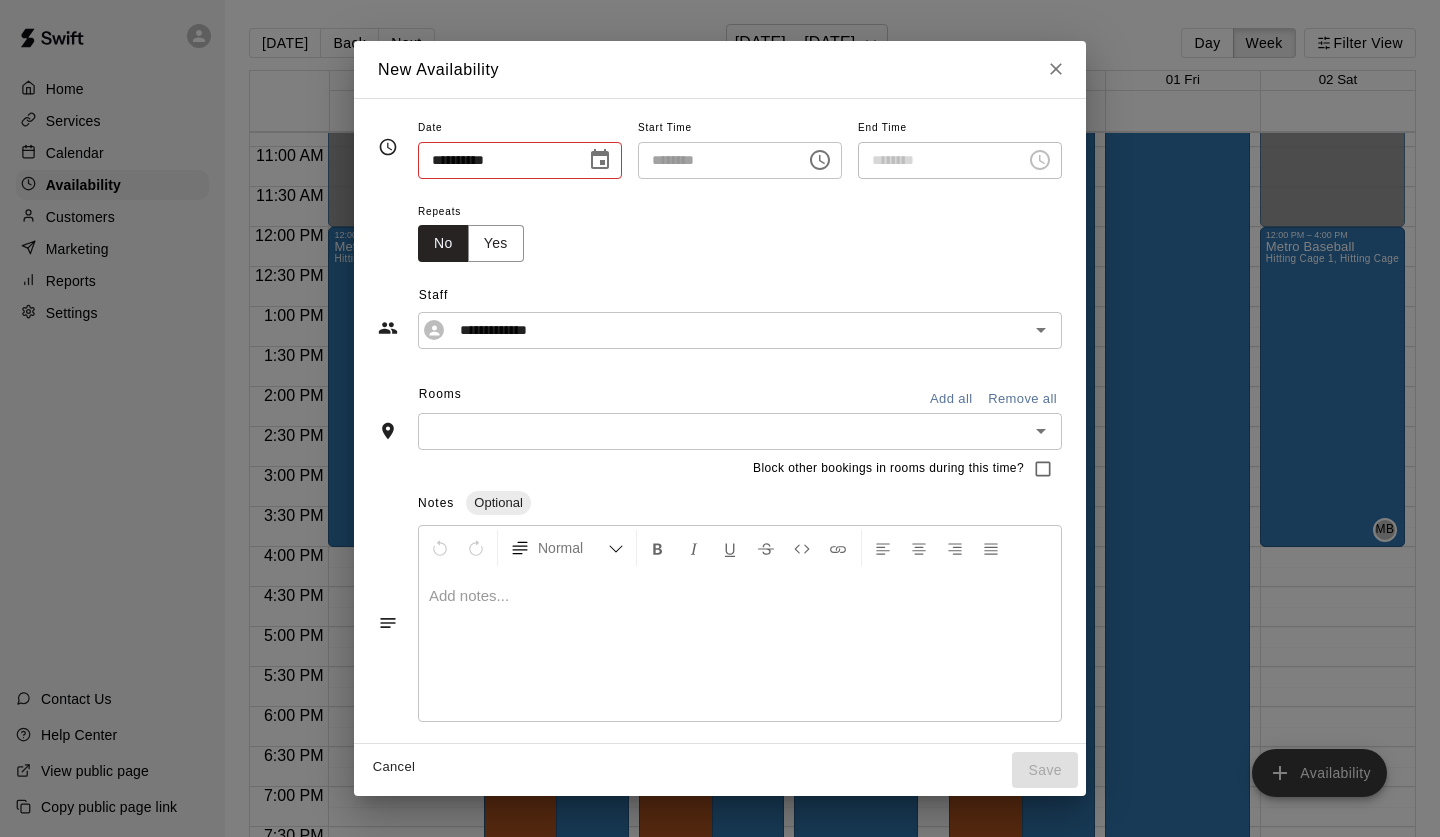 type on "**********" 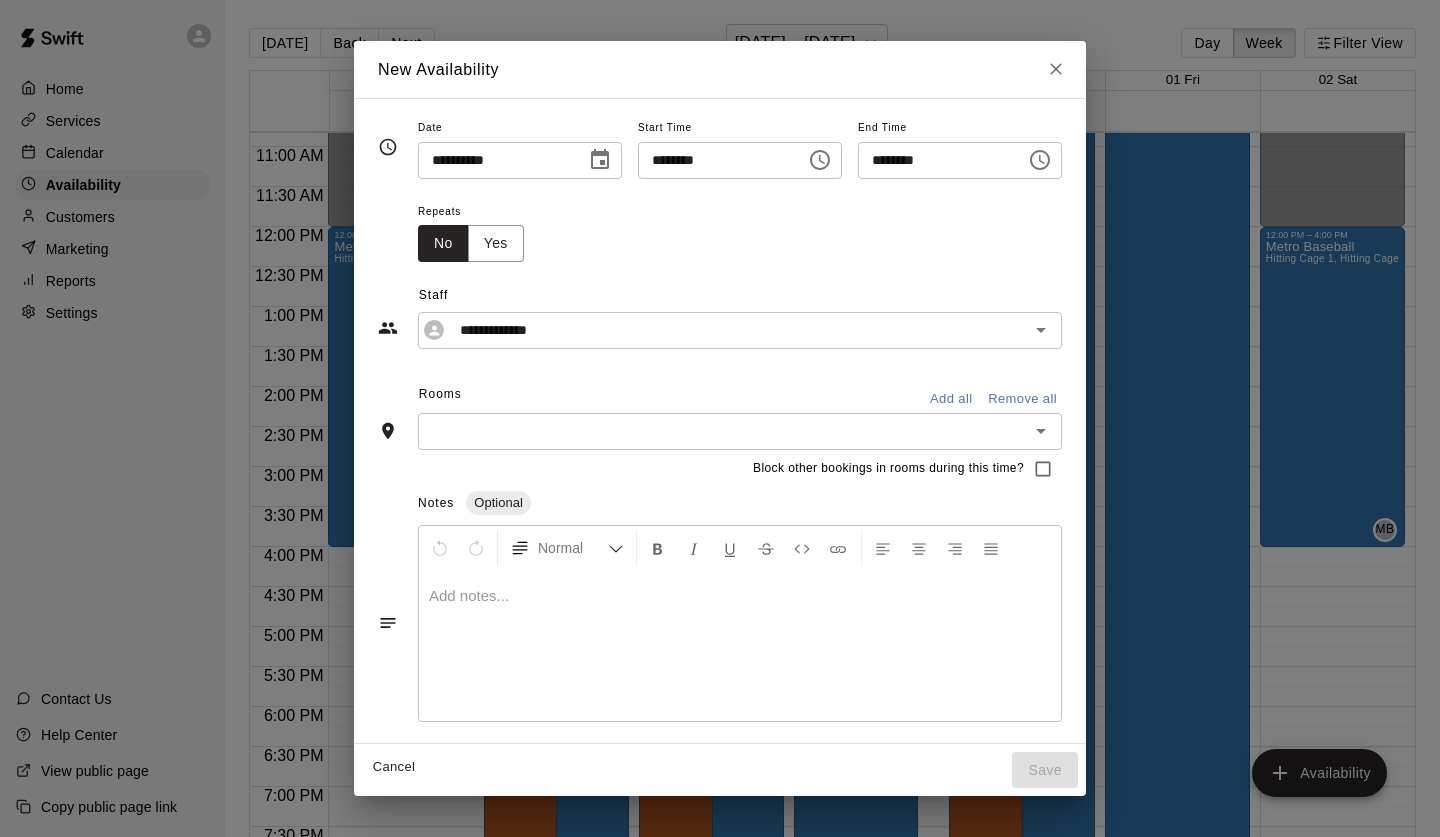 click 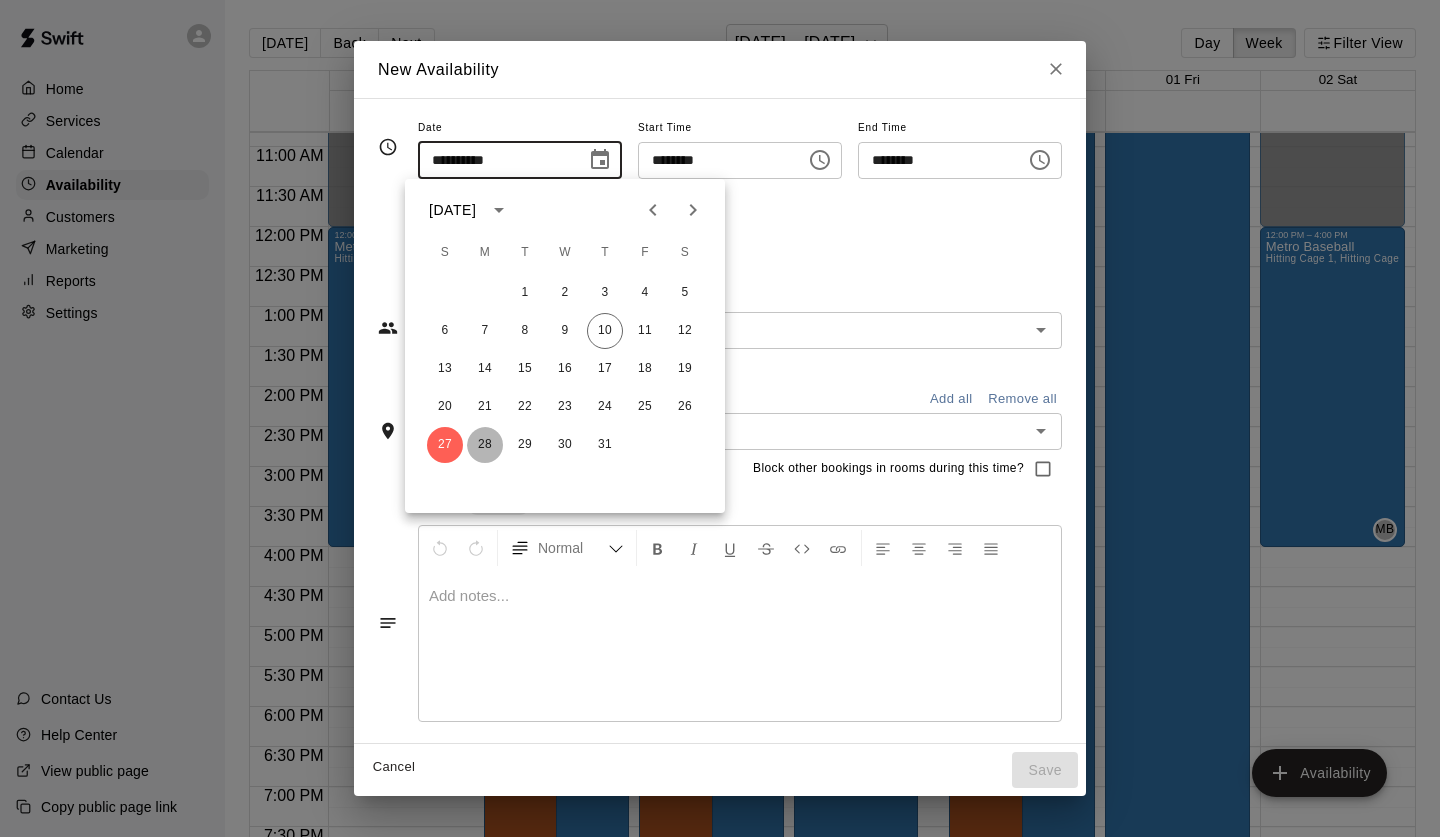 click on "28" at bounding box center (485, 445) 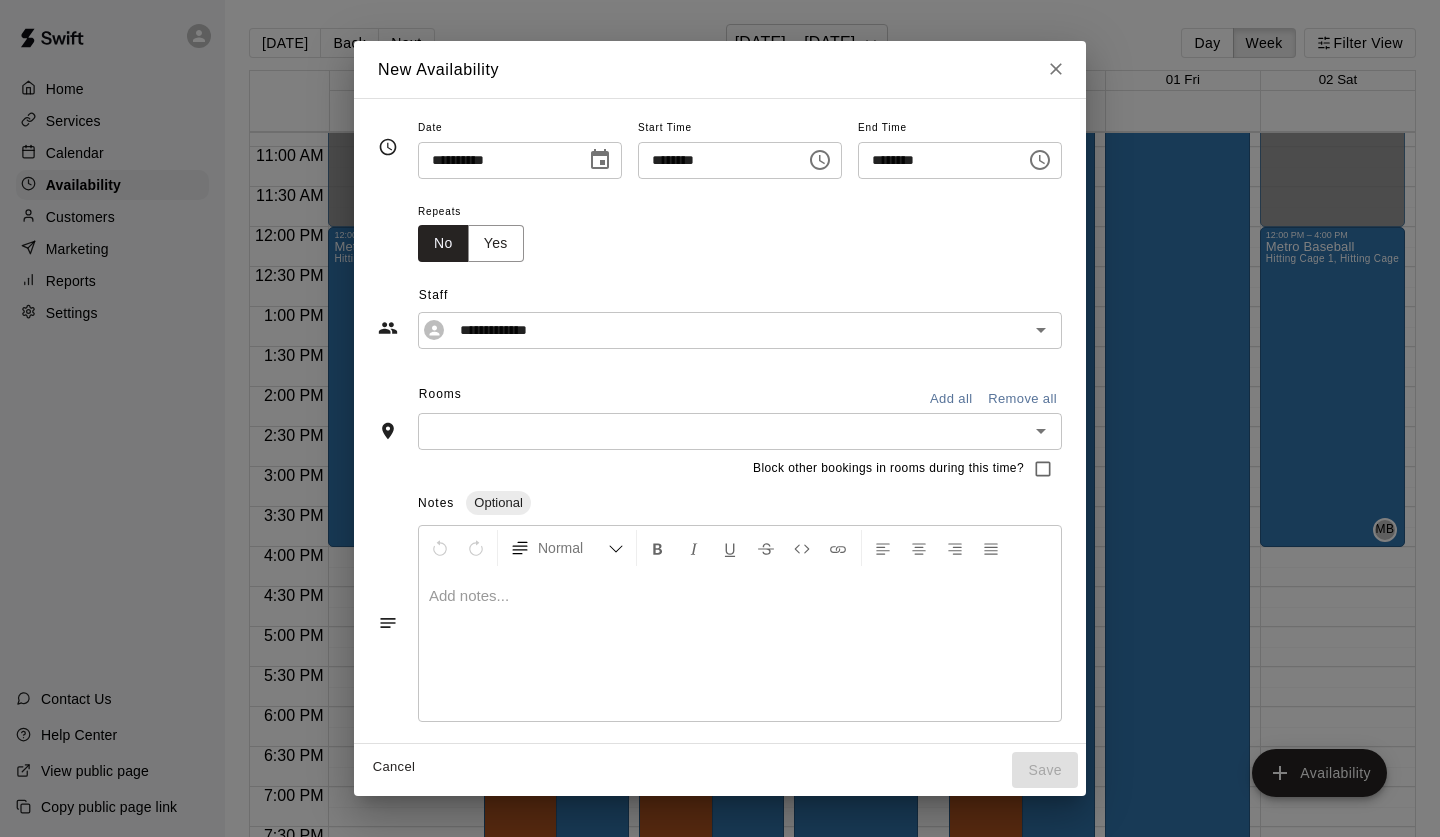 click on "********" at bounding box center [715, 160] 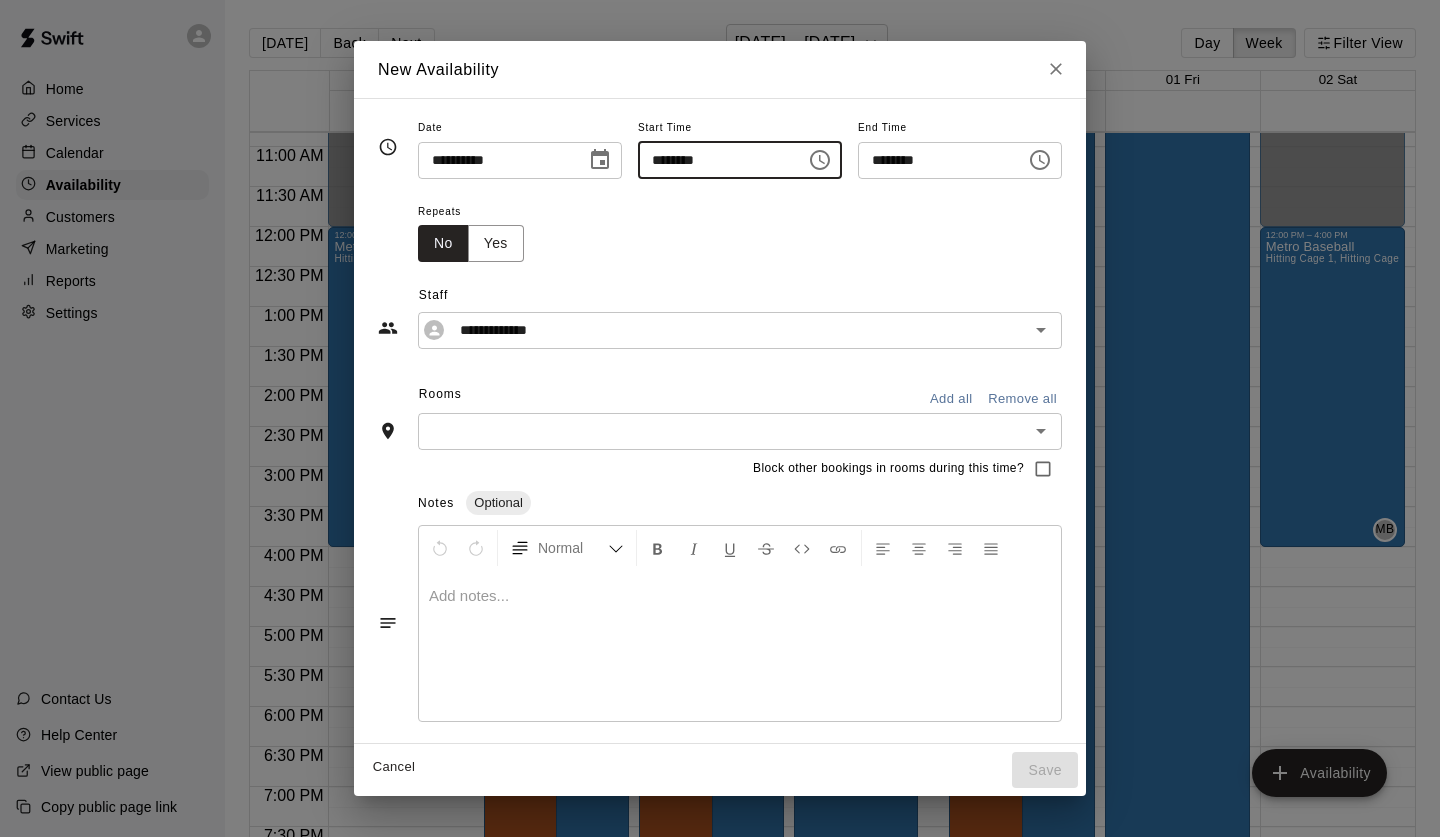 type on "********" 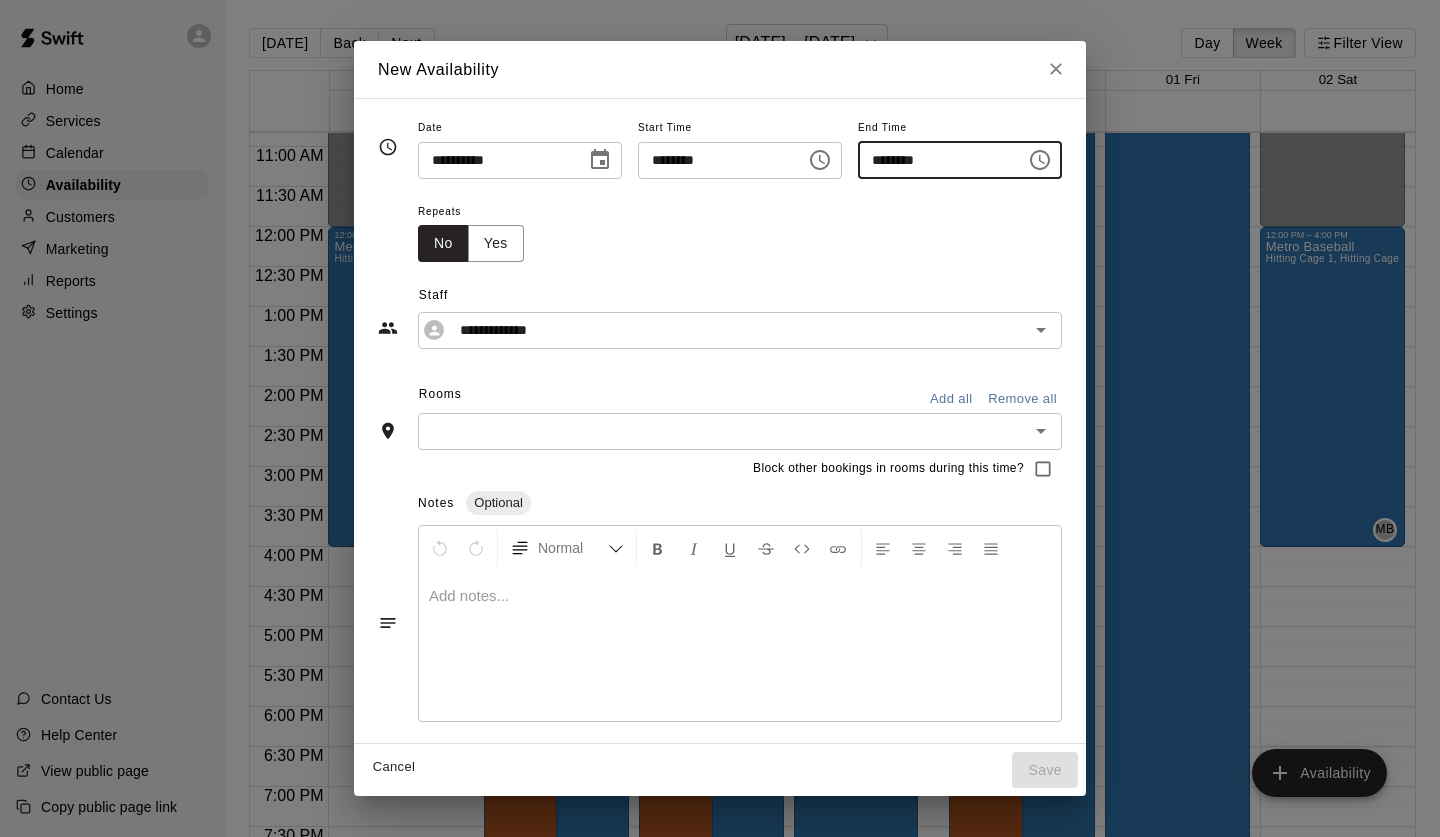 click on "********" at bounding box center [935, 160] 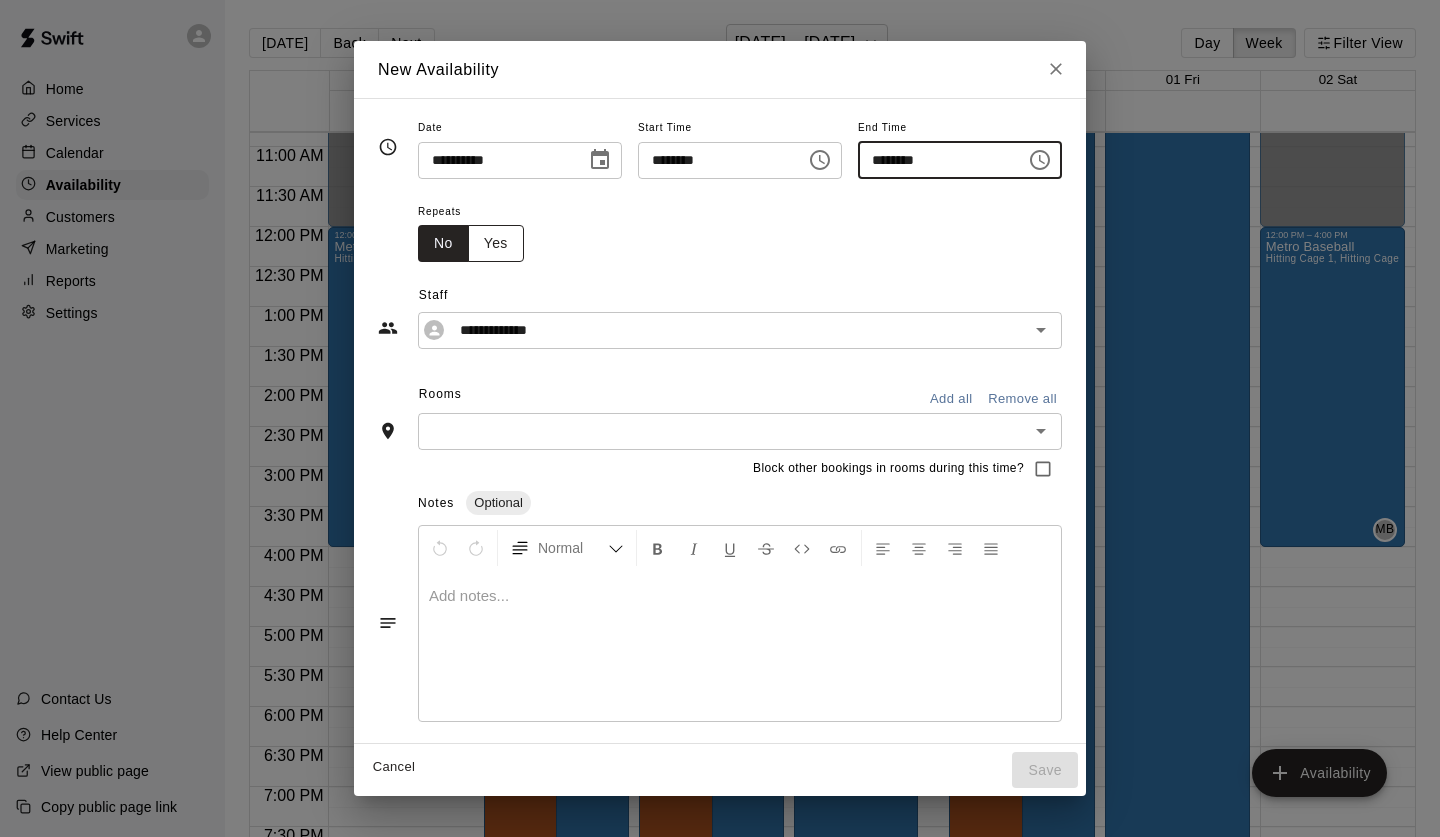 click on "Yes" at bounding box center [496, 243] 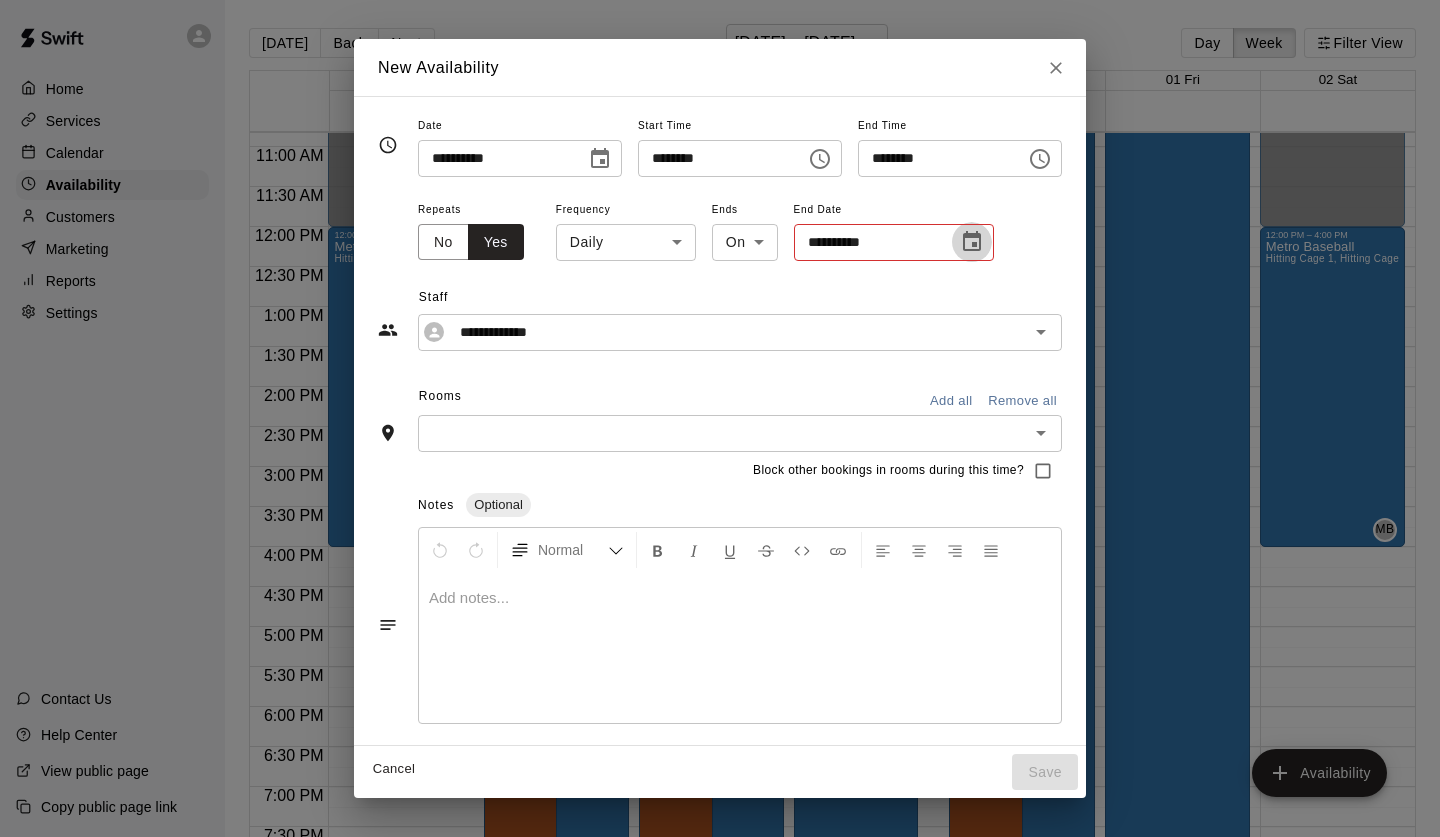 click 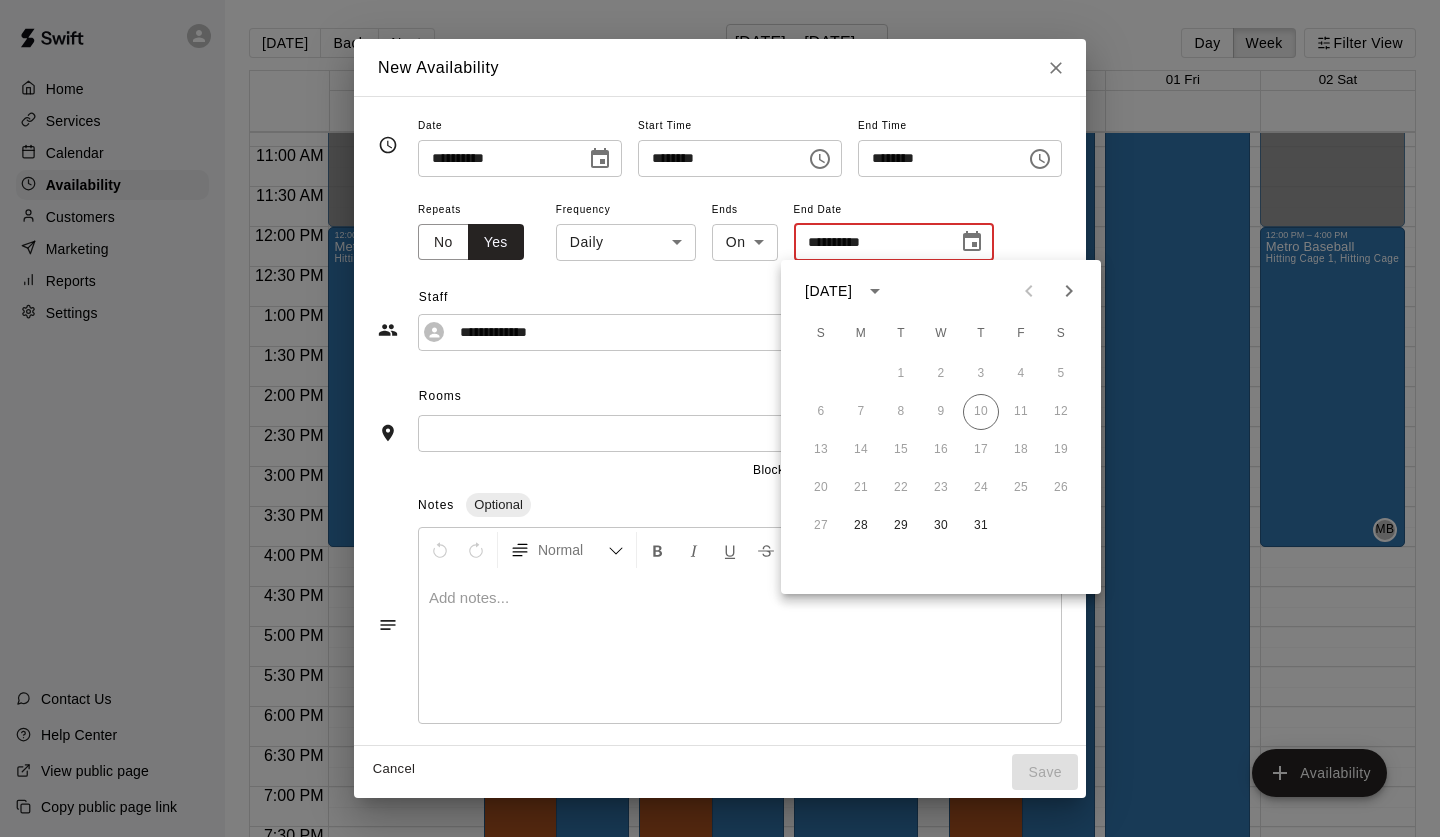 click 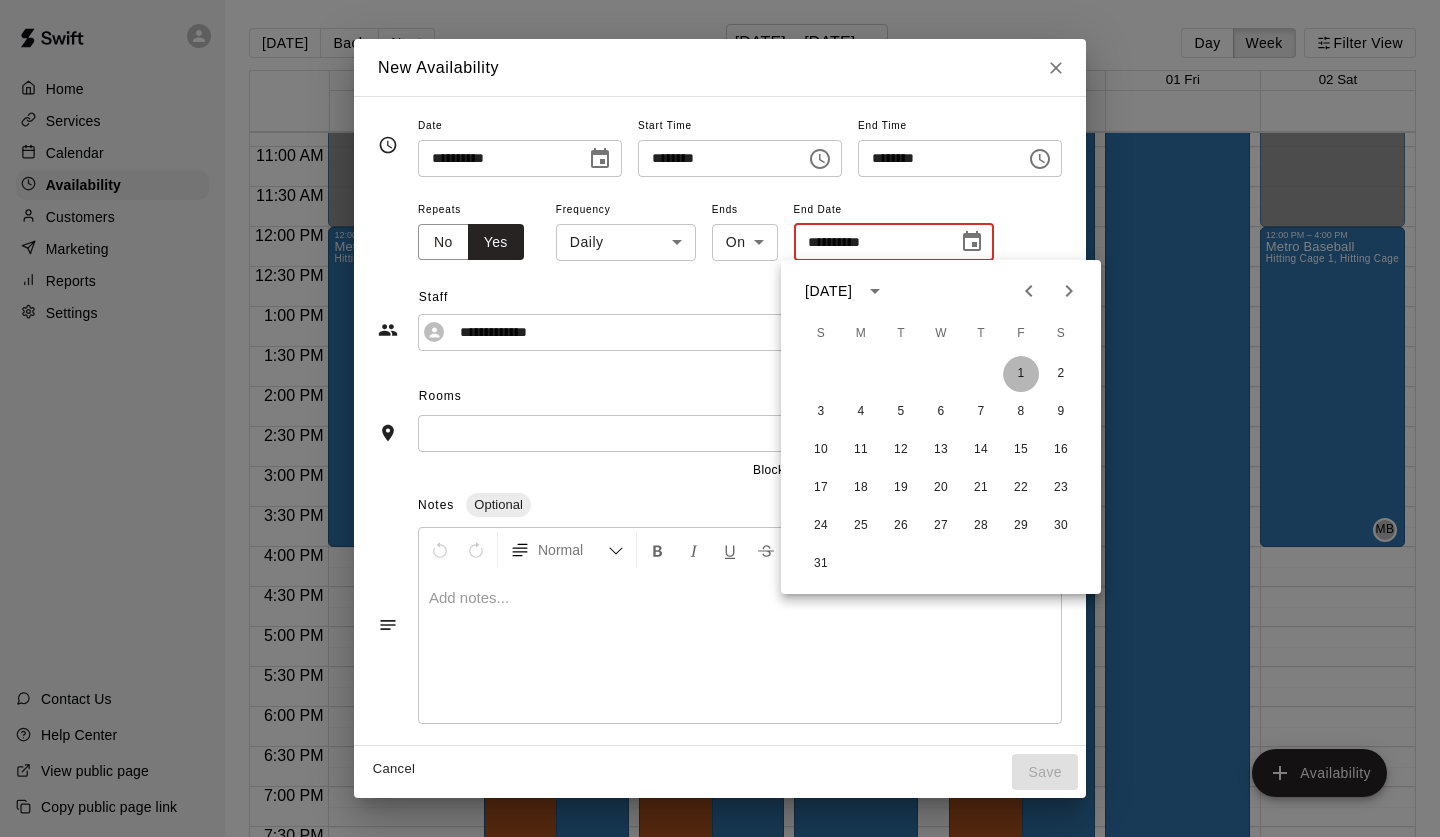click on "1" at bounding box center (1021, 374) 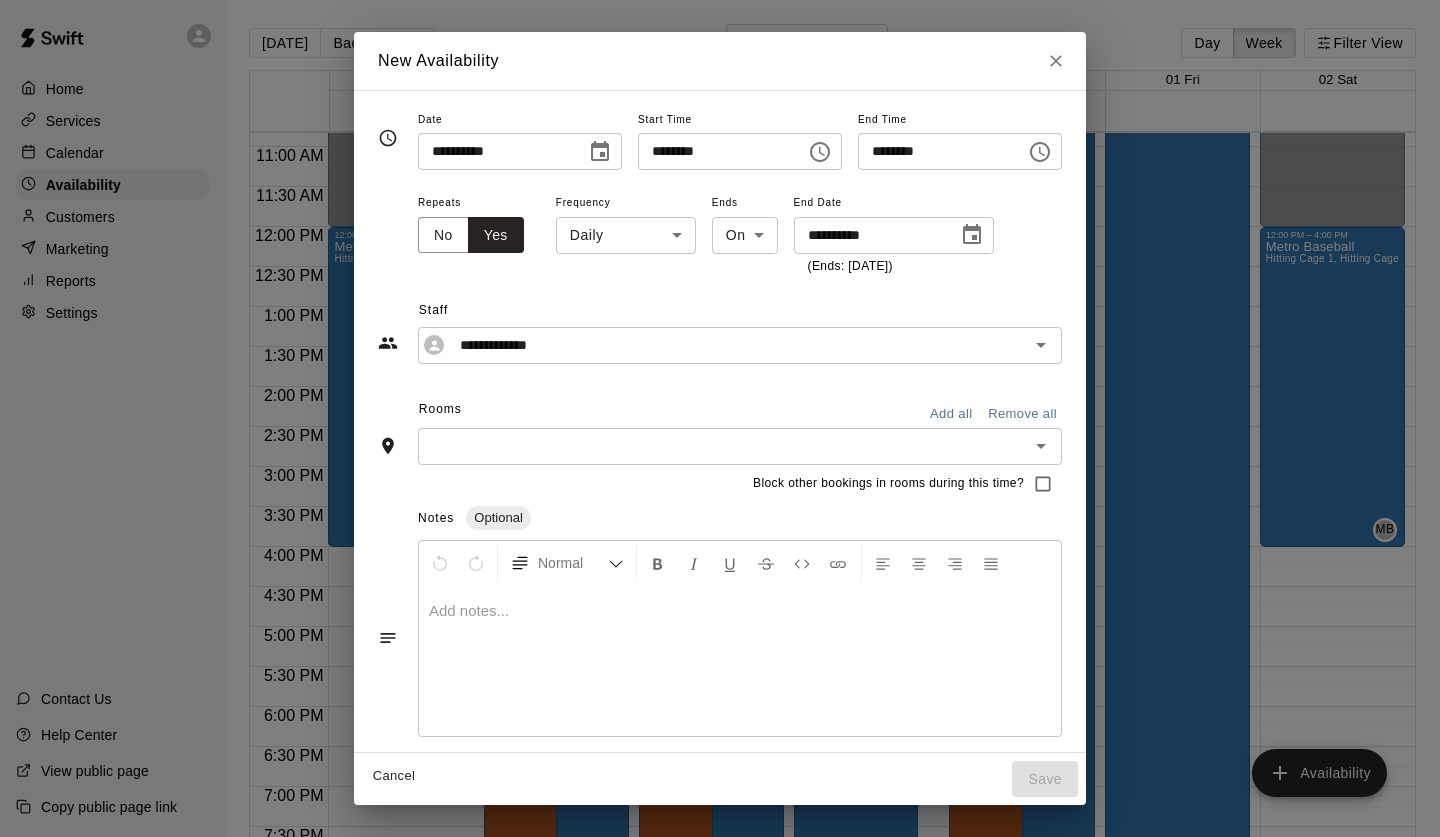 click on "Add all" at bounding box center [951, 414] 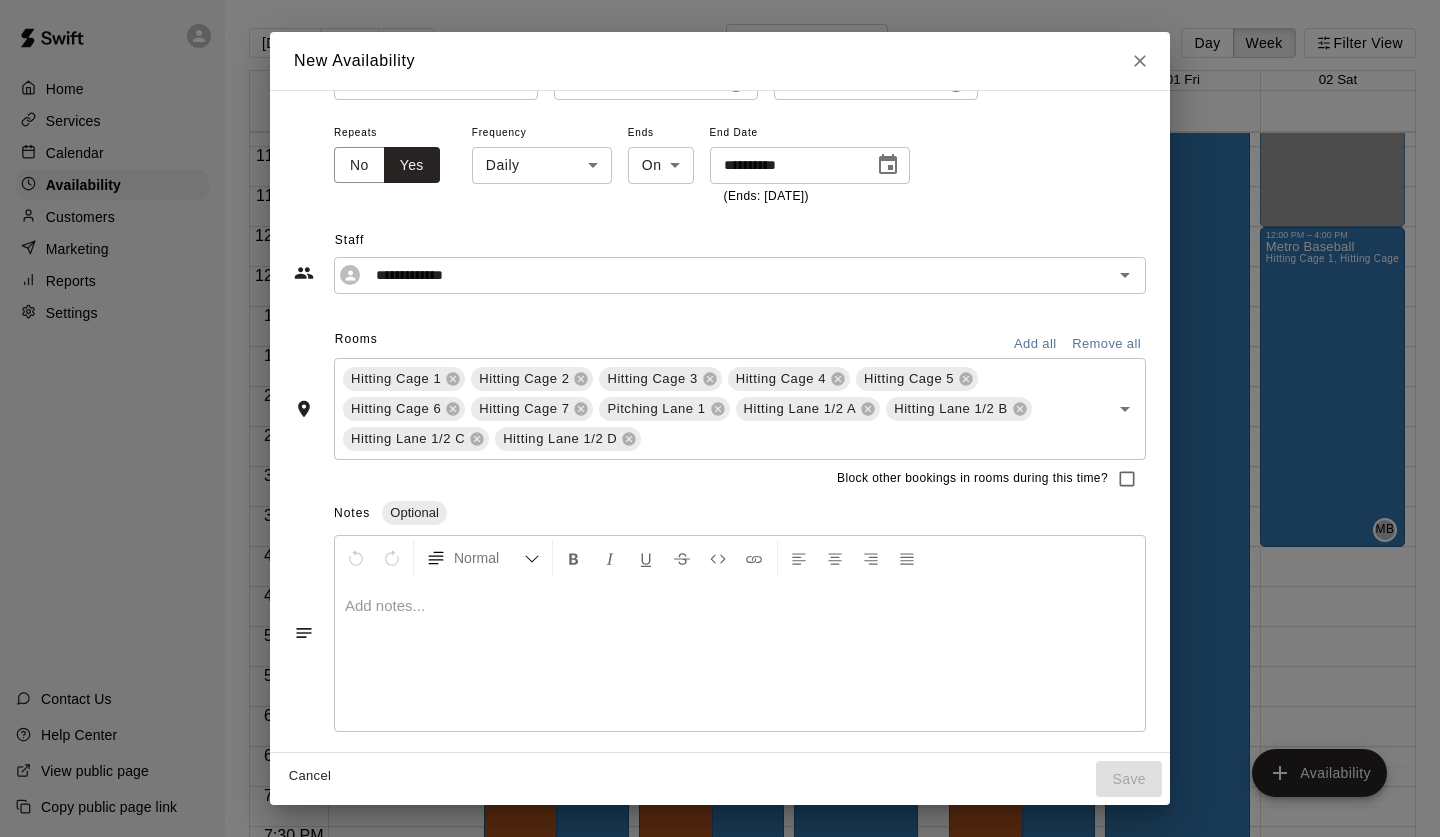 scroll, scrollTop: 69, scrollLeft: 0, axis: vertical 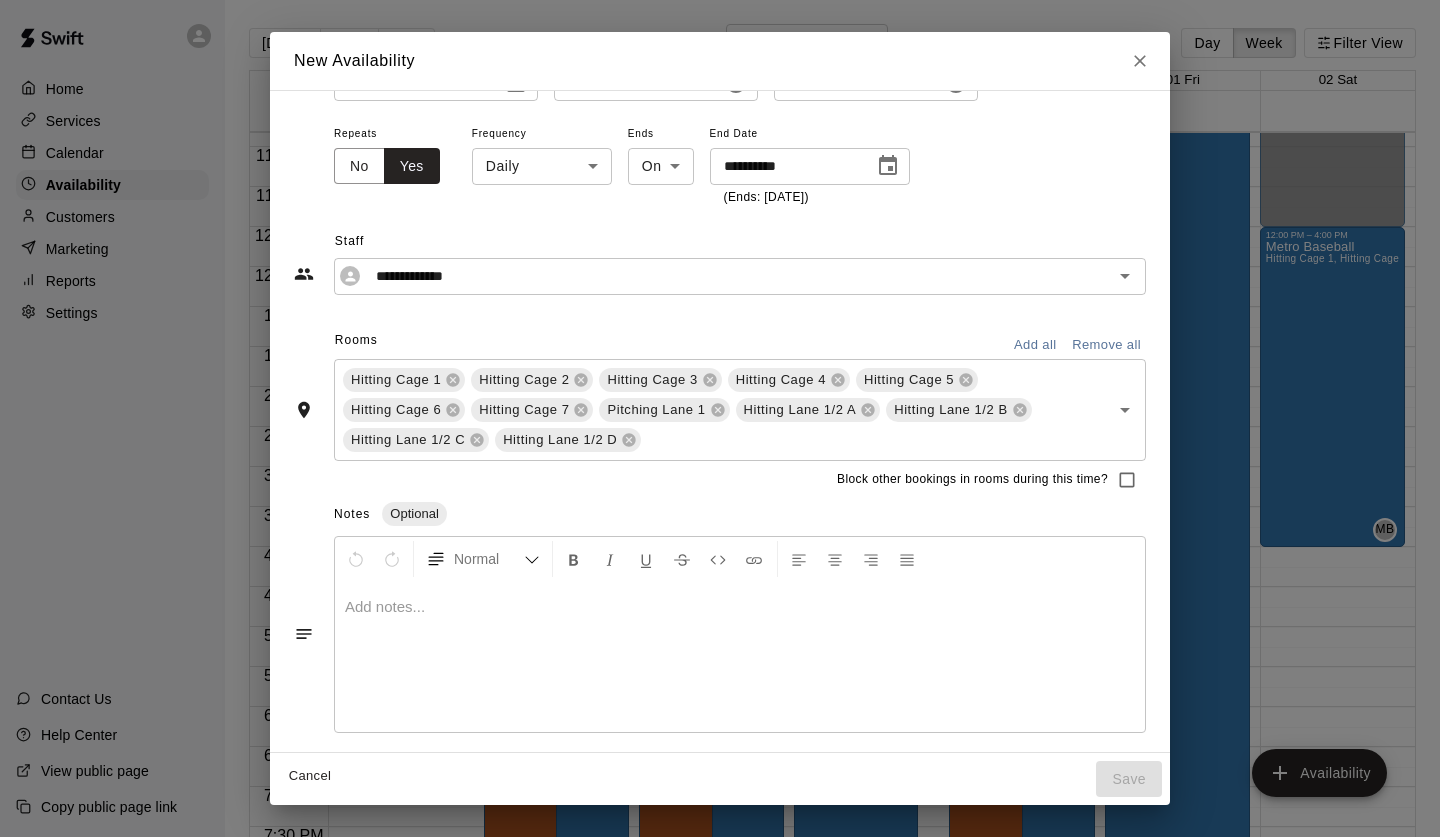 click on "Cancel Save" at bounding box center [720, 779] 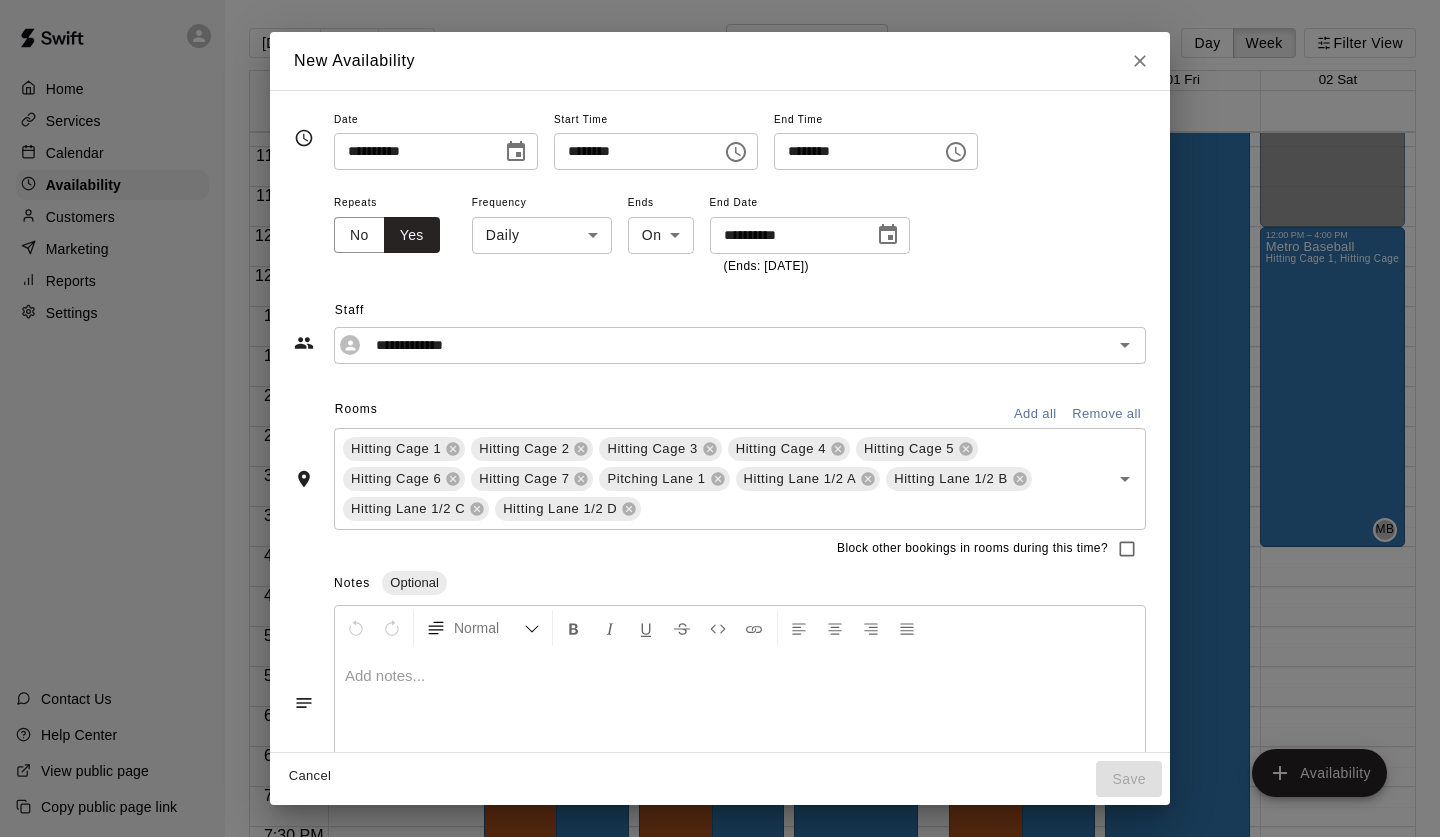 scroll, scrollTop: 0, scrollLeft: 0, axis: both 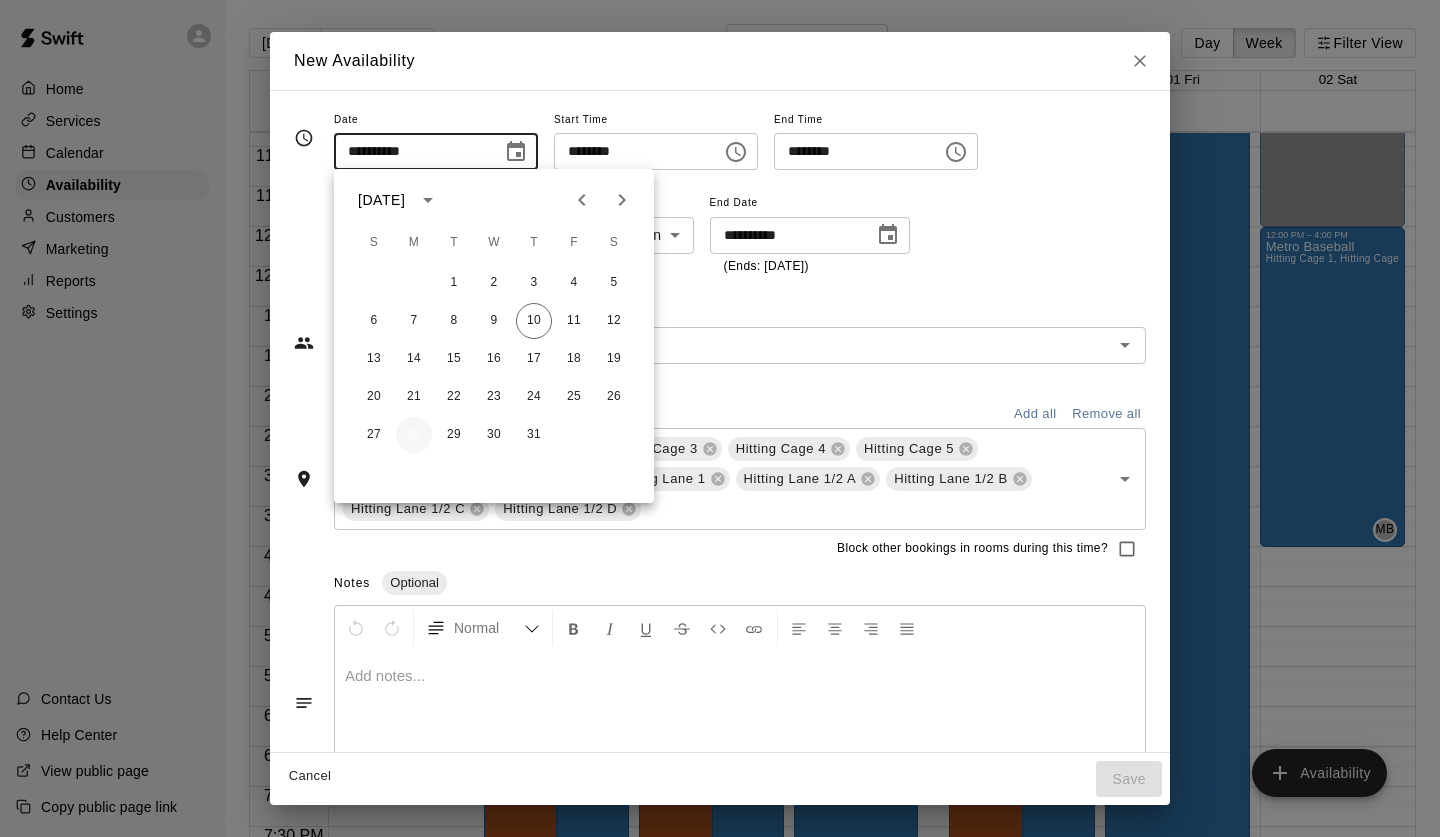click on "28" at bounding box center [414, 435] 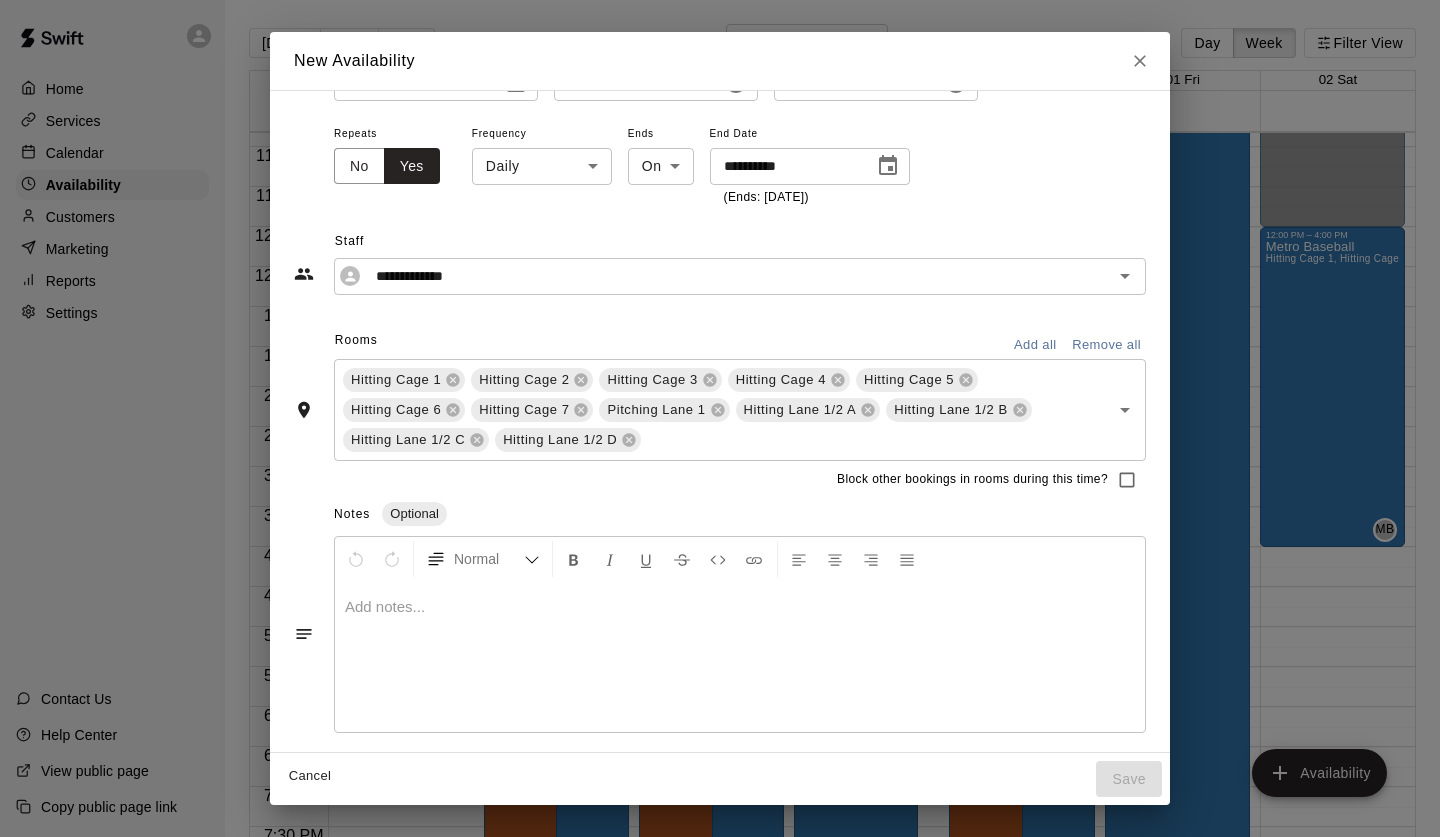click on "Remove all" at bounding box center (1106, 345) 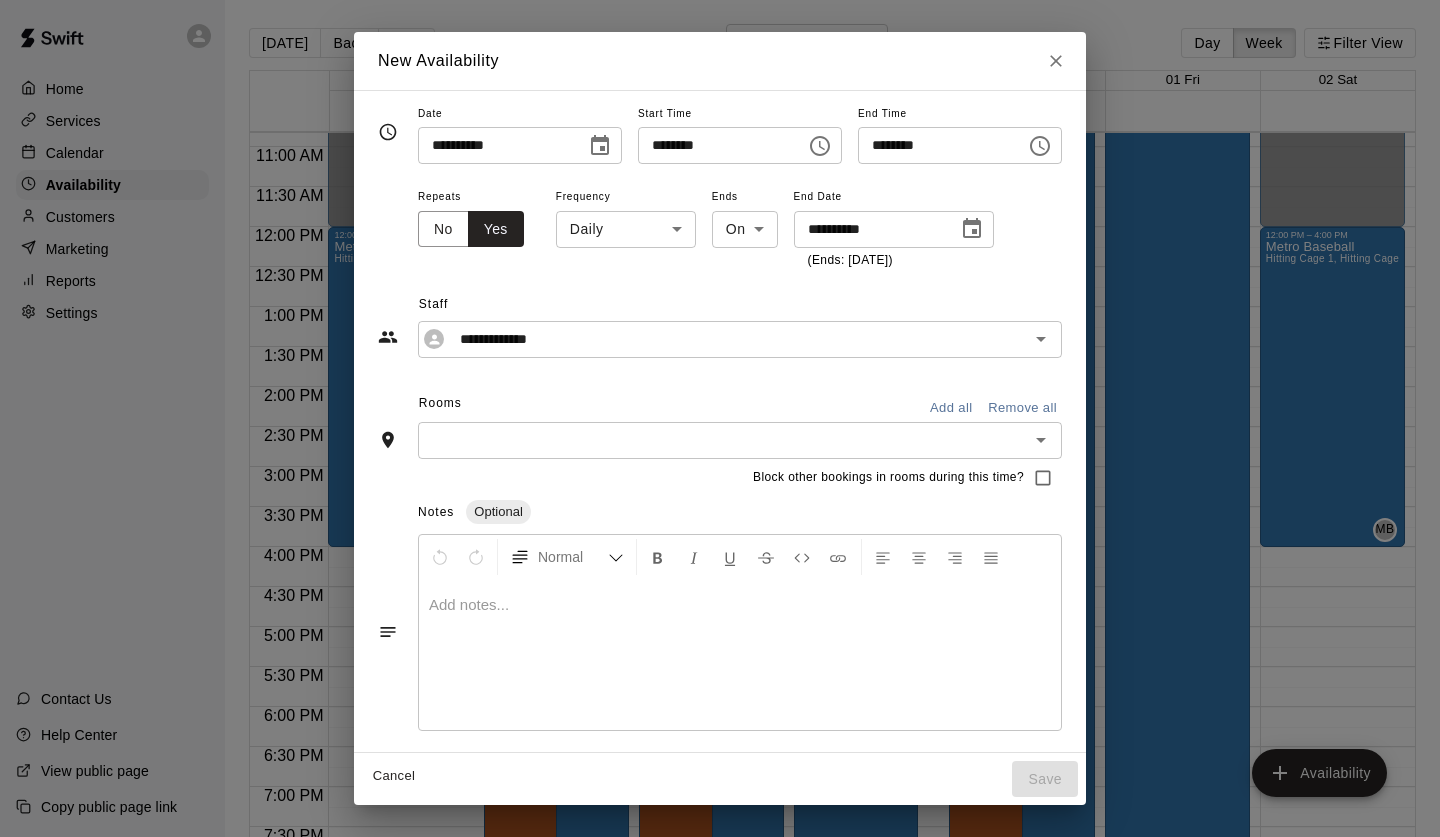scroll, scrollTop: 4, scrollLeft: 0, axis: vertical 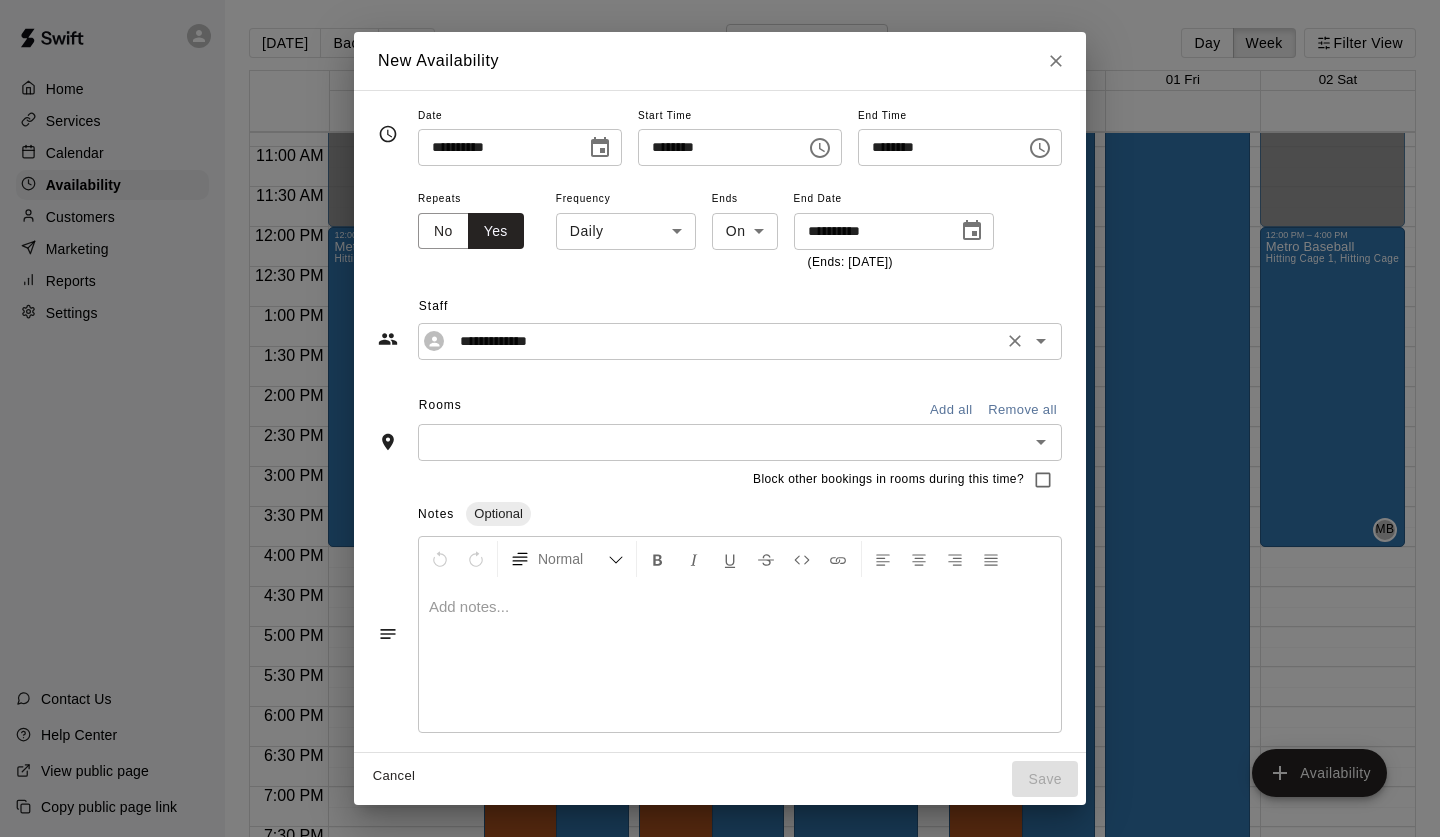 click on "**********" at bounding box center [740, 341] 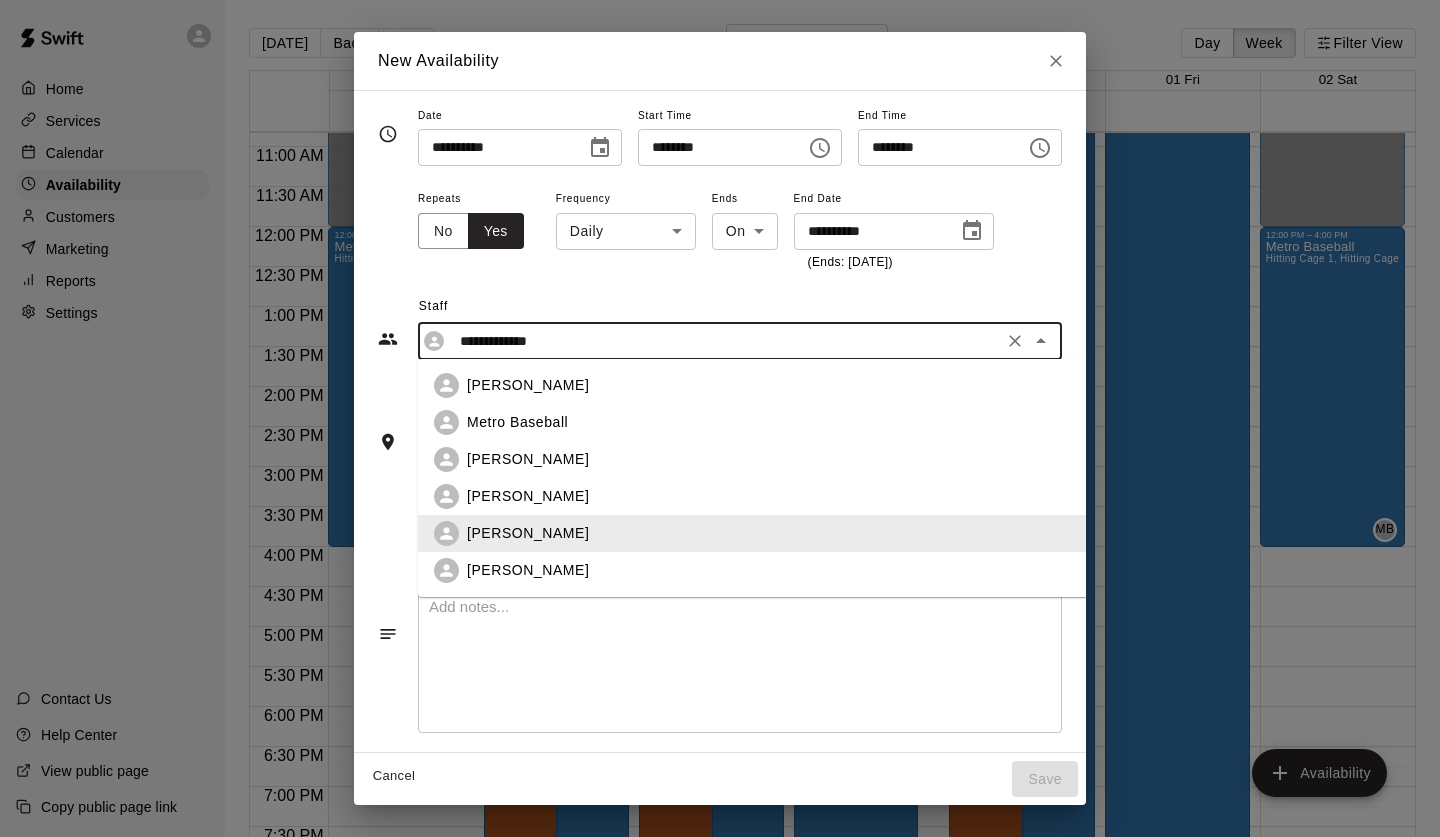 click on "Ryan Schubert" at bounding box center [769, 533] 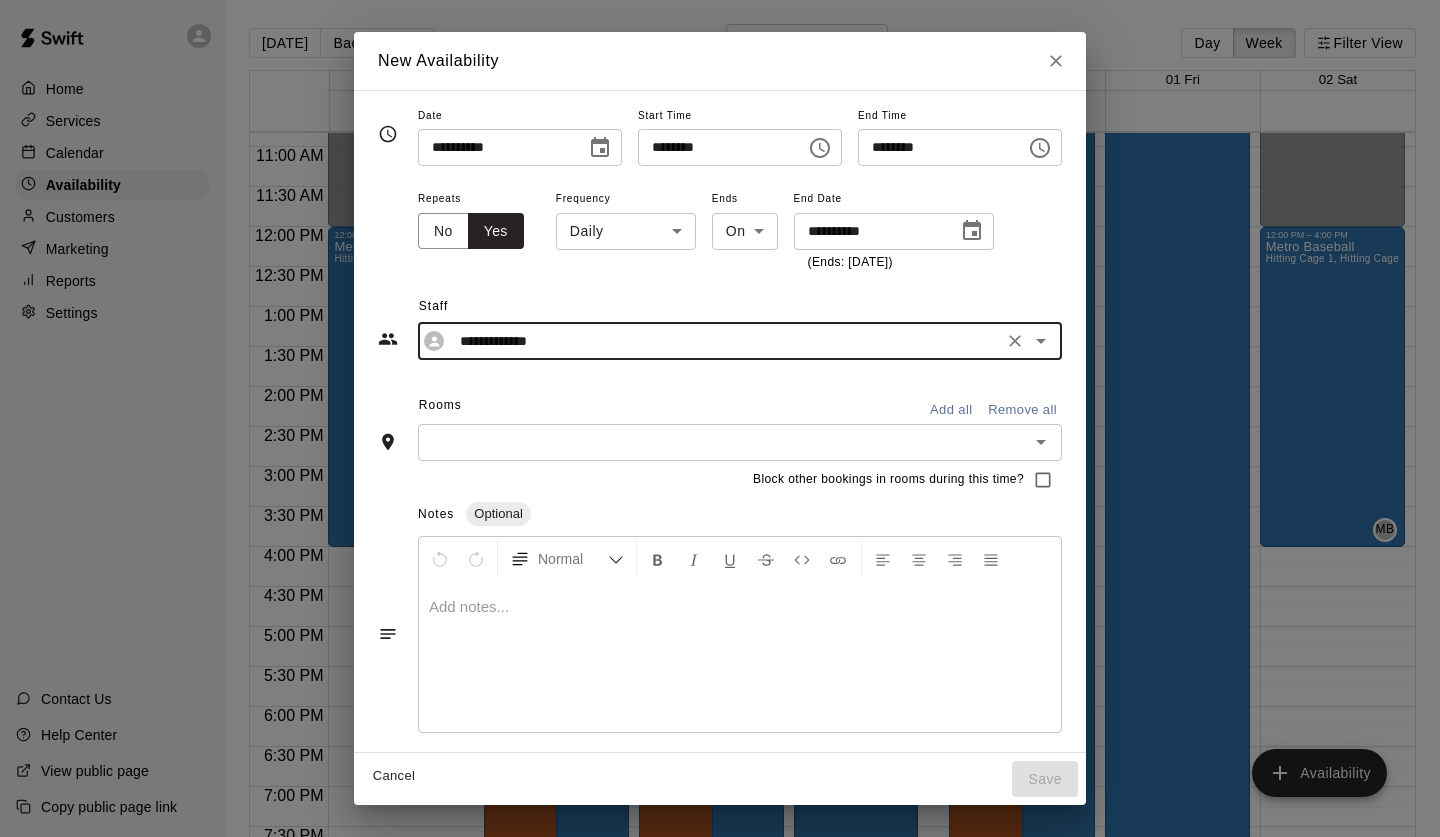 click on "Add all" at bounding box center [951, 410] 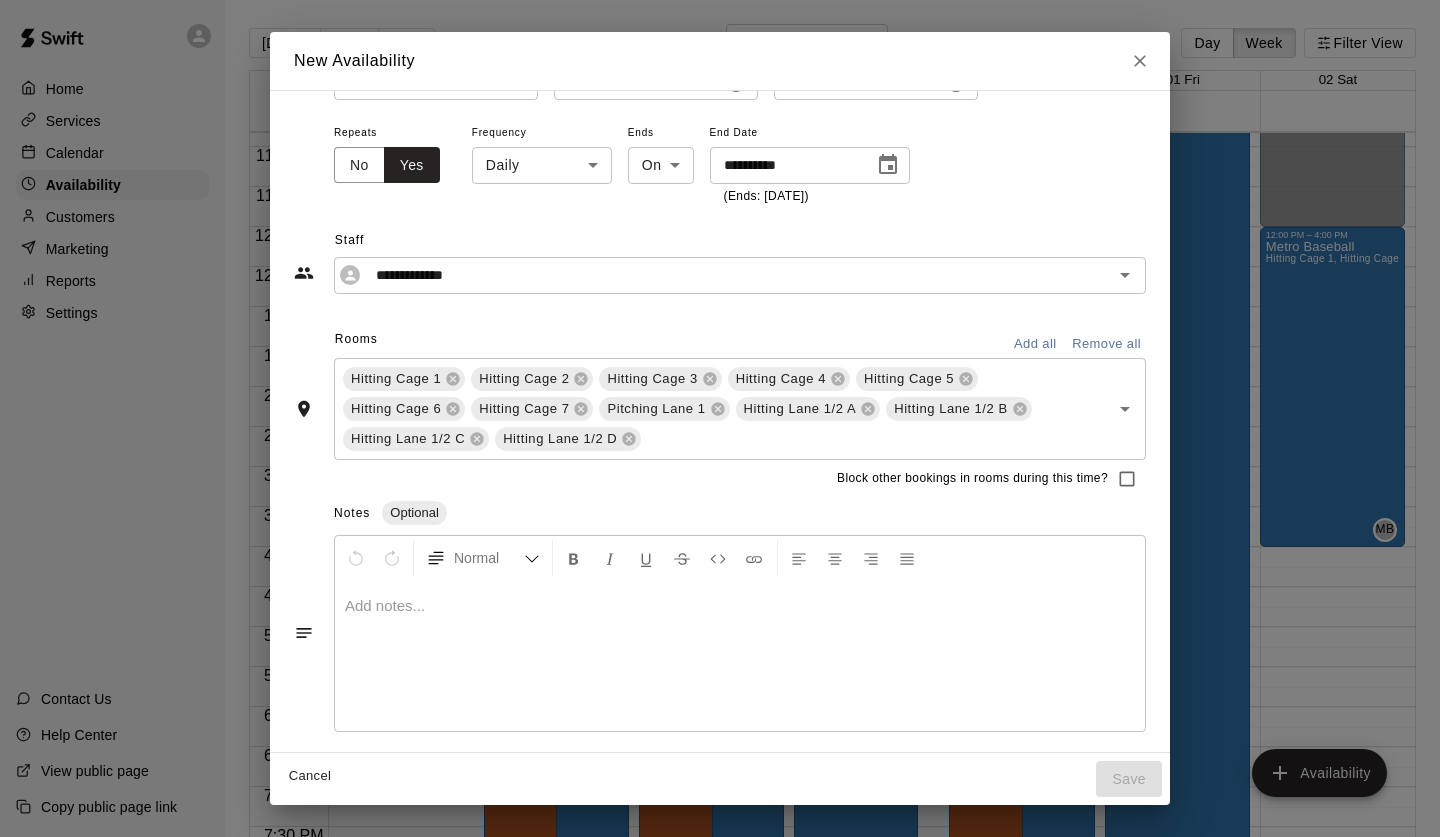 scroll, scrollTop: 69, scrollLeft: 0, axis: vertical 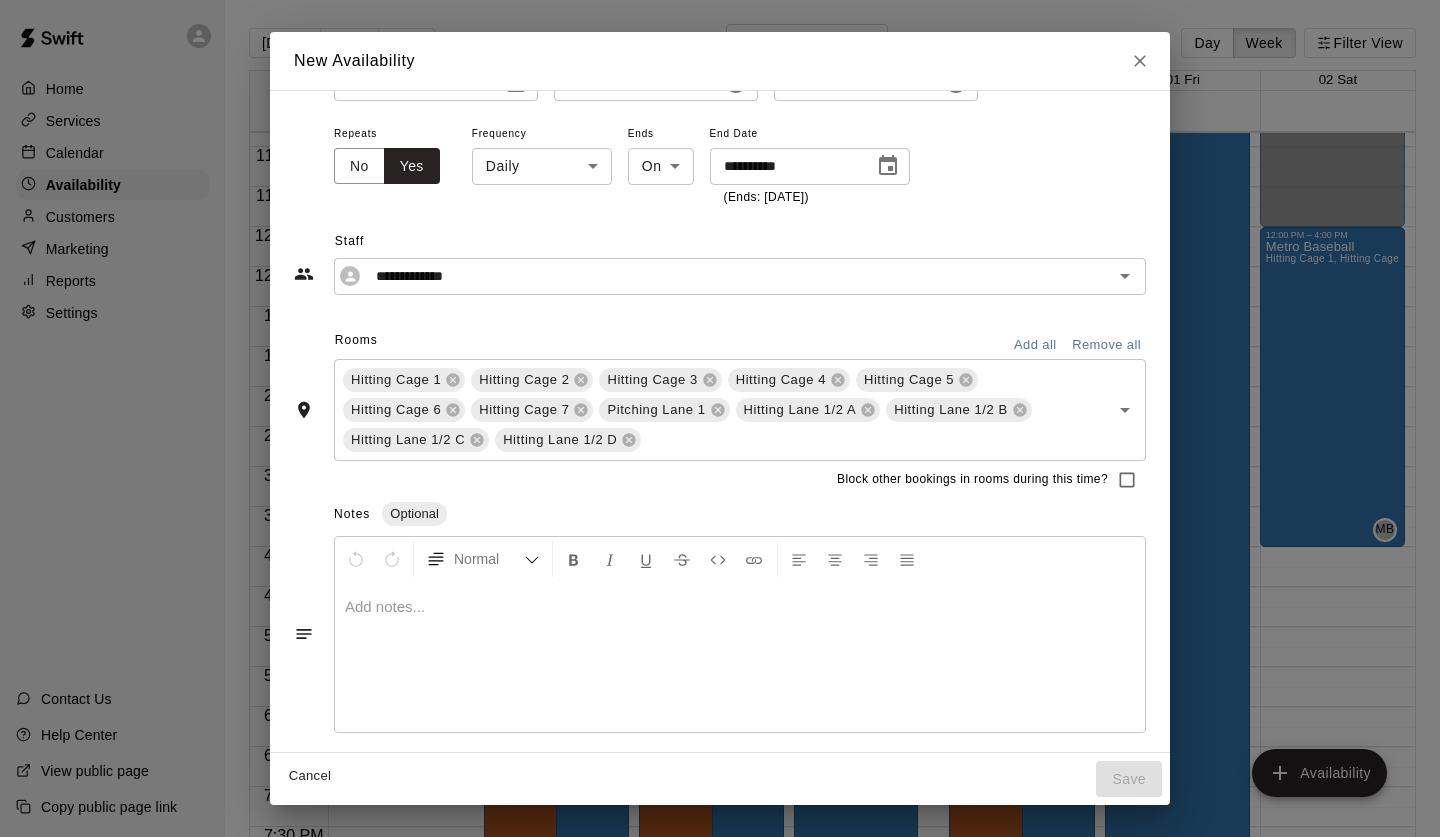 click at bounding box center (740, 657) 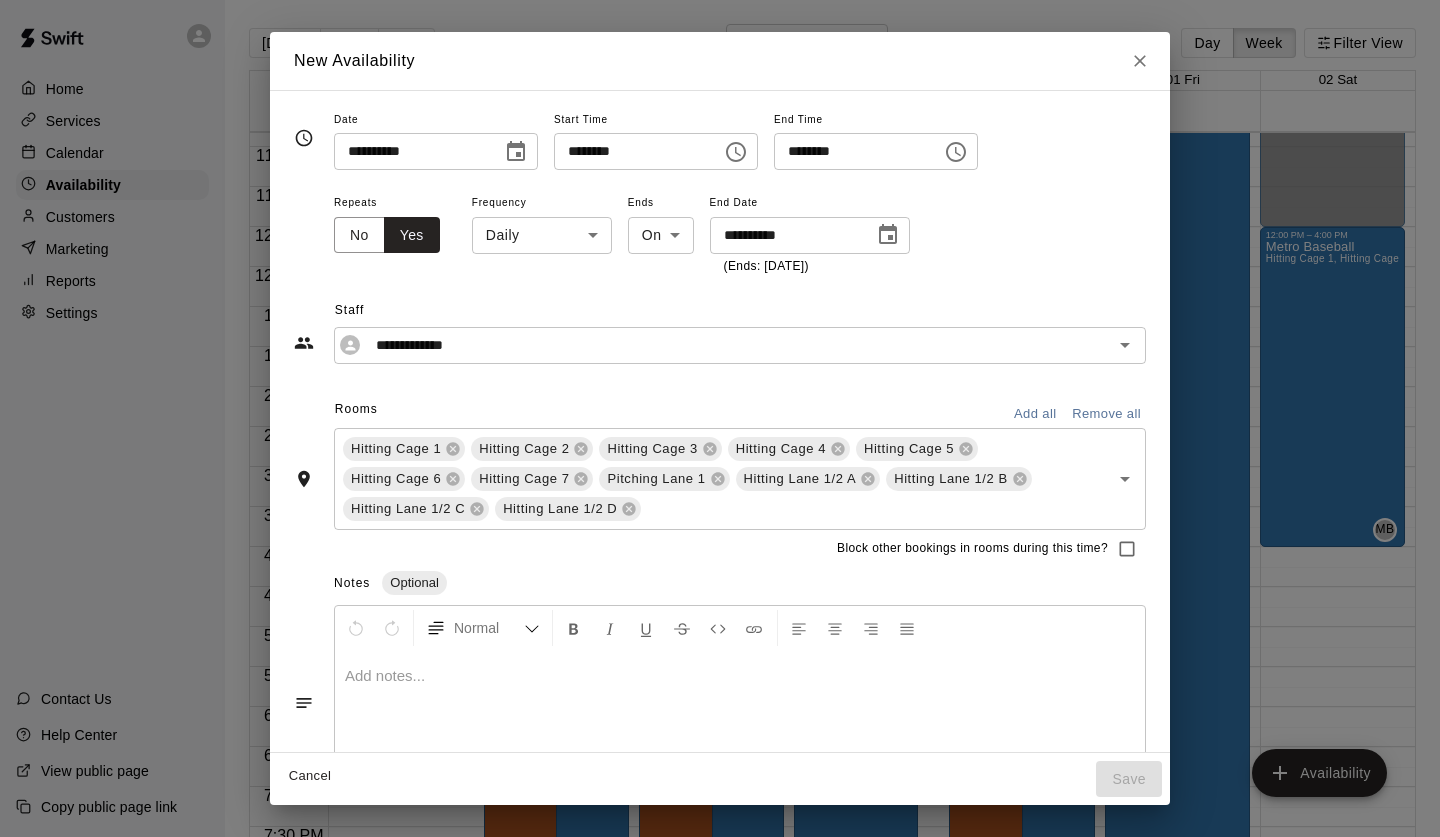 scroll, scrollTop: 0, scrollLeft: 0, axis: both 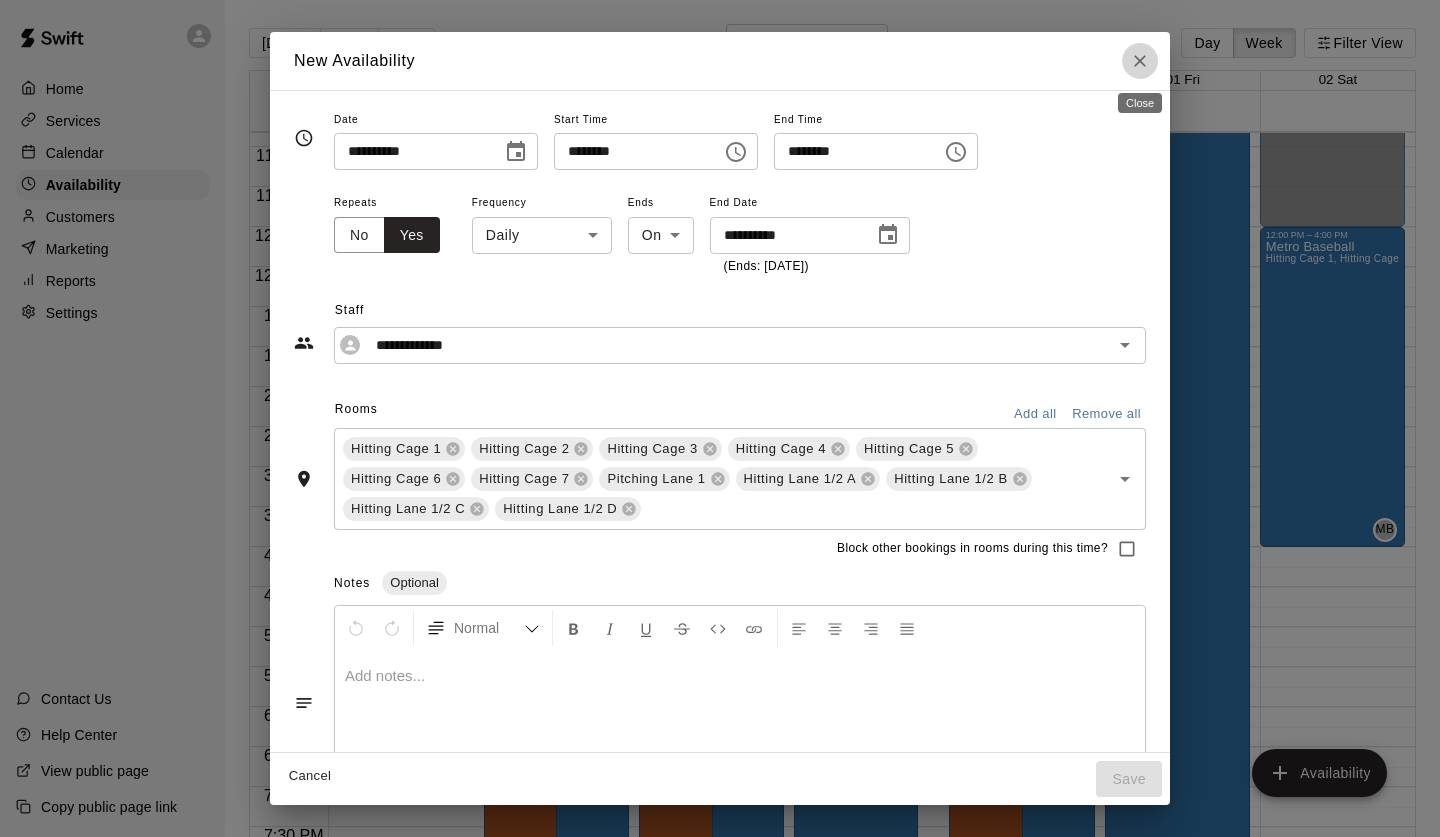 click 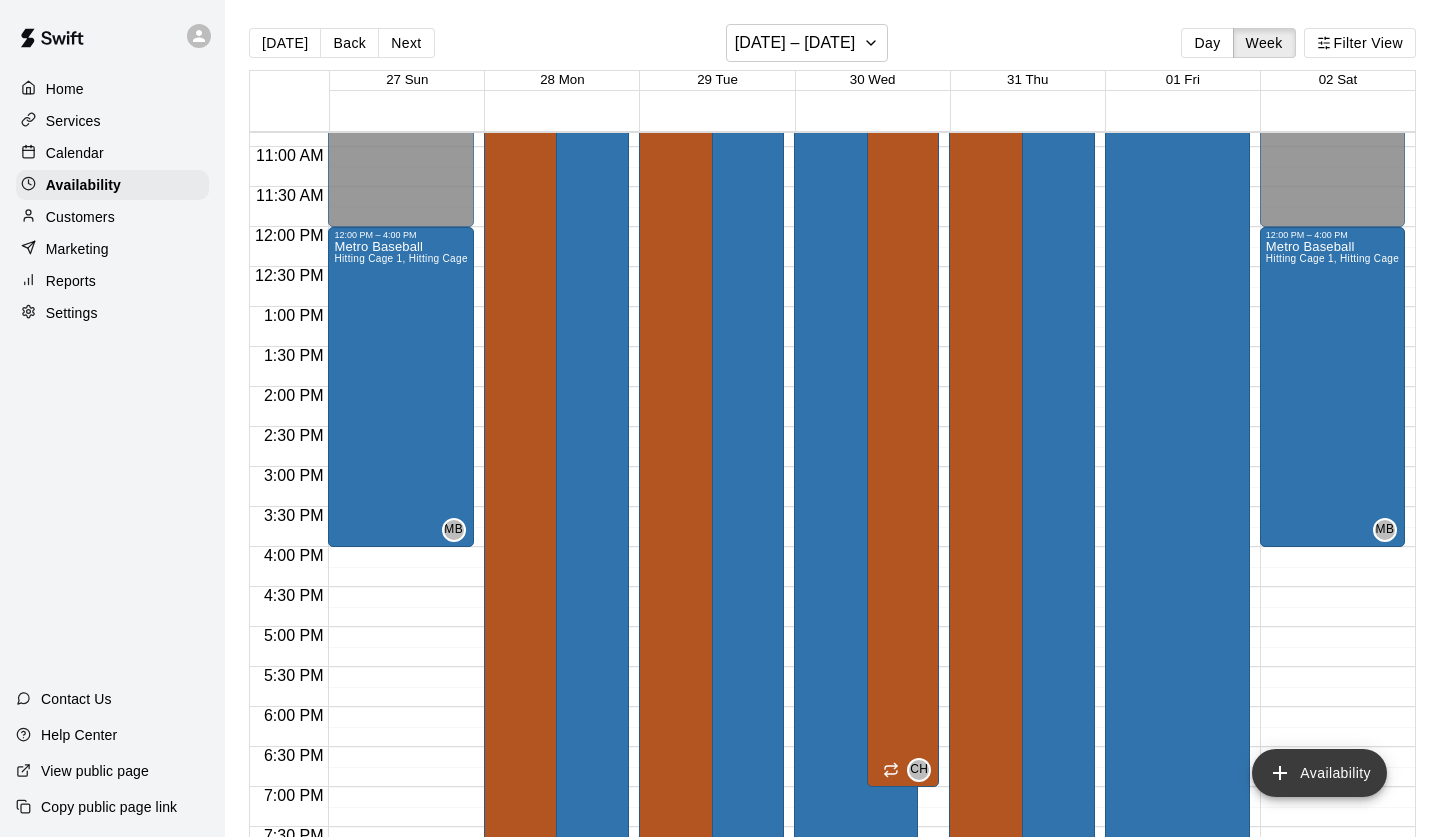 click on "Availability" at bounding box center (1319, 773) 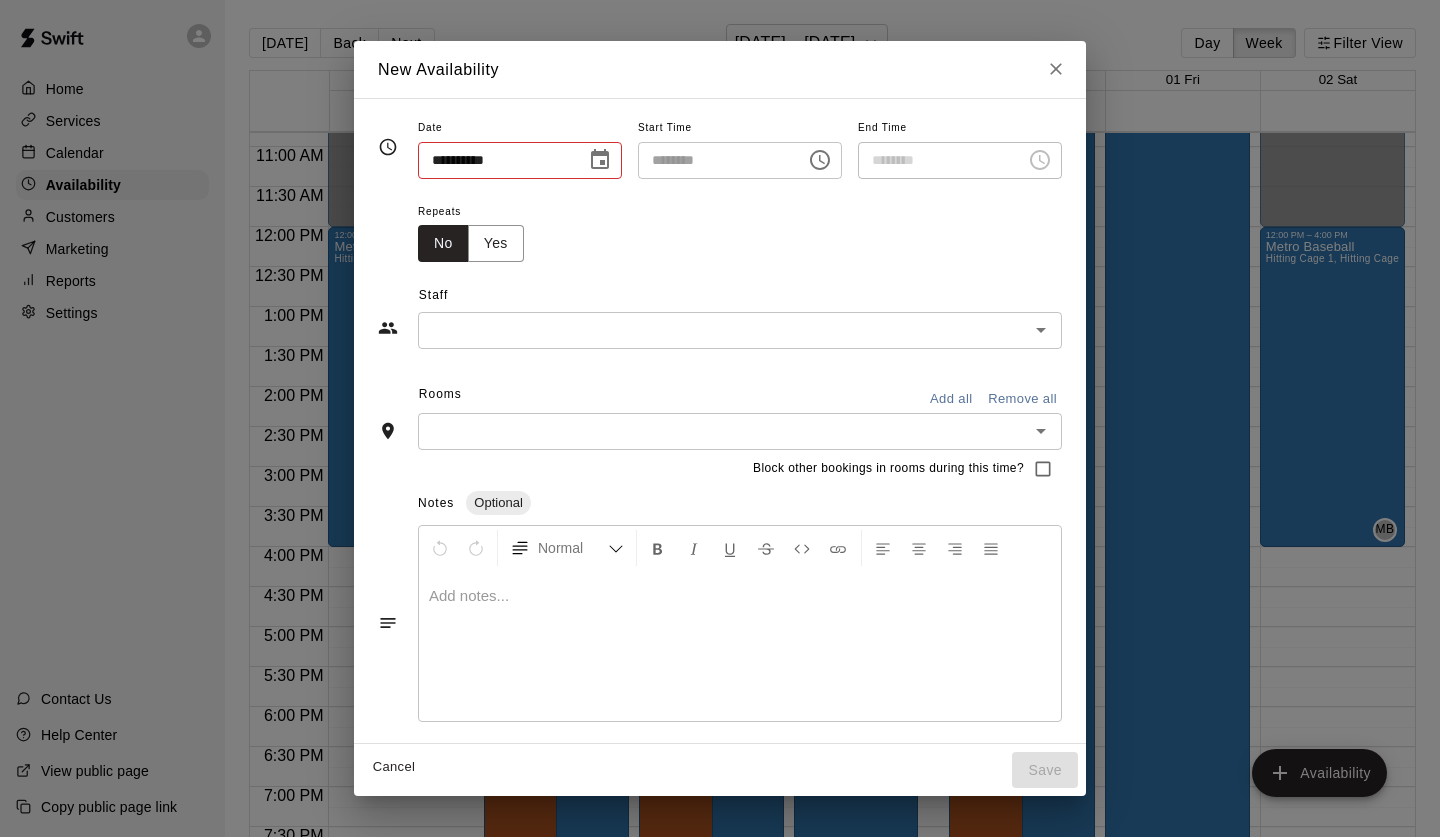 type on "**********" 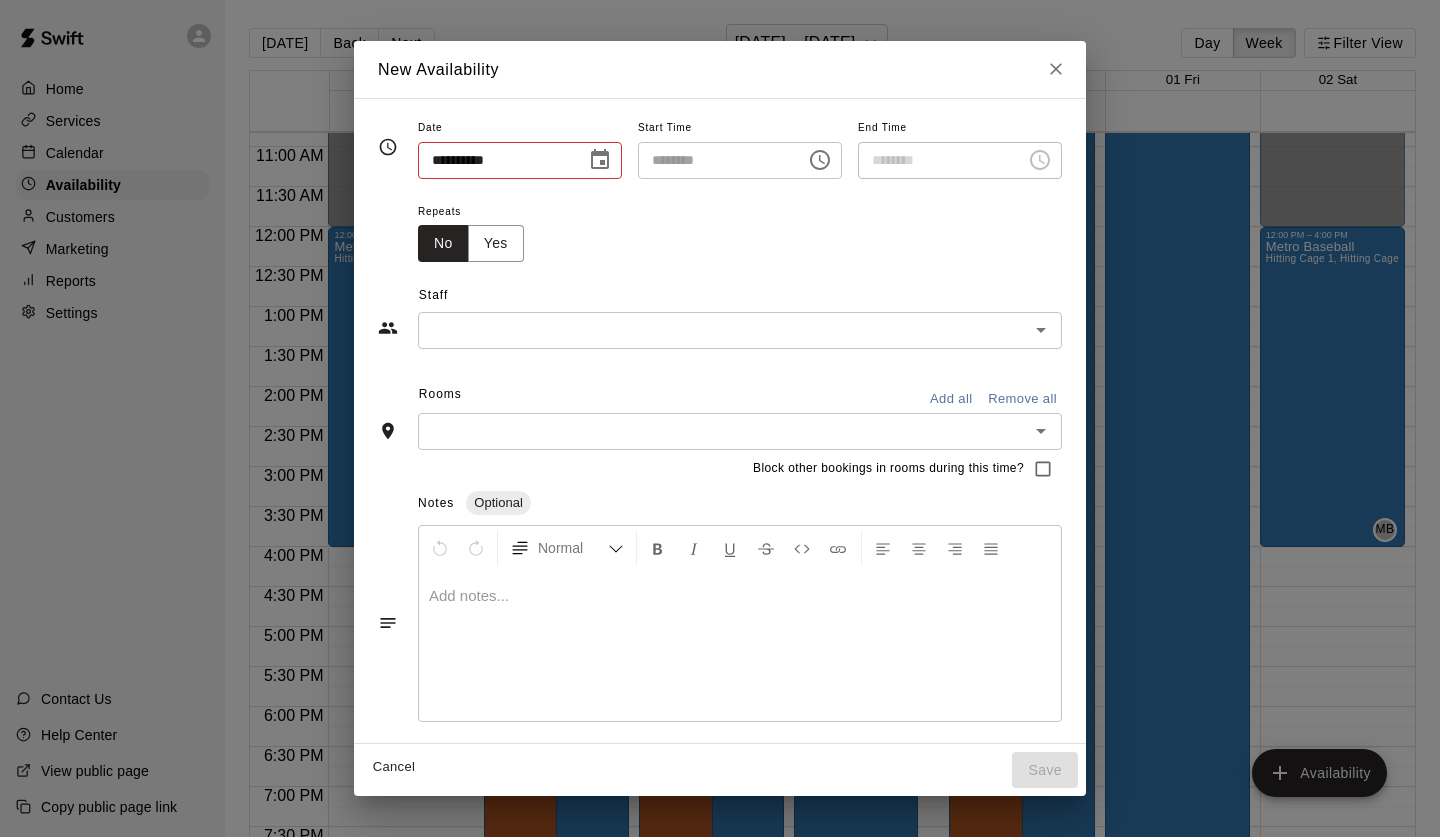 type on "********" 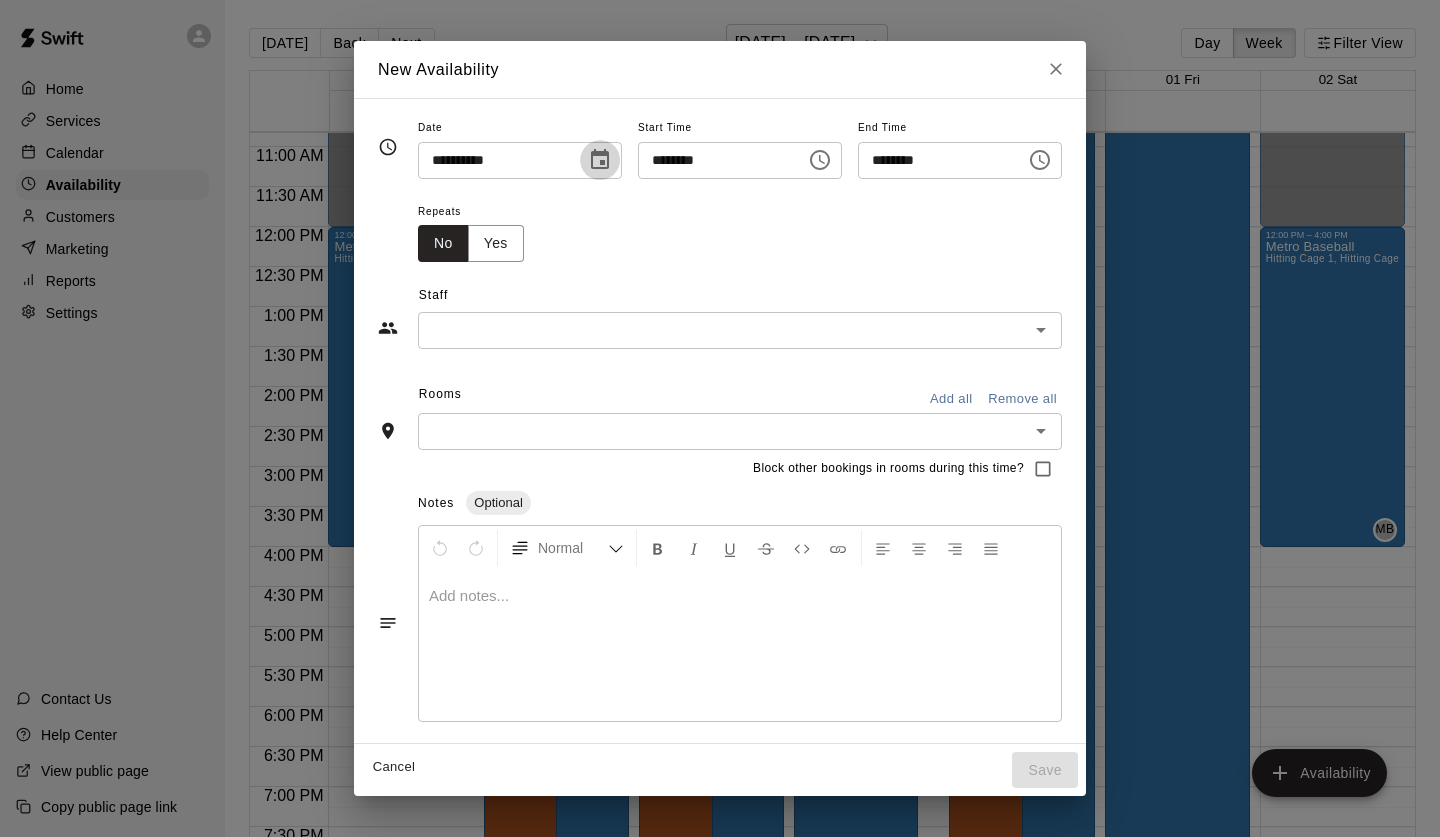click 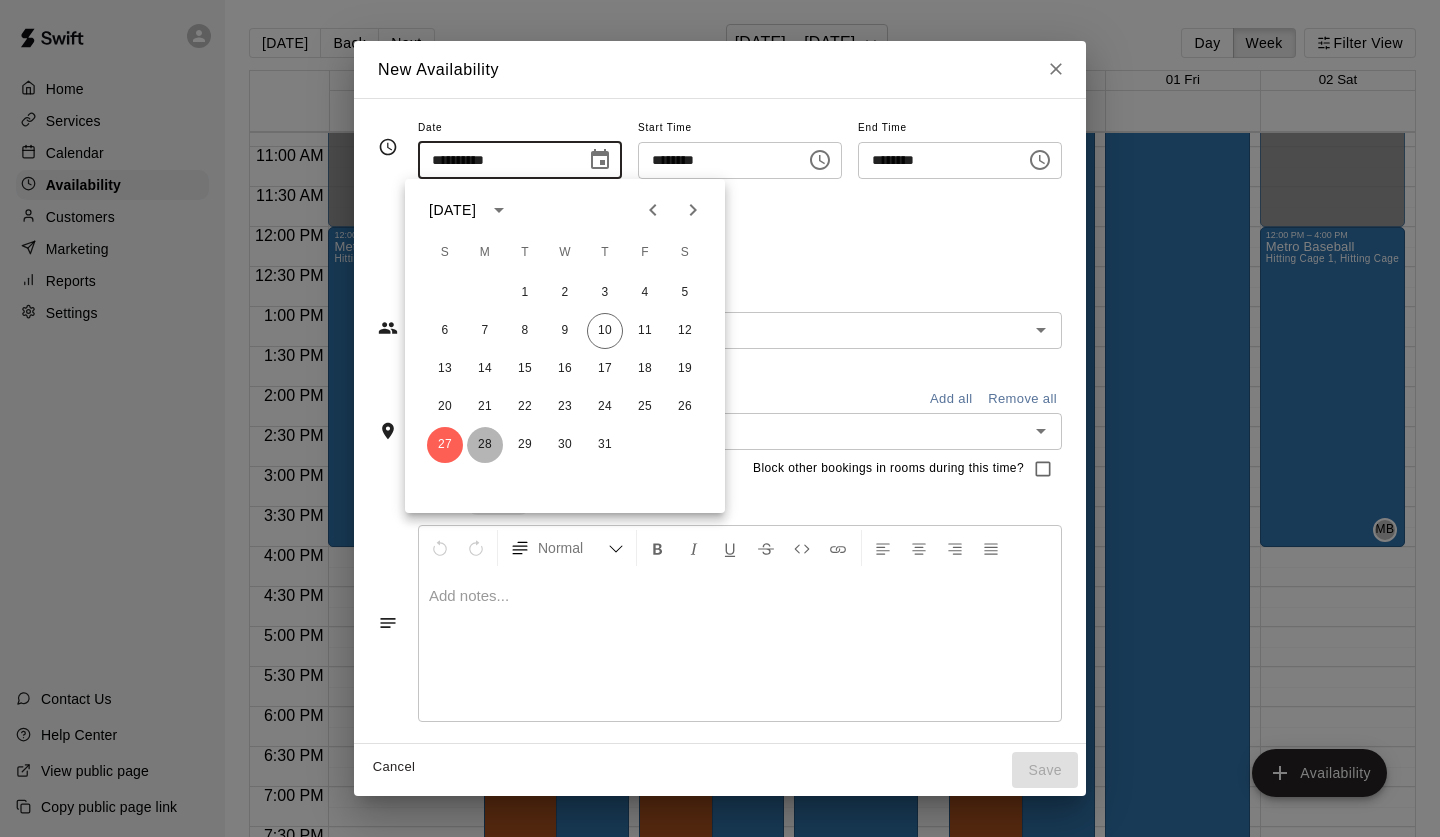 click on "28" at bounding box center (485, 445) 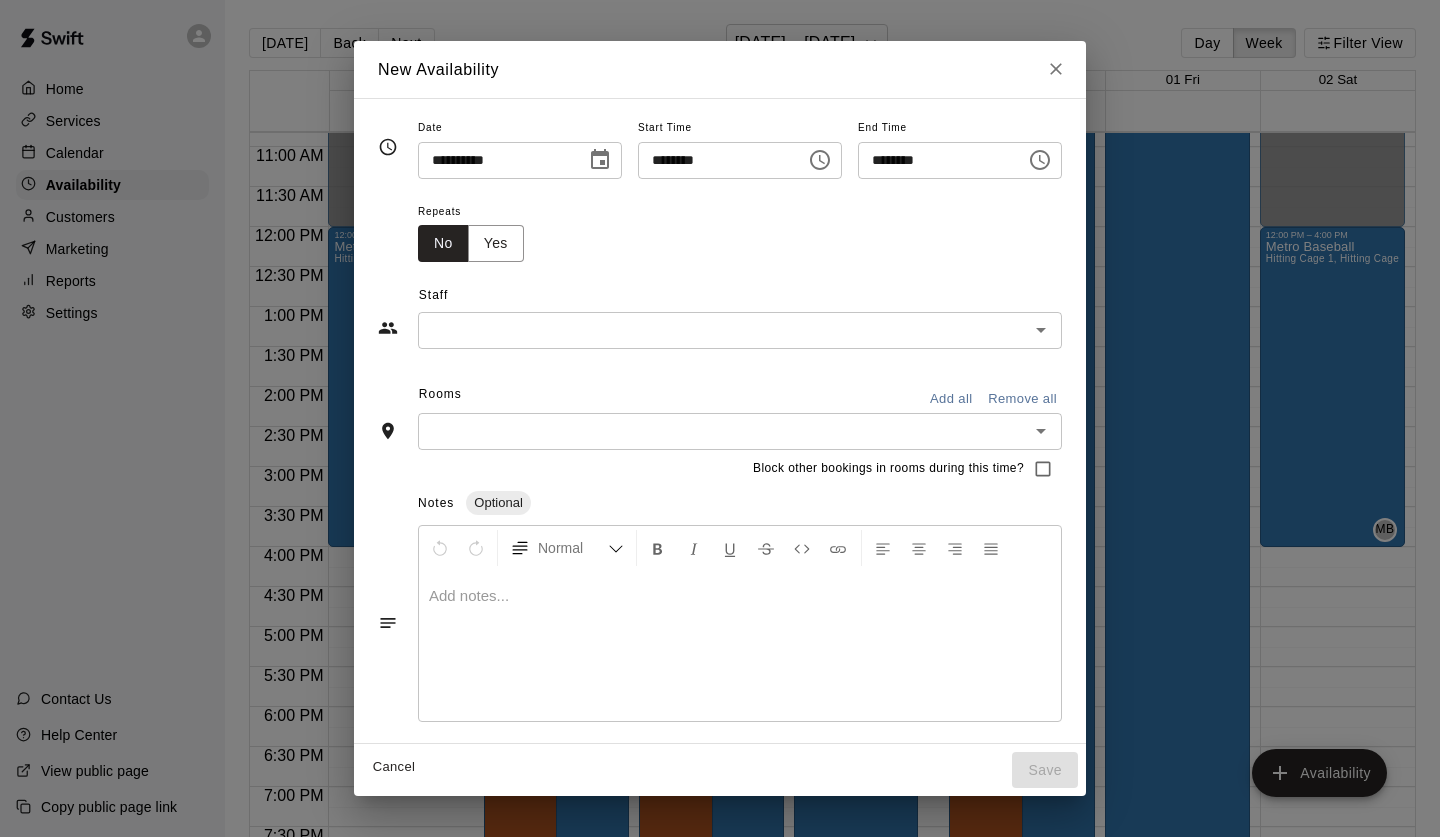 click on "********" at bounding box center [715, 160] 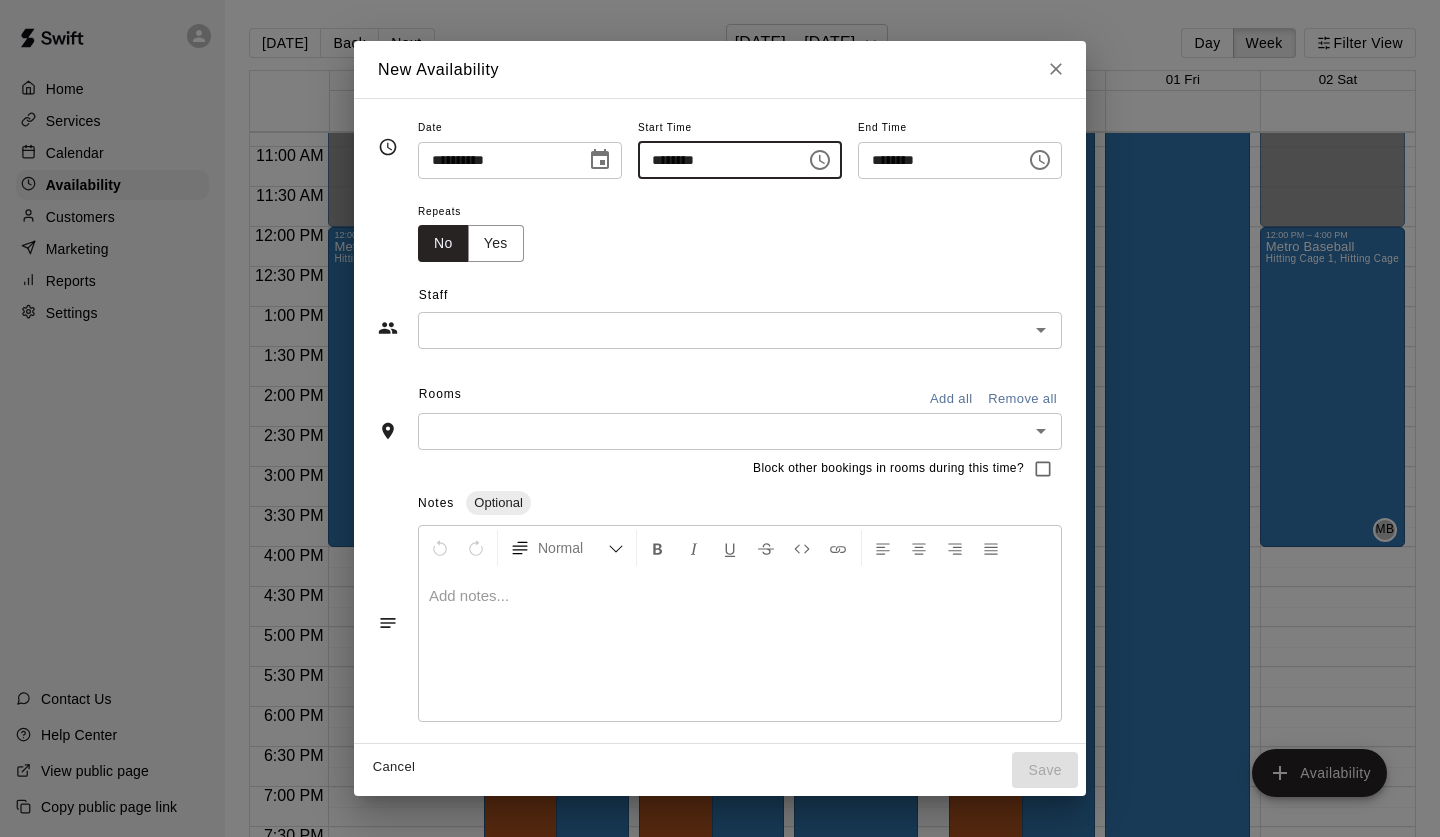 type on "********" 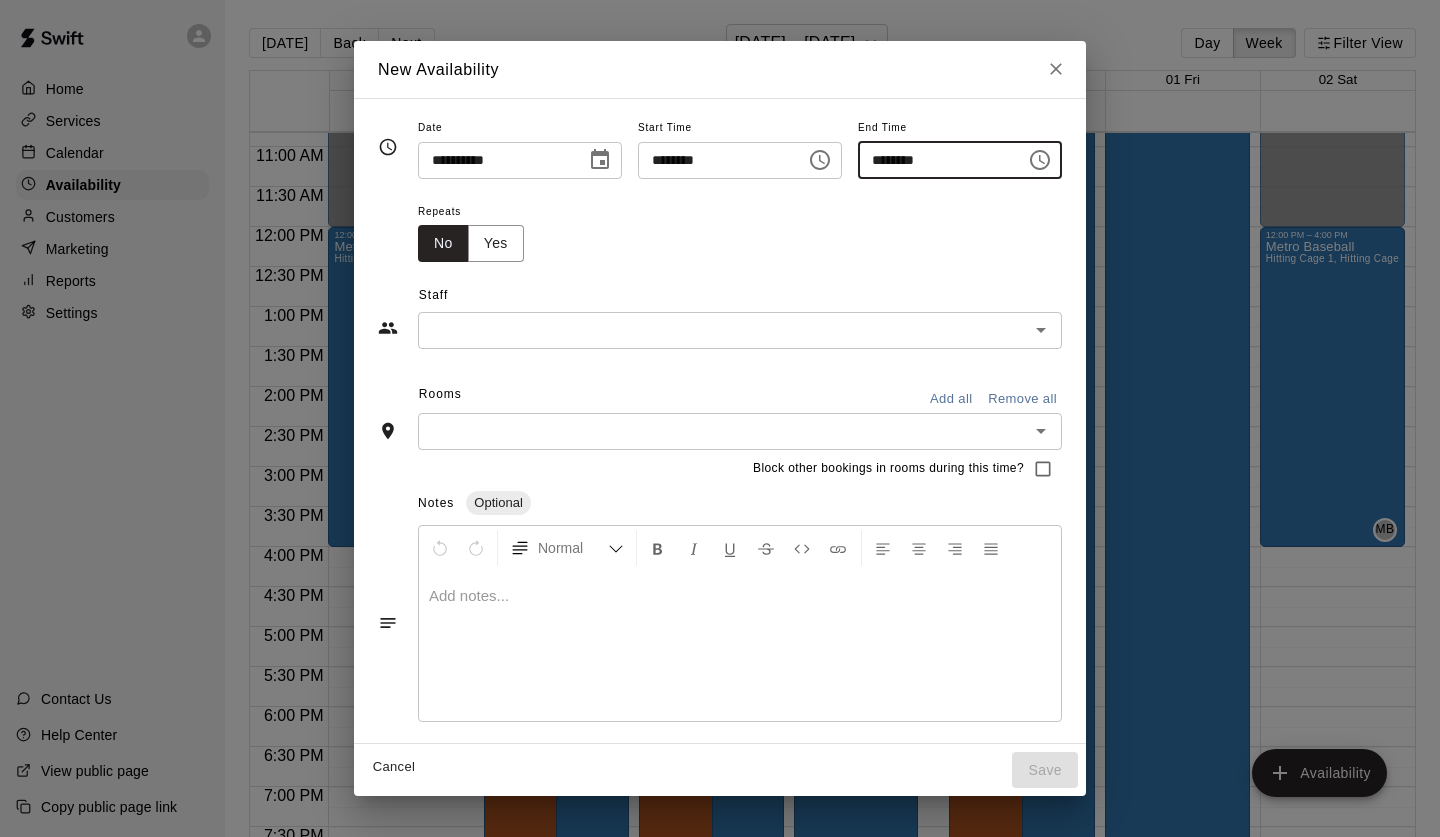type on "********" 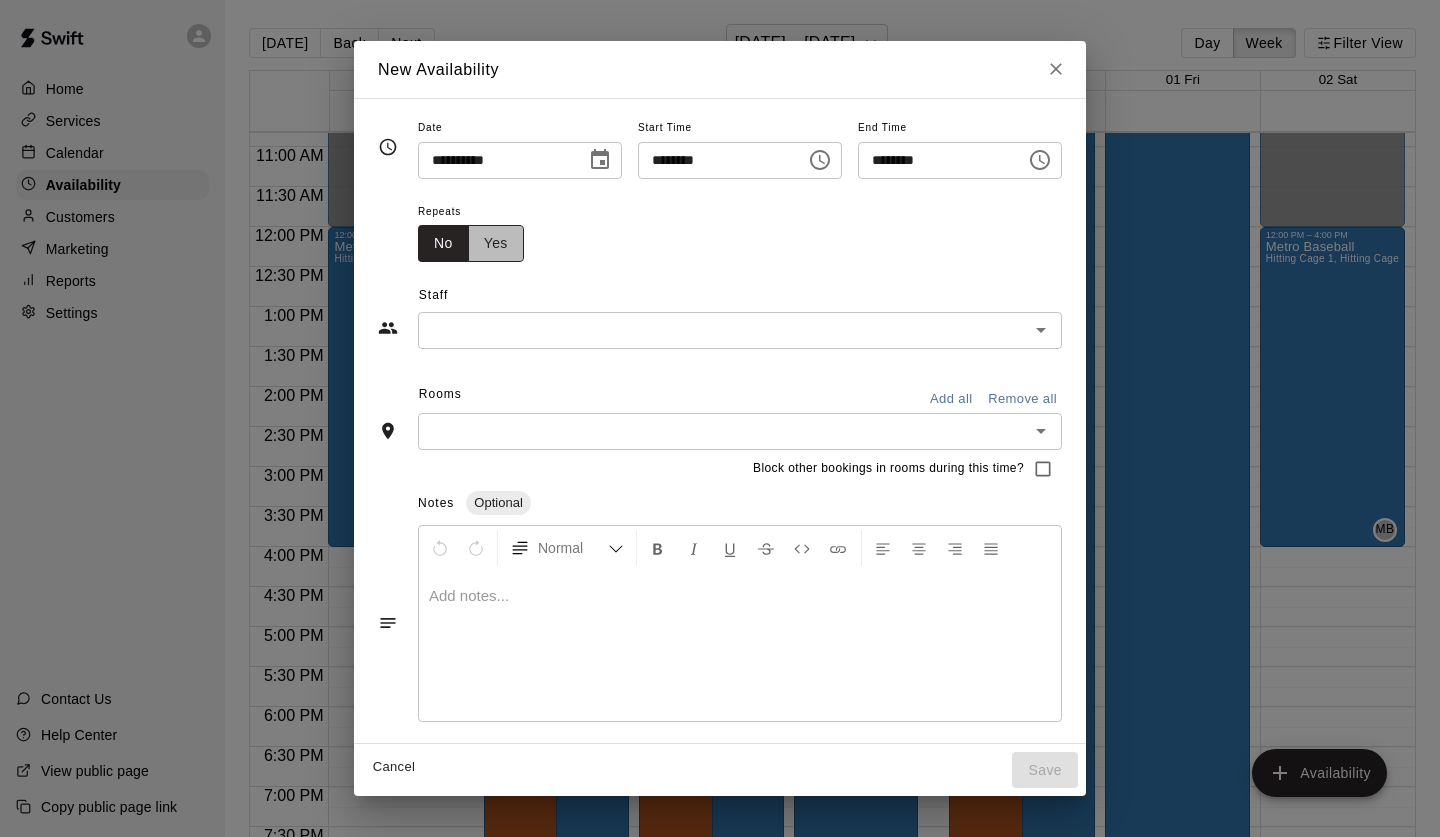 click on "Yes" at bounding box center (496, 243) 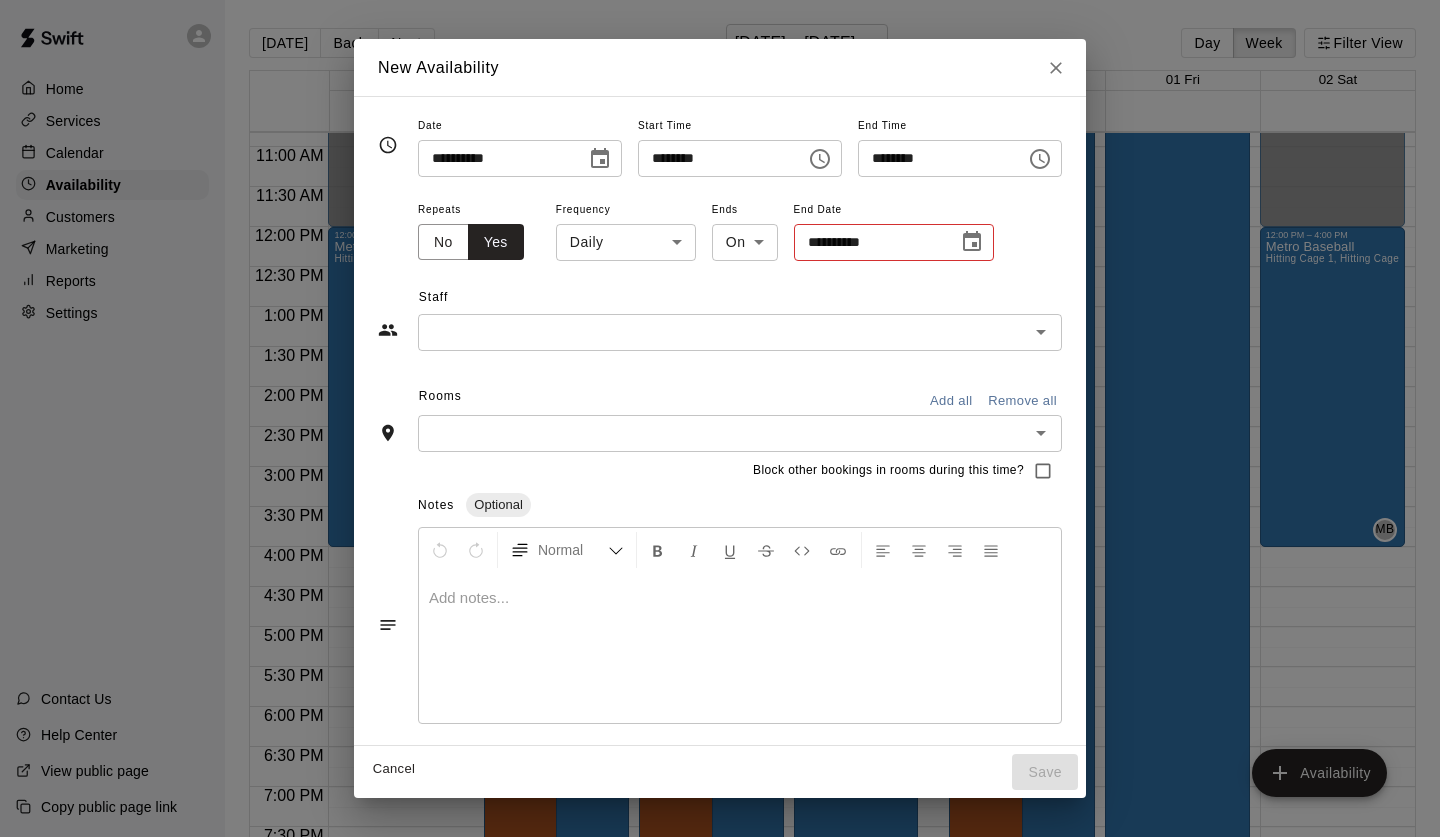 click 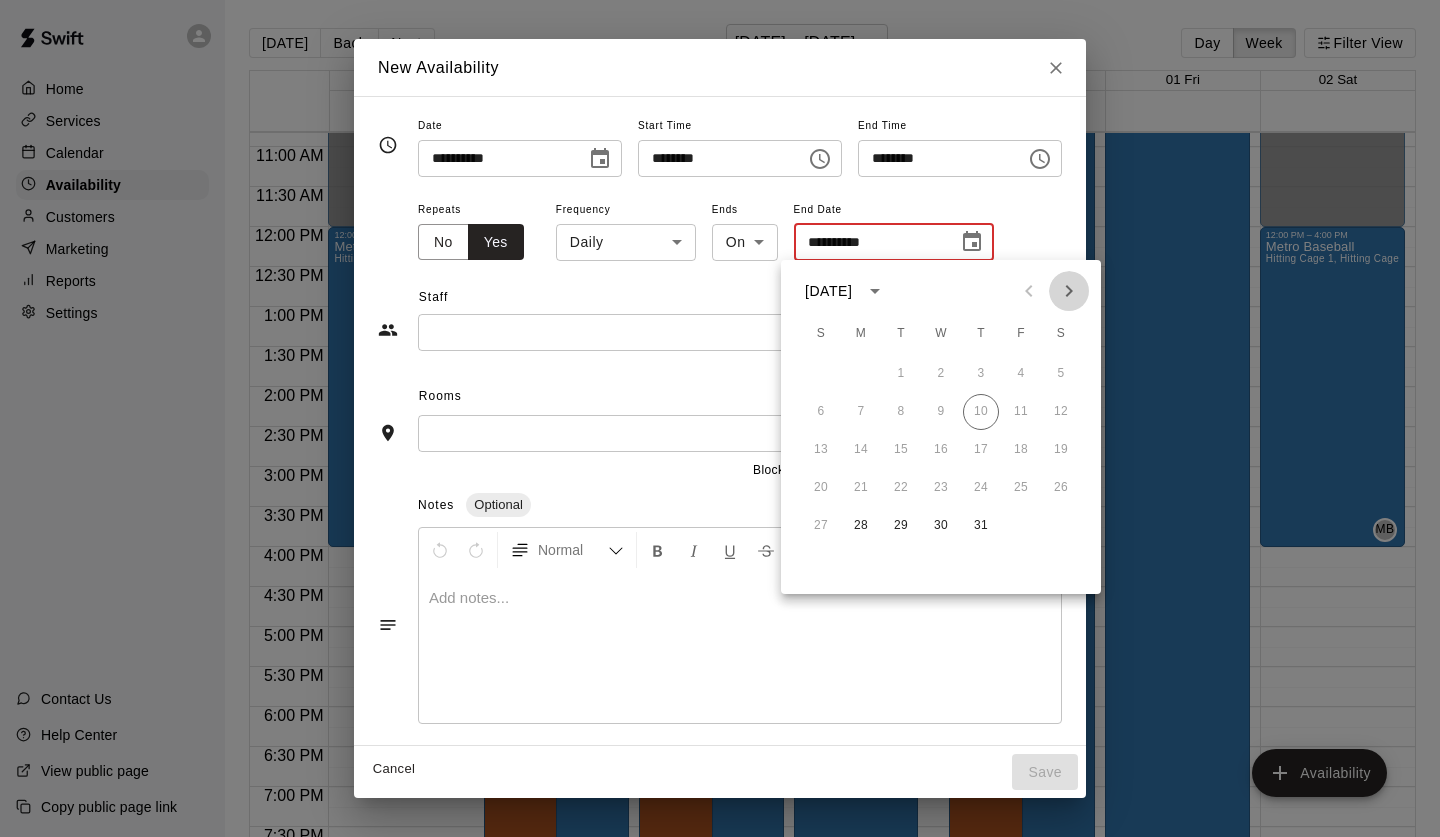 click 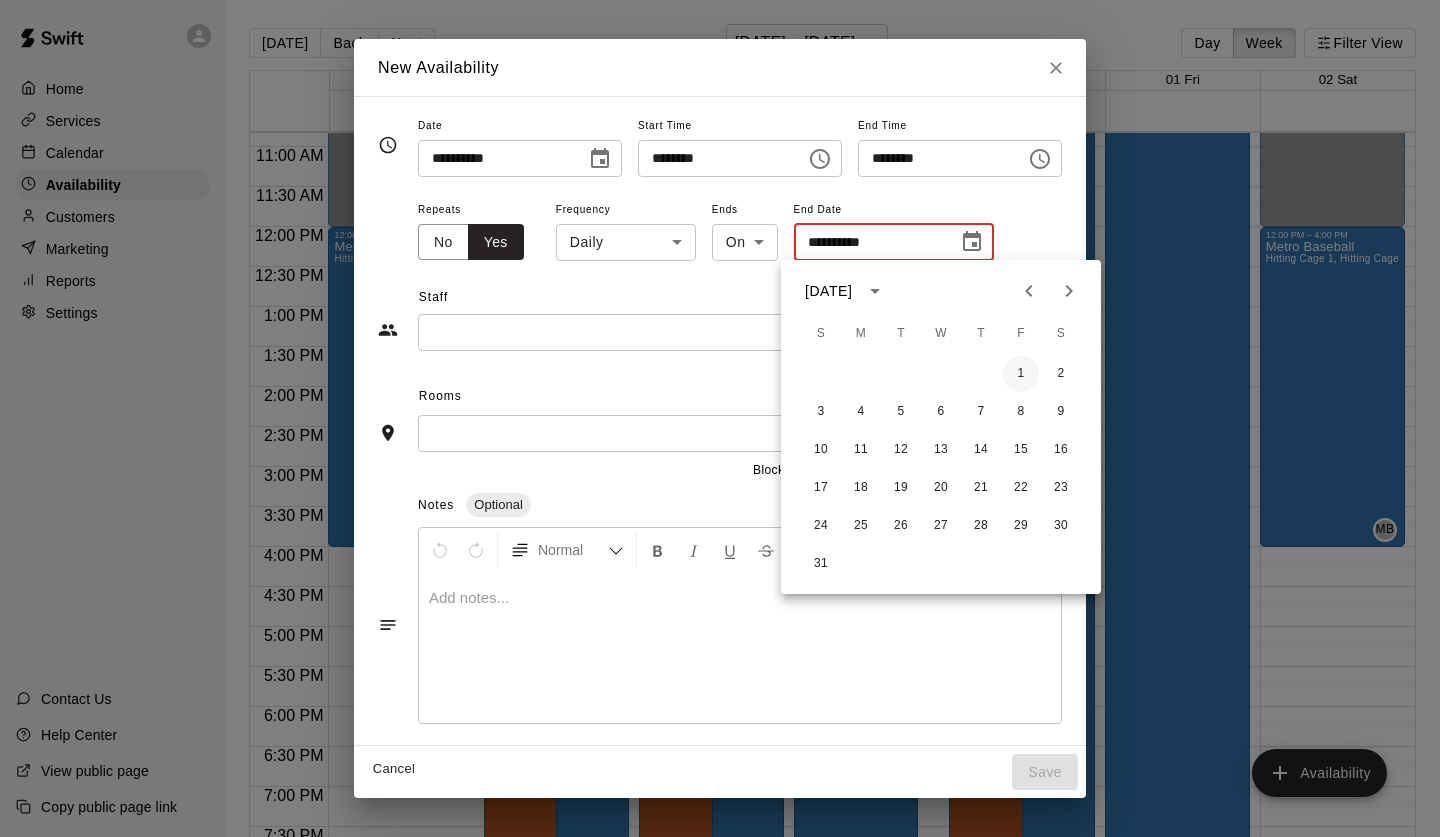click on "1" at bounding box center (1021, 374) 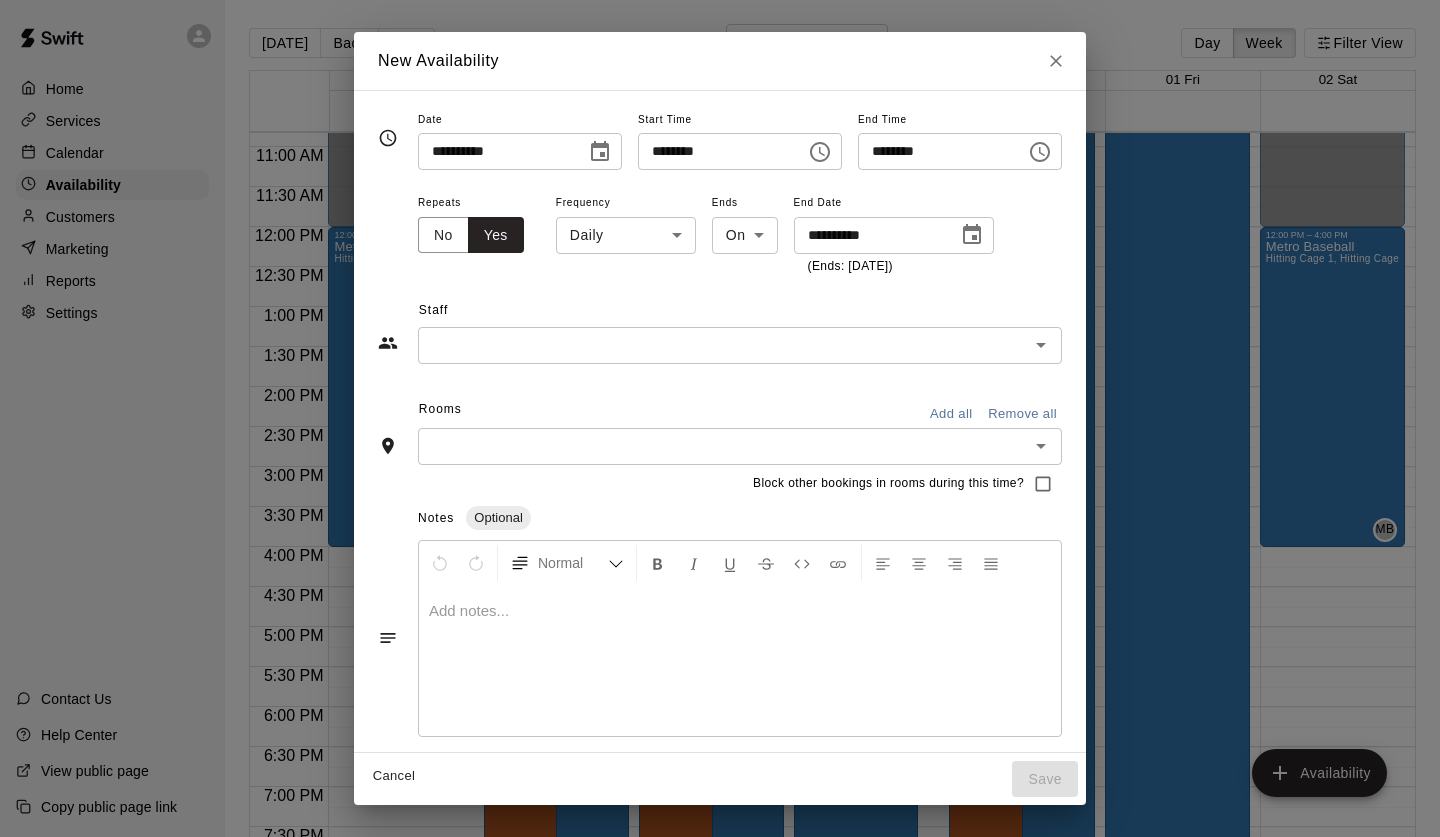type on "**********" 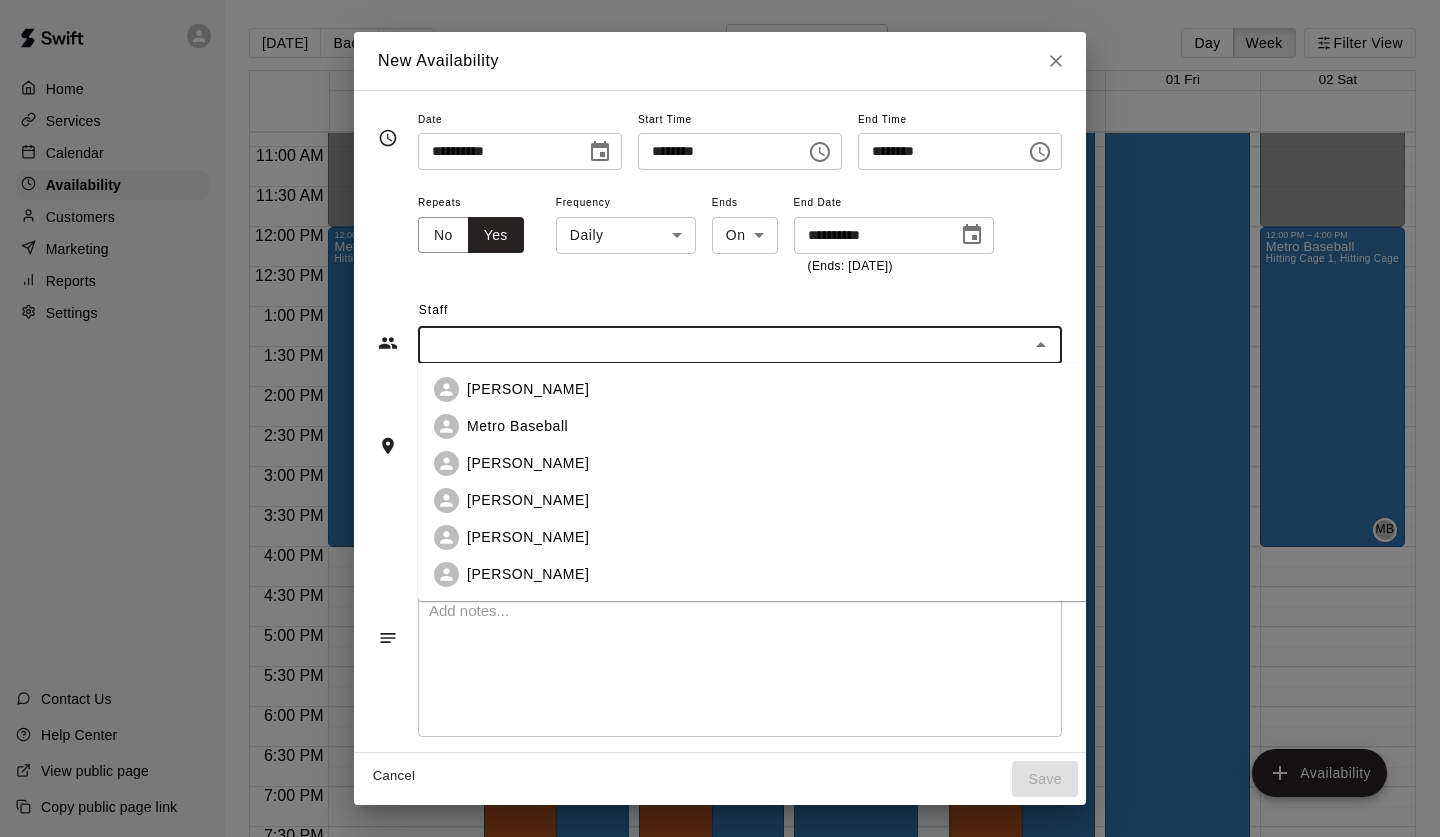 click on "Ryan Schubert" at bounding box center [528, 537] 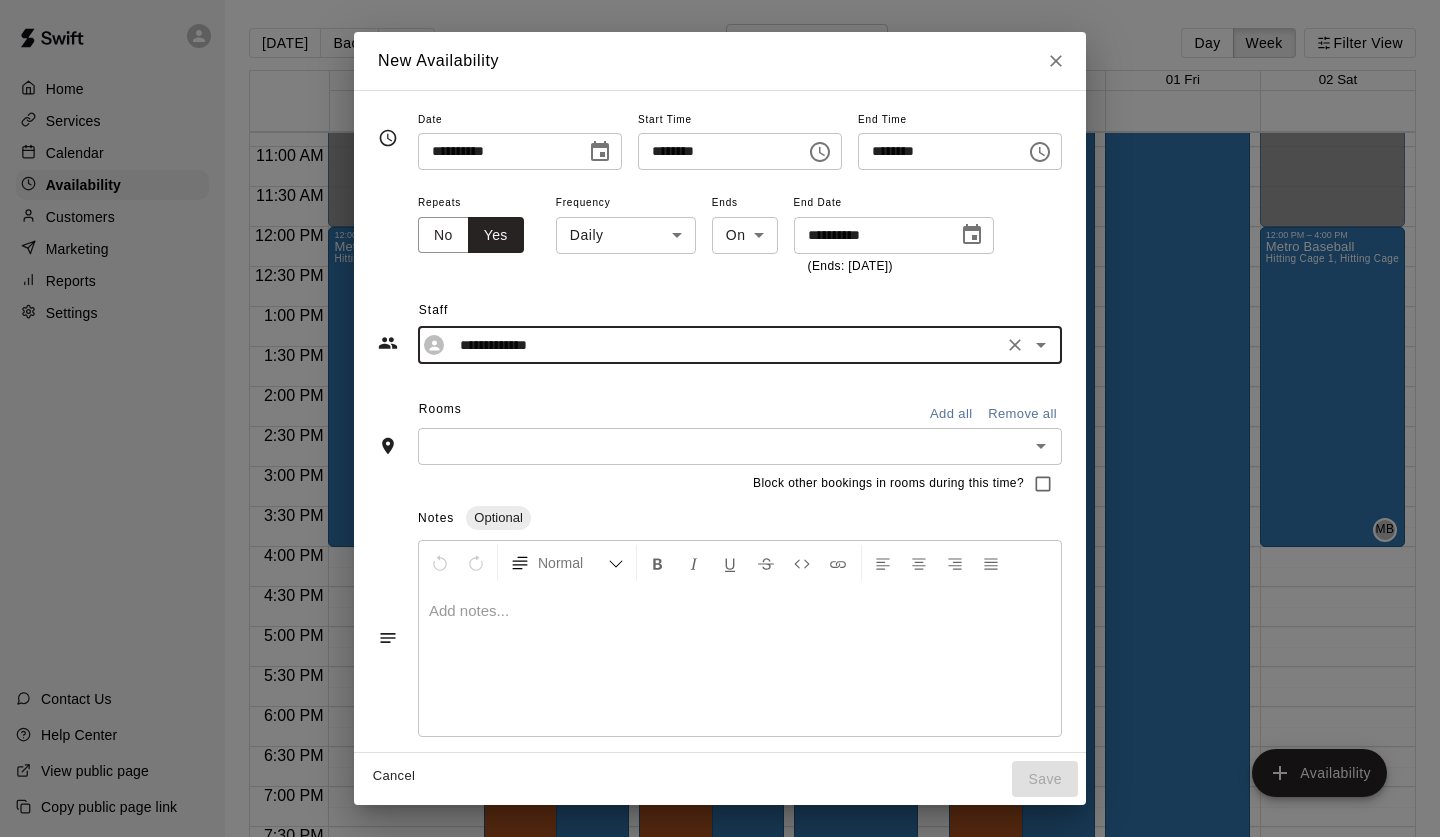 click on "Add all" at bounding box center [951, 414] 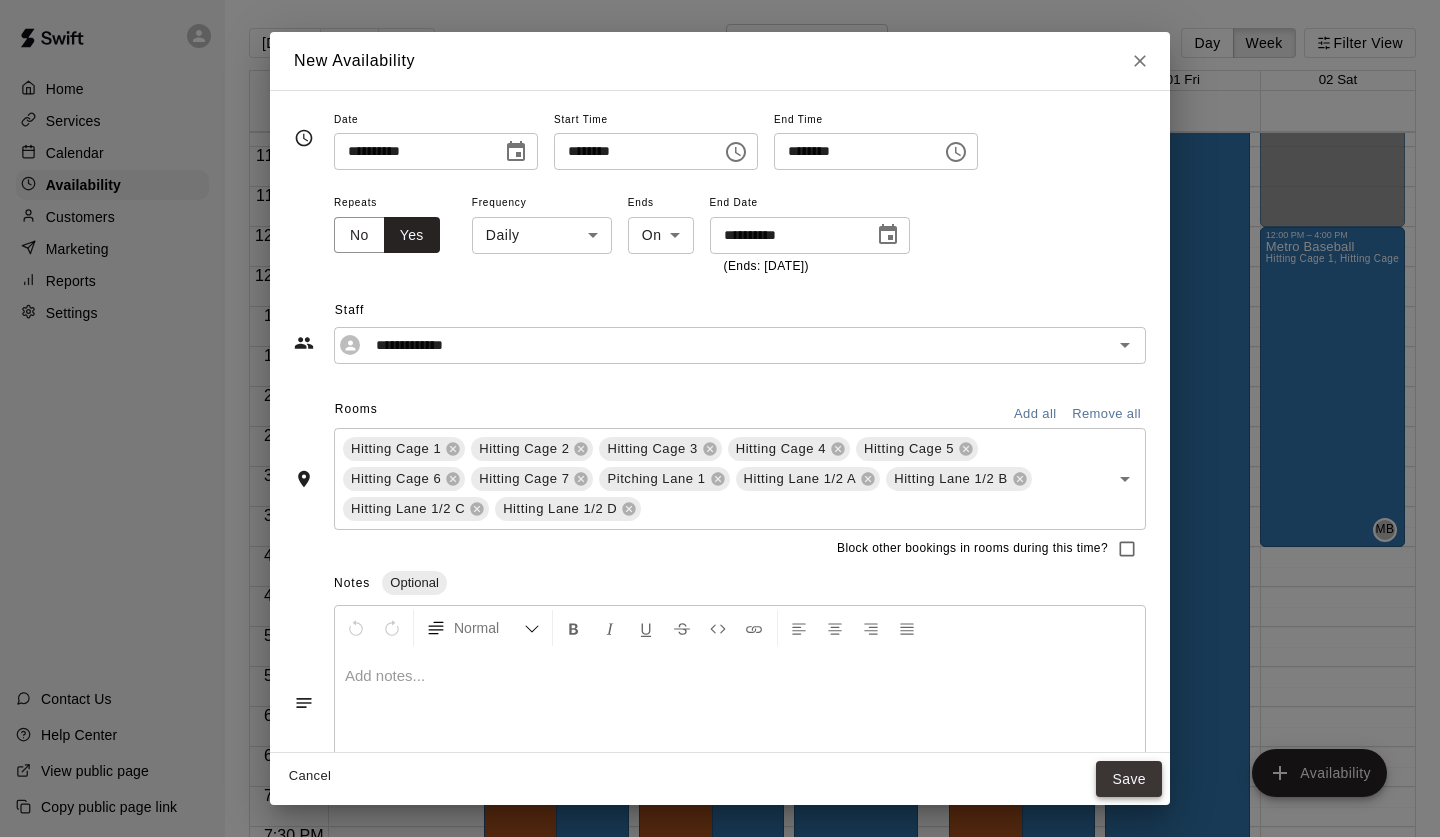 click on "Save" at bounding box center [1129, 779] 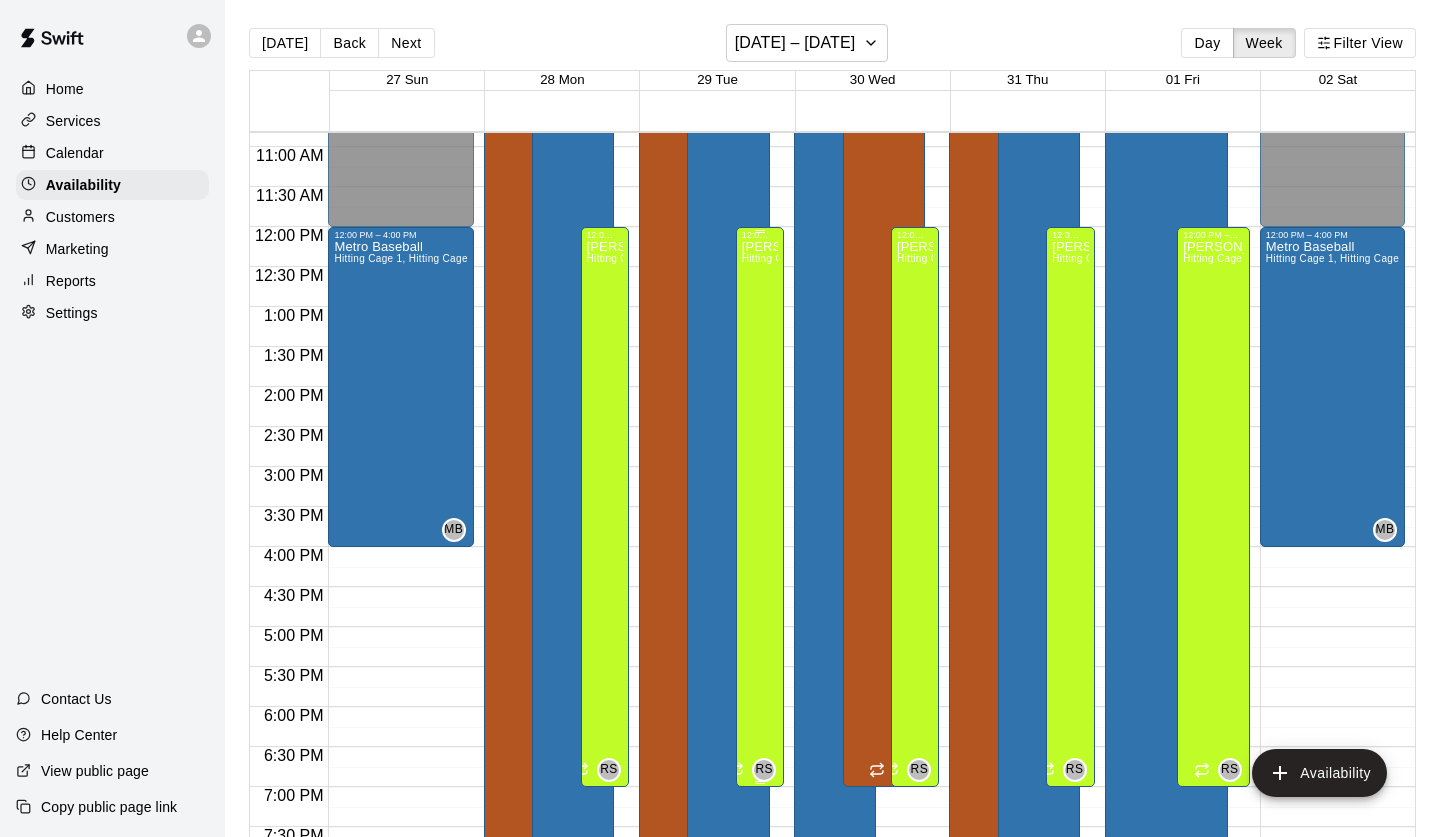 click on "Ryan Schubert Hitting Cage 1, Hitting Cage 2, Hitting Cage 3, Hitting Cage 4, Hitting Cage 5, Hitting Cage 6, Hitting Cage 7, Pitching Lane 1 , Hitting Lane 1/2 A, Hitting Lane 1/2 B, Hitting Lane 1/2 C, Hitting Lane 1/2 D" at bounding box center (760, 658) 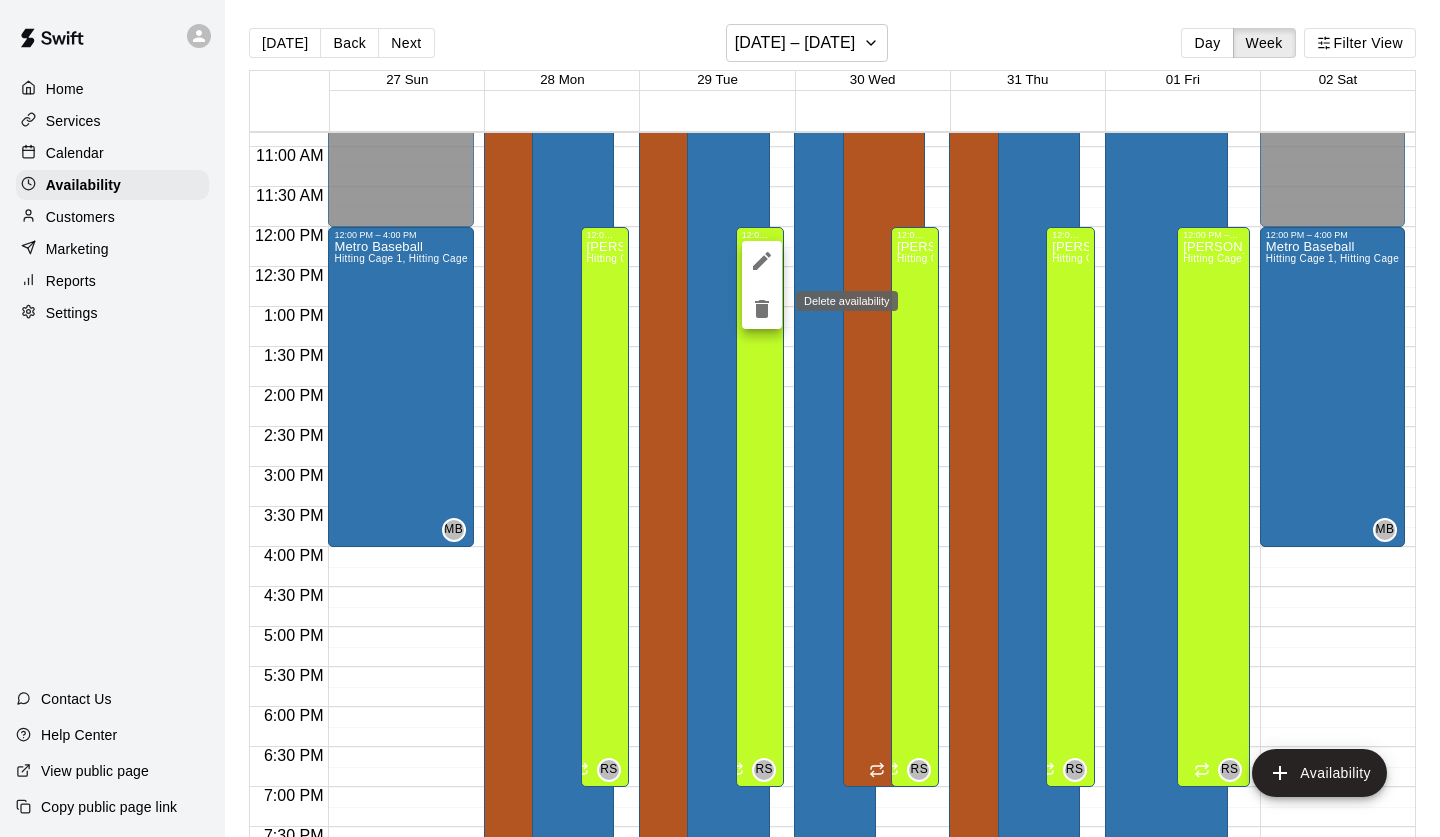 click 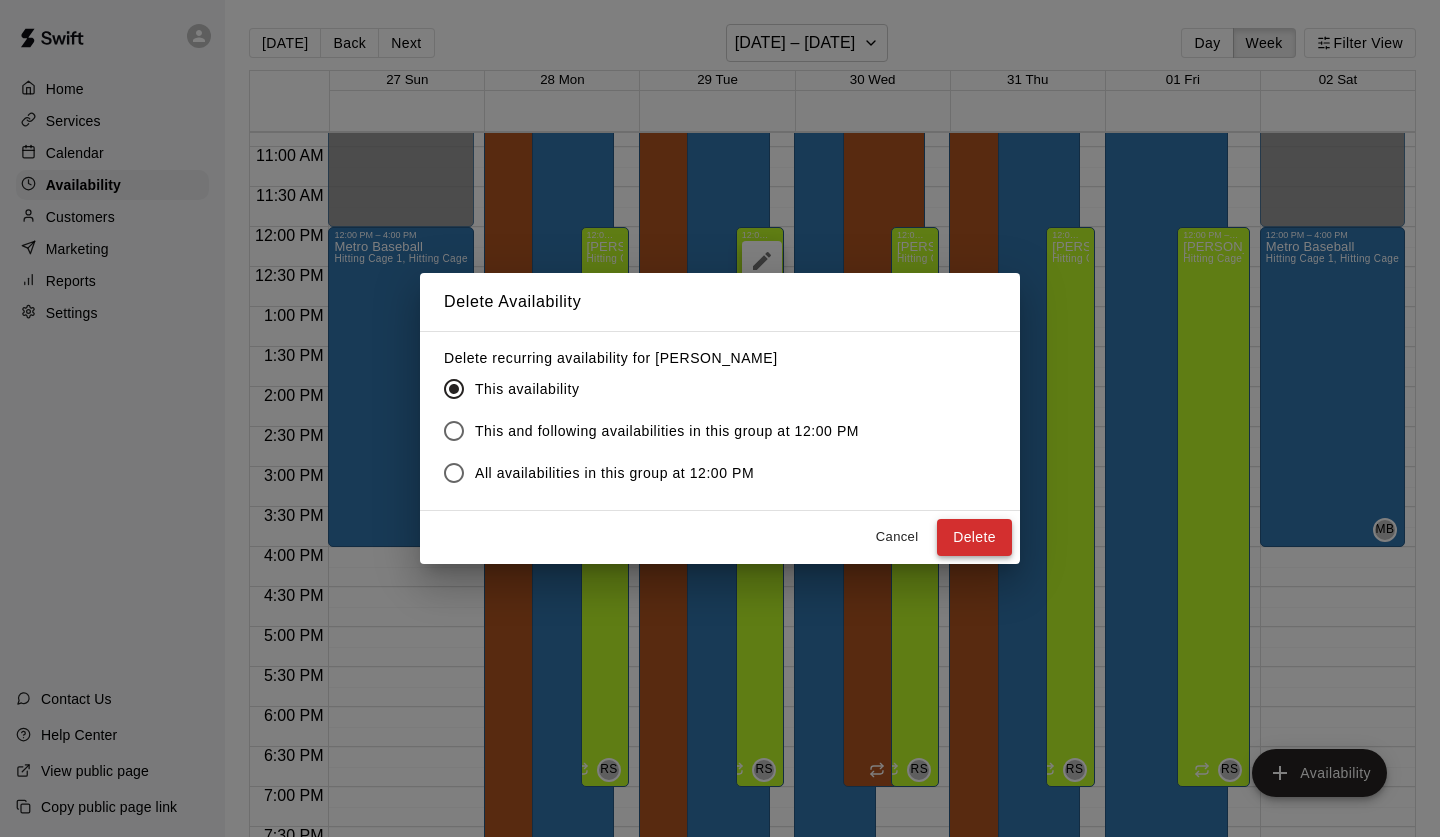 click on "Delete" at bounding box center [974, 537] 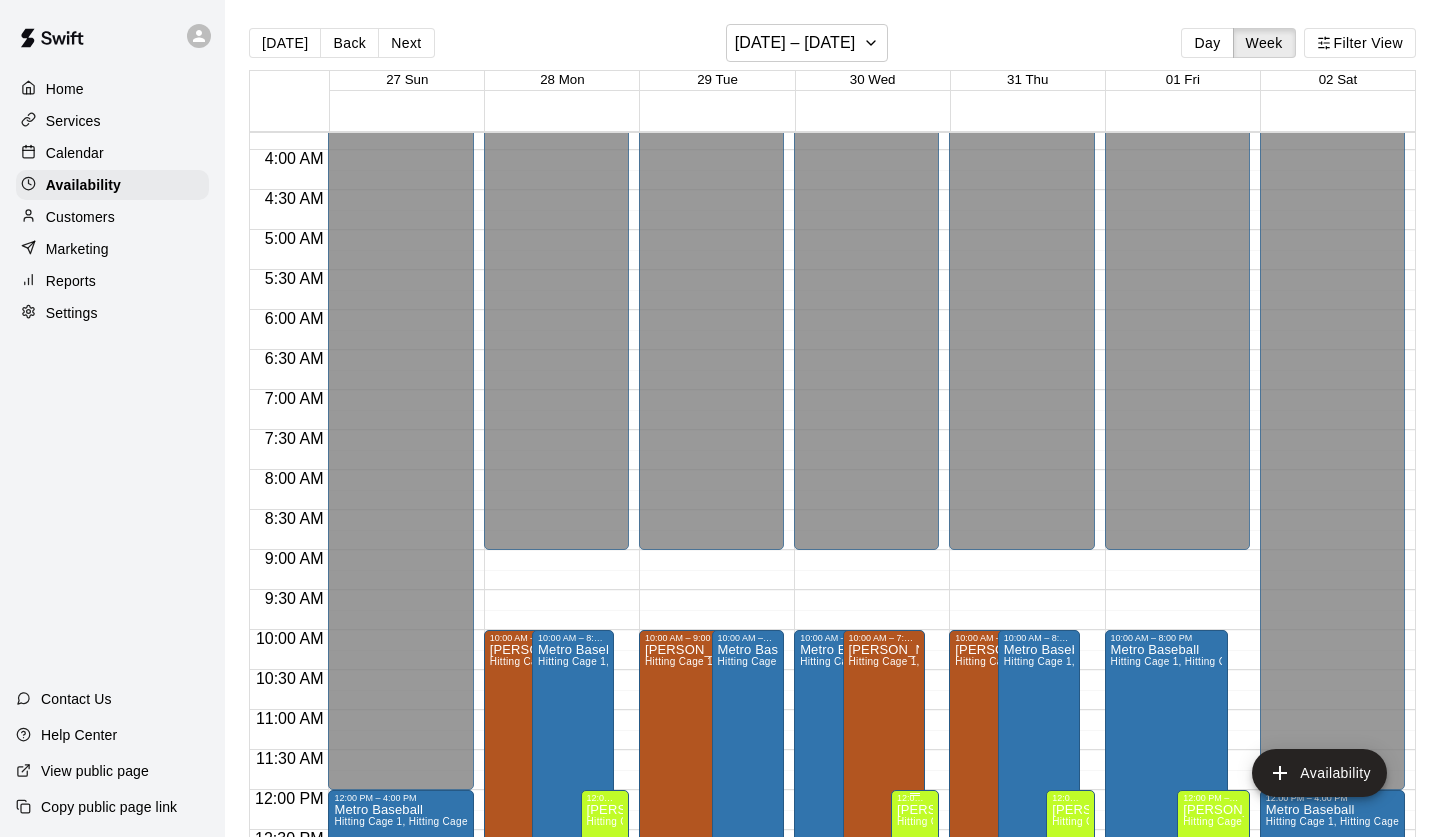 scroll, scrollTop: 0, scrollLeft: 0, axis: both 